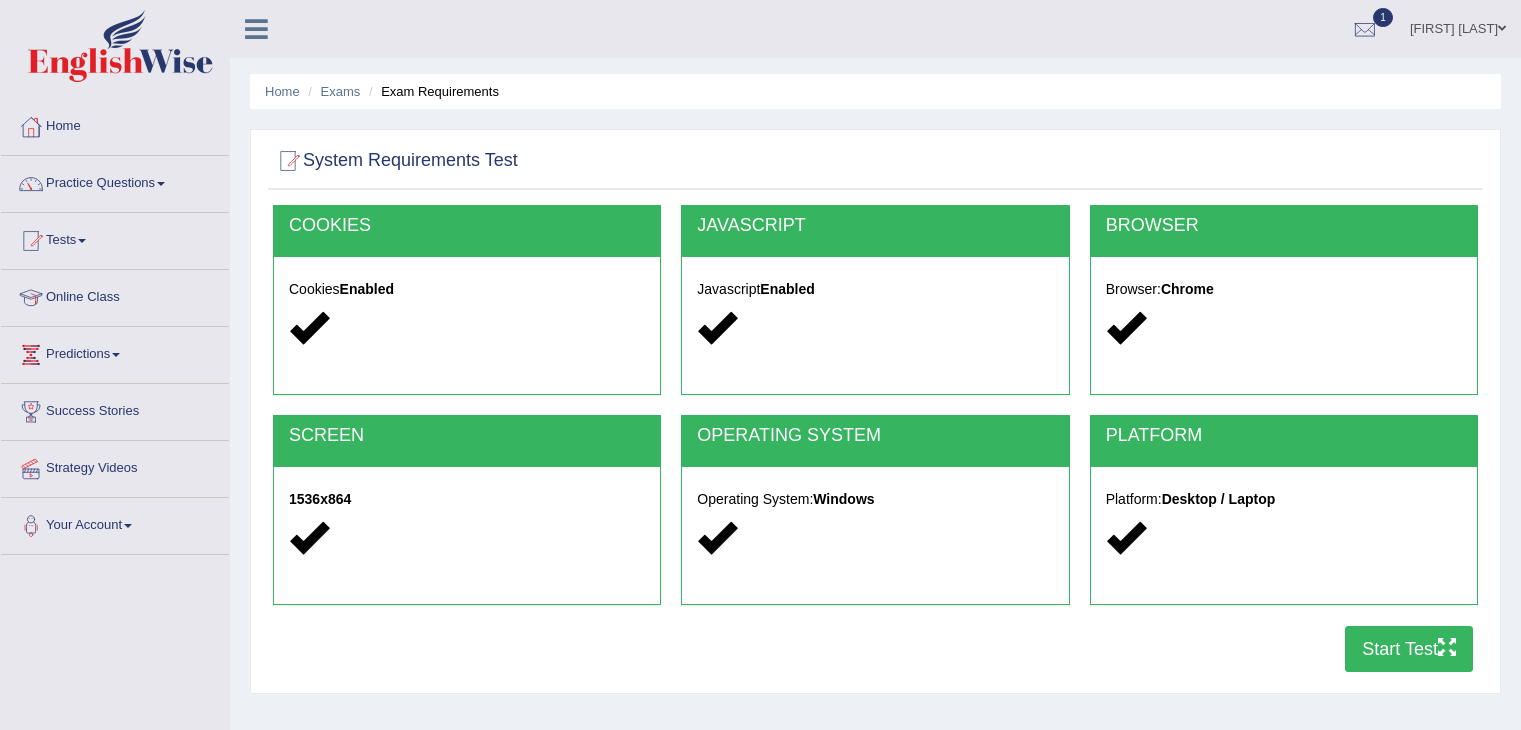 scroll, scrollTop: 0, scrollLeft: 0, axis: both 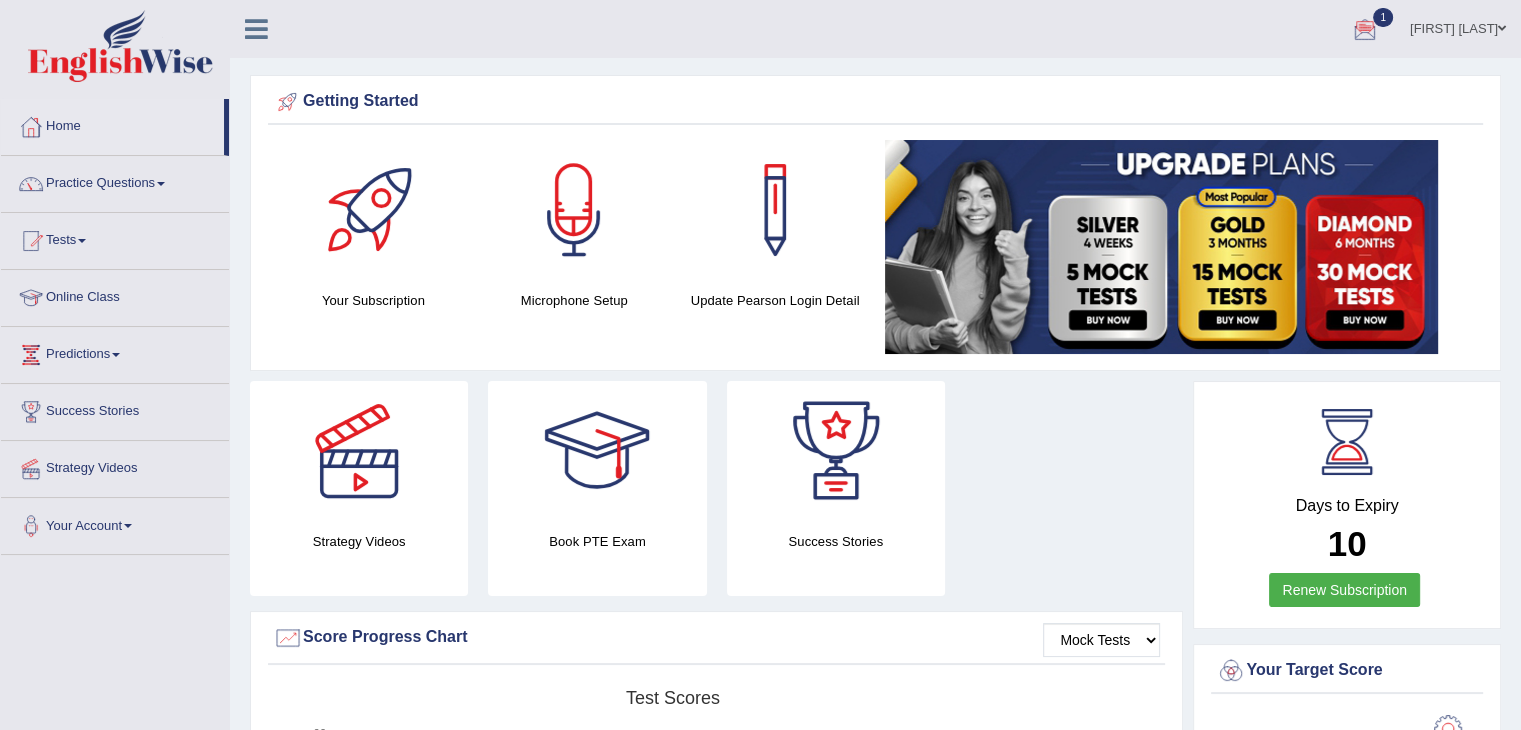 click at bounding box center (1365, 30) 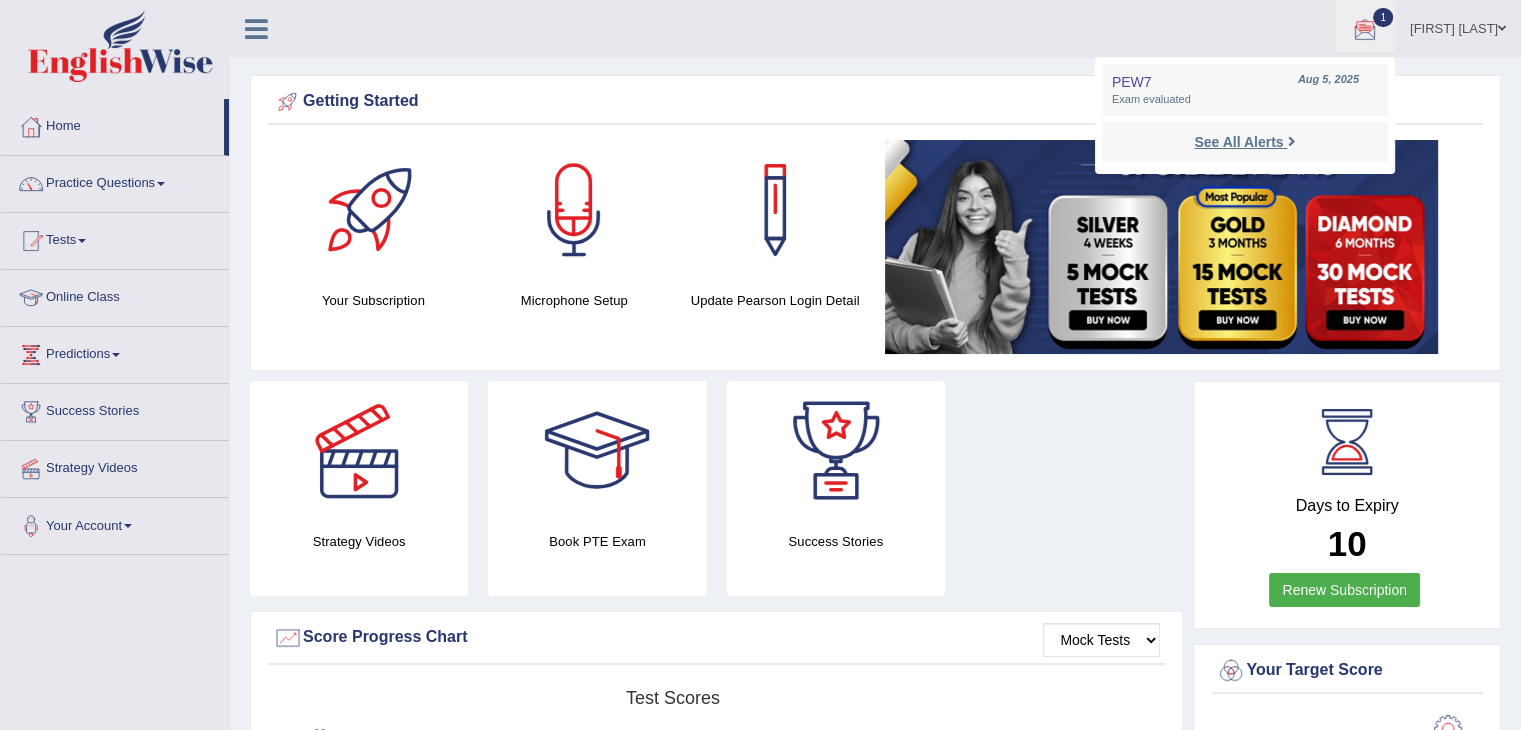 click on "See All Alerts" at bounding box center [1238, 142] 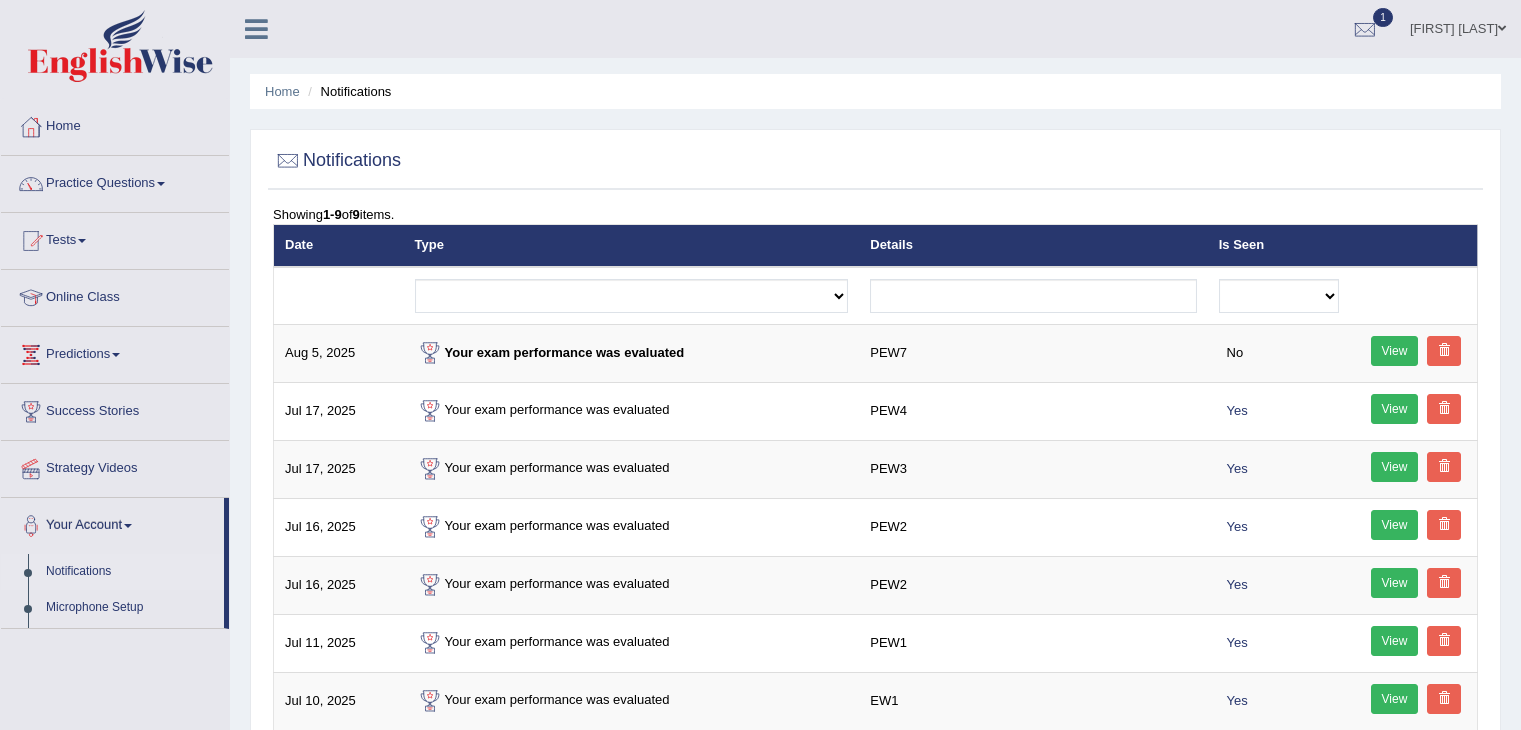 scroll, scrollTop: 0, scrollLeft: 0, axis: both 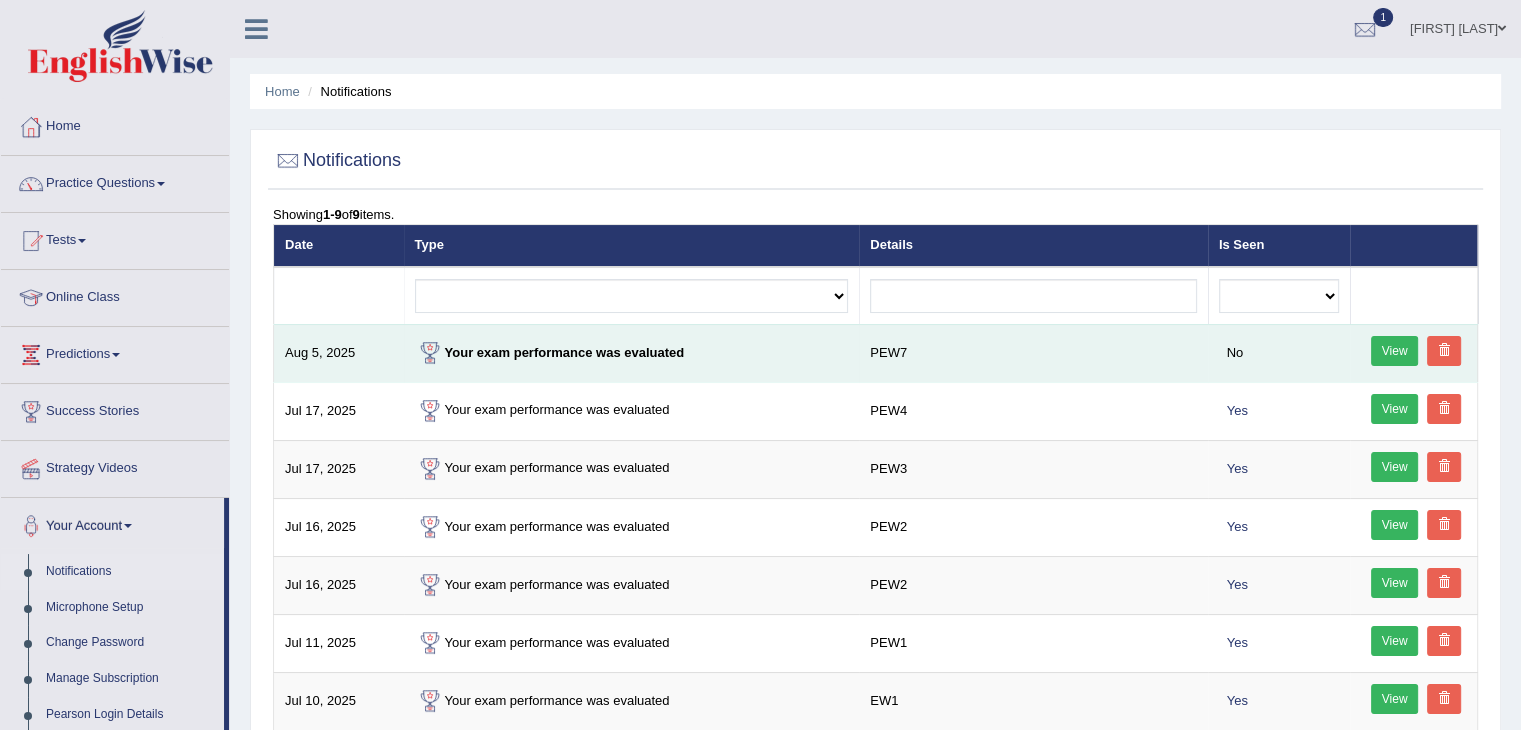 click on "Your exam performance was evaluated" at bounding box center [550, 352] 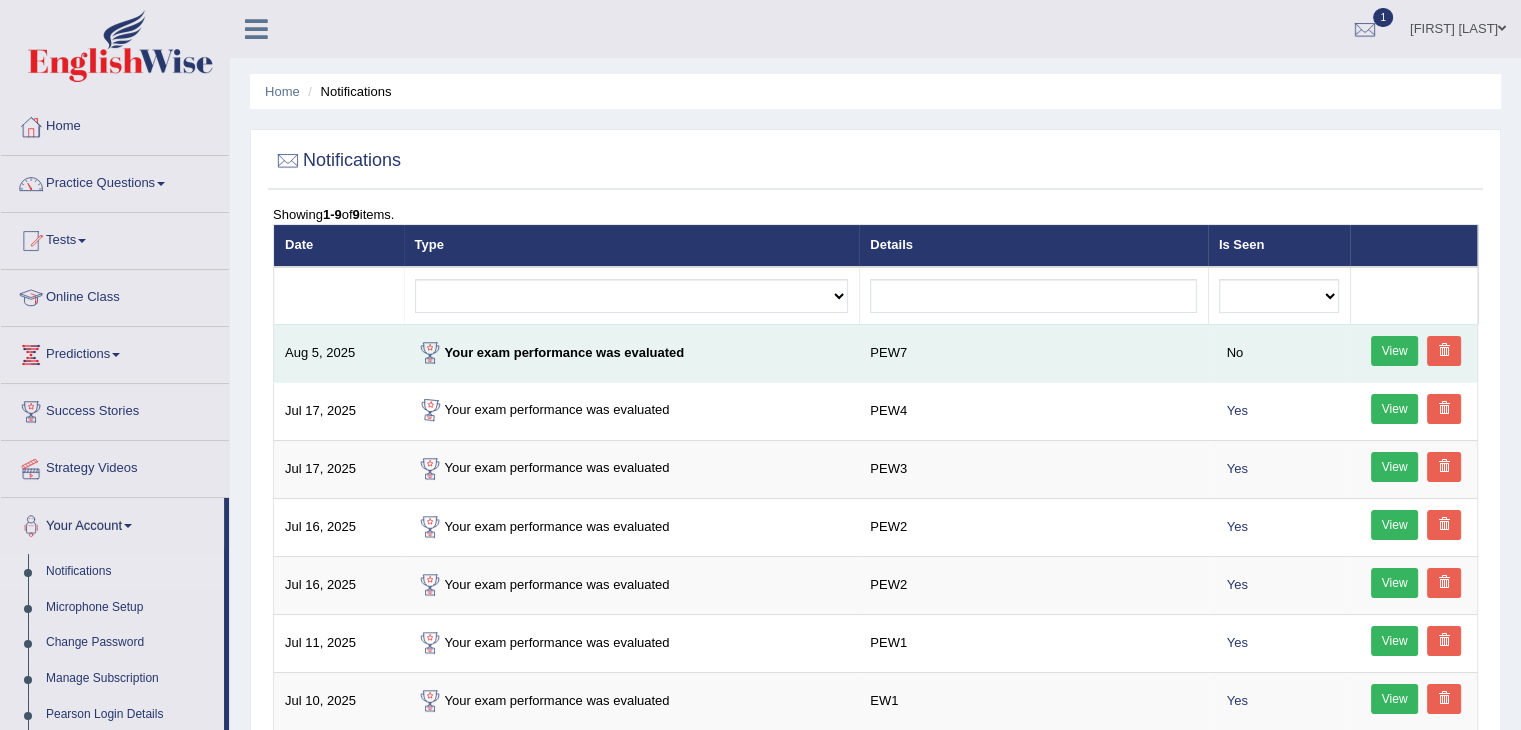 click on "View" at bounding box center [1395, 351] 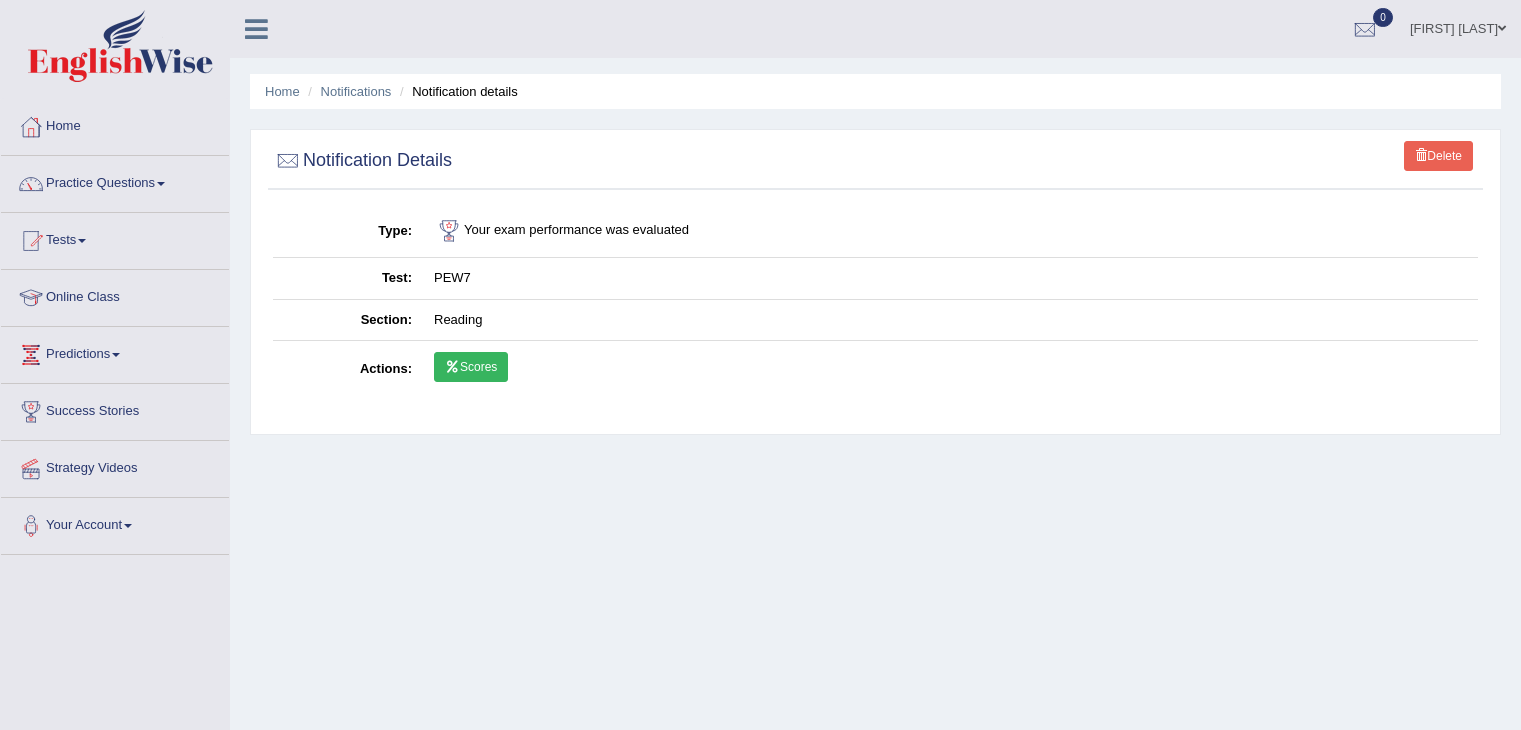 scroll, scrollTop: 0, scrollLeft: 0, axis: both 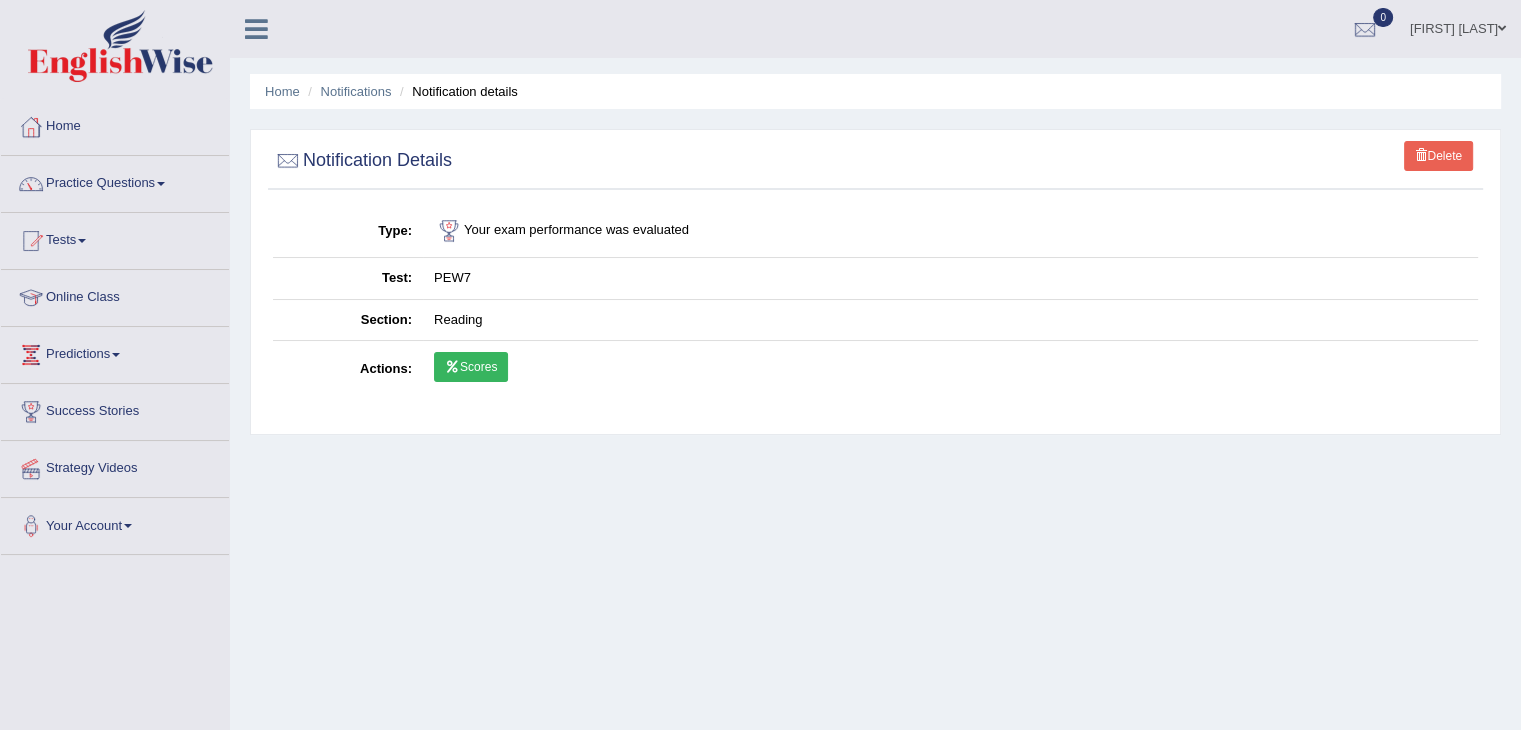 click on "Home
Notifications
Notification details
Delete  Notification Details
Type Your exam performance was evaluated Test PEW7 Section Reading Actions  Scores" at bounding box center (875, 500) 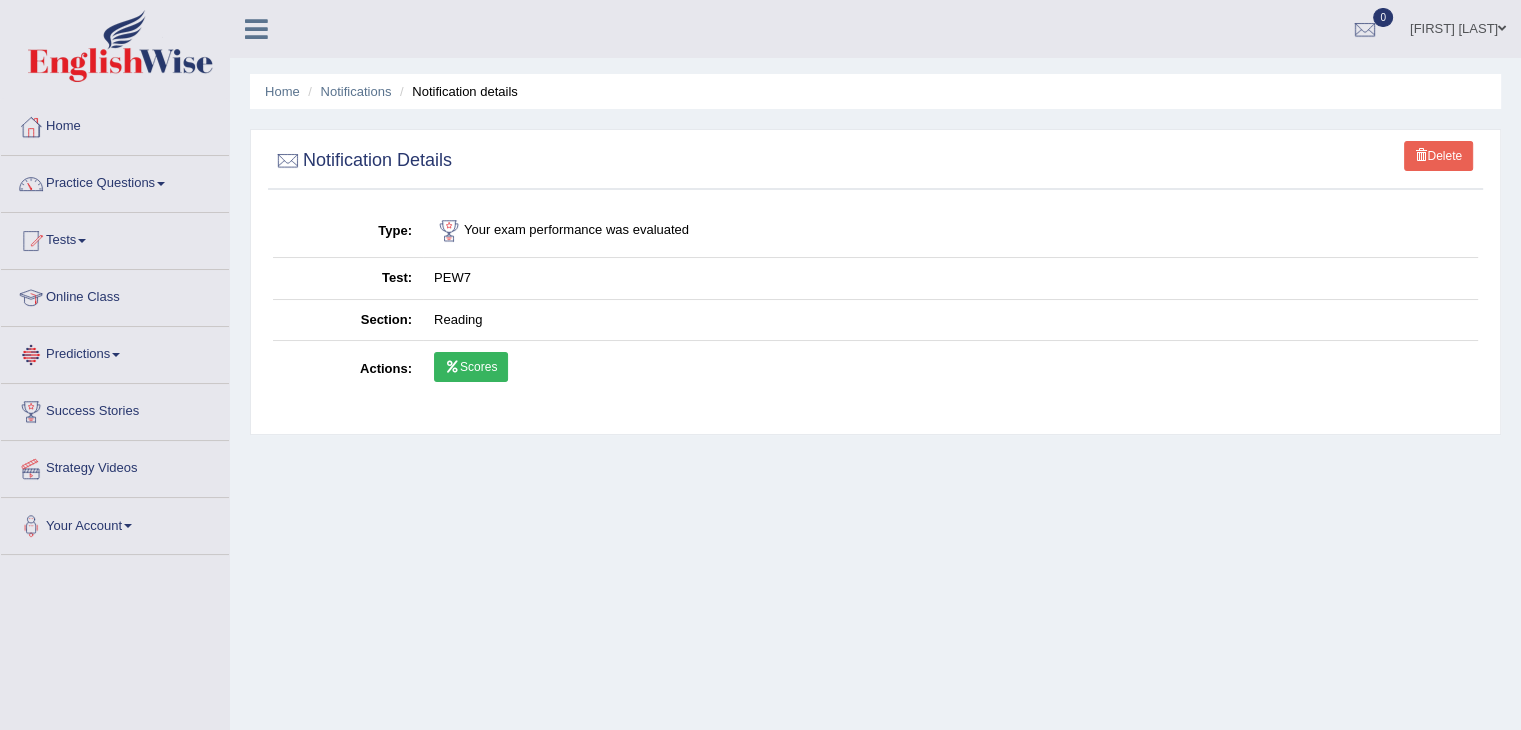 click on "Scores" at bounding box center [471, 367] 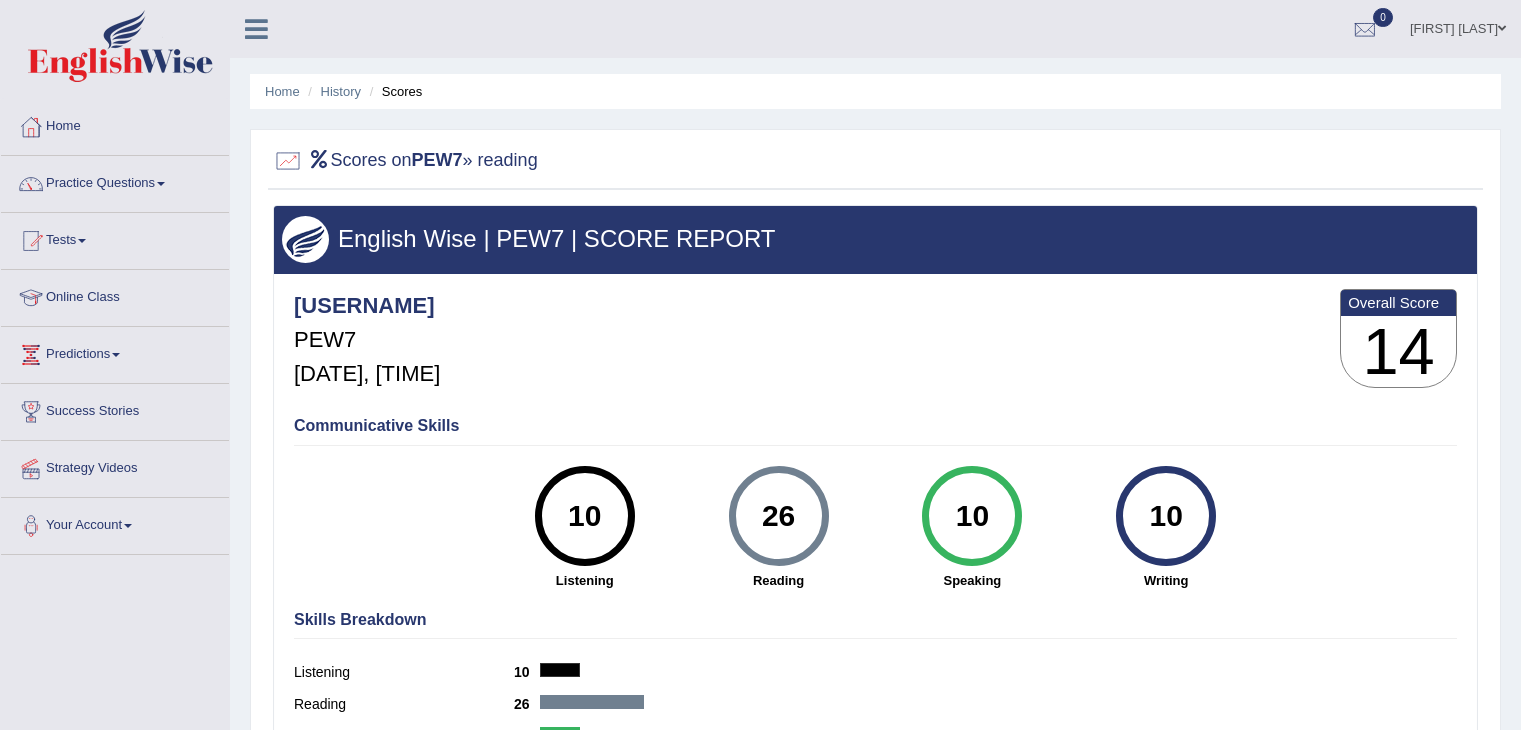 scroll, scrollTop: 0, scrollLeft: 0, axis: both 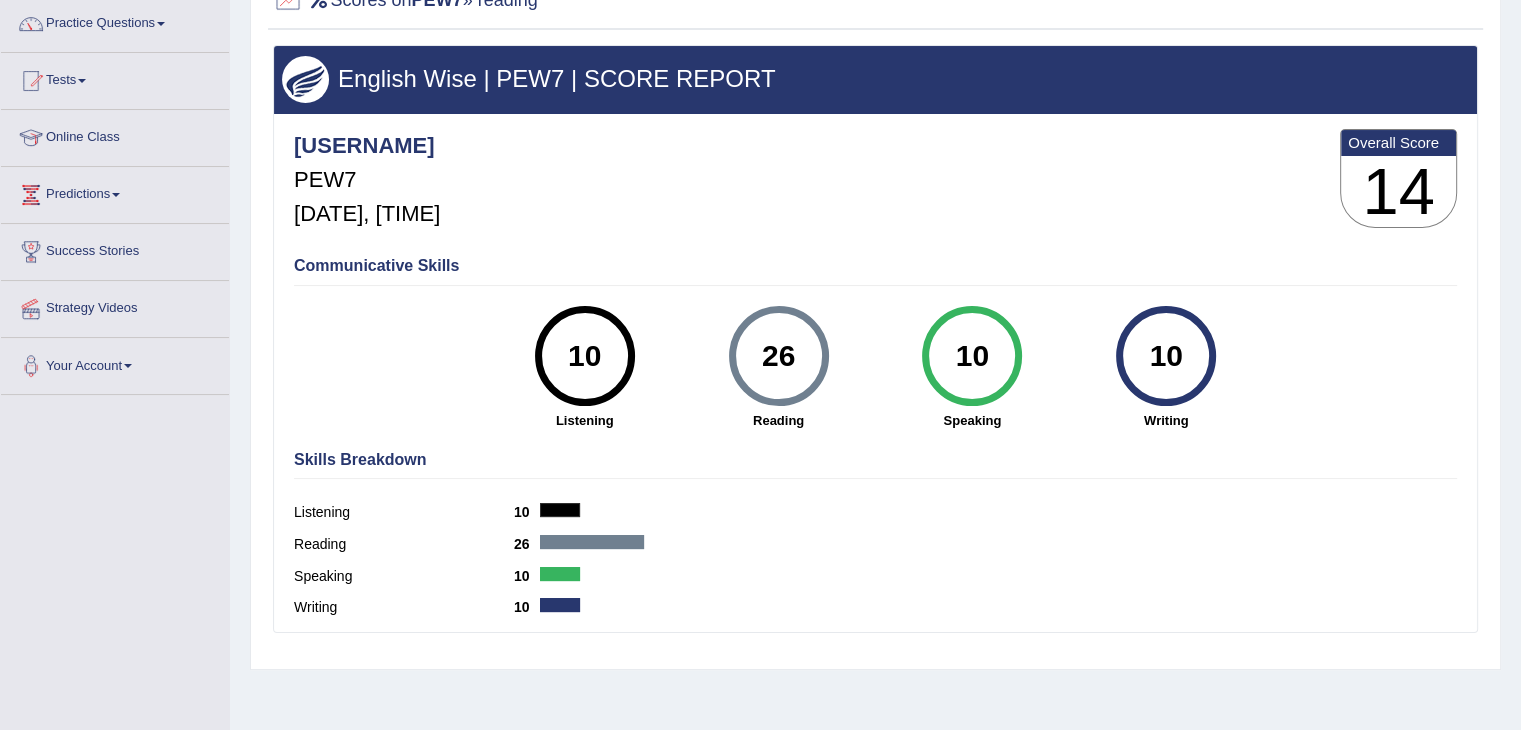 click on "Home
History
Scores
Scores on  PEW7  » reading
English Wise | PEW7 | SCORE REPORT
Deolipreeti2
PEW7
Aug 5, 2025, 12:41
Overall Score
14
Communicative Skills
10
Listening
Reading Speaking Writing" at bounding box center (875, 340) 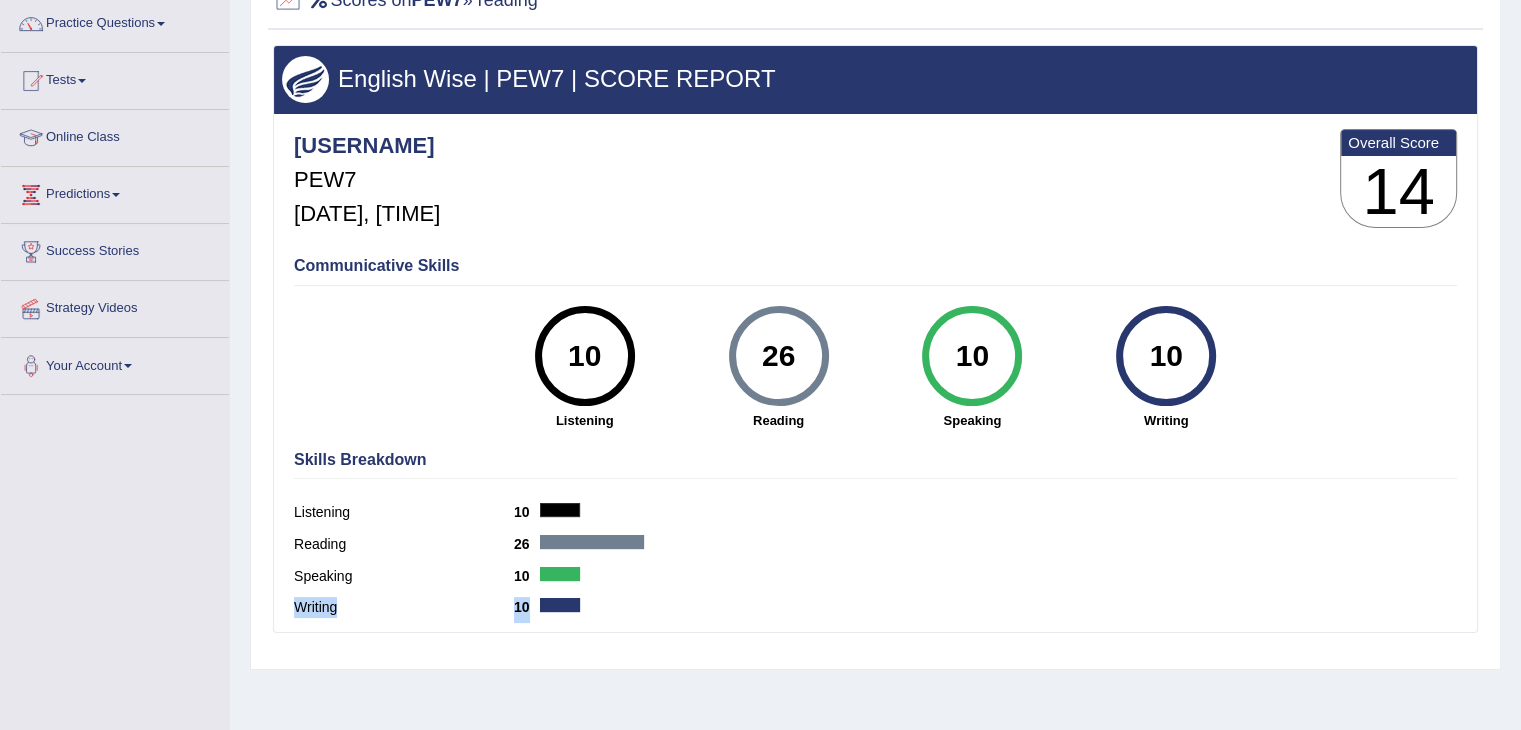 click on "Home
History
Scores
Scores on  PEW7  » reading
English Wise | PEW7 | SCORE REPORT
Deolipreeti2
PEW7
Aug 5, 2025, 12:41
Overall Score
14
Communicative Skills
10
Listening
Reading Speaking Writing" at bounding box center [875, 340] 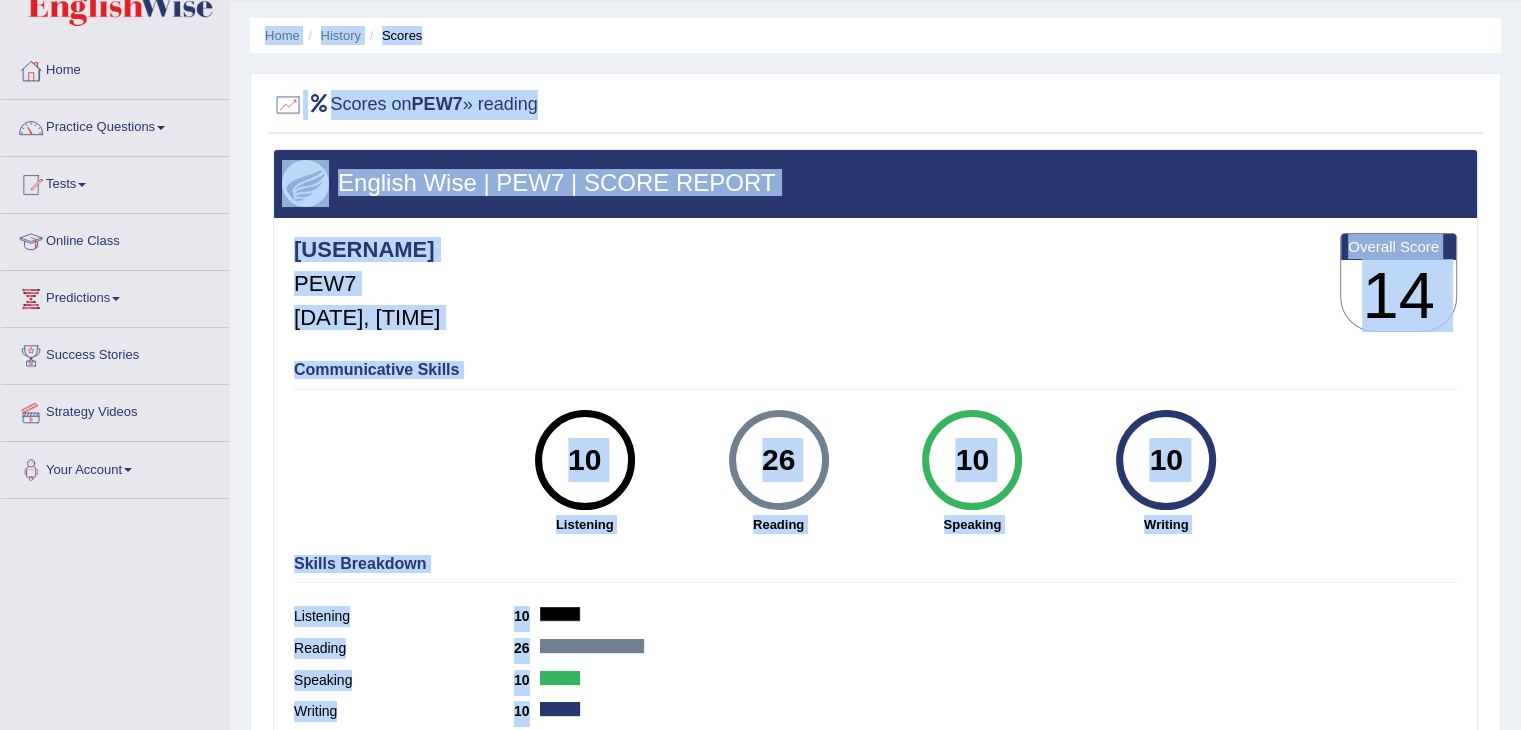 scroll, scrollTop: 0, scrollLeft: 0, axis: both 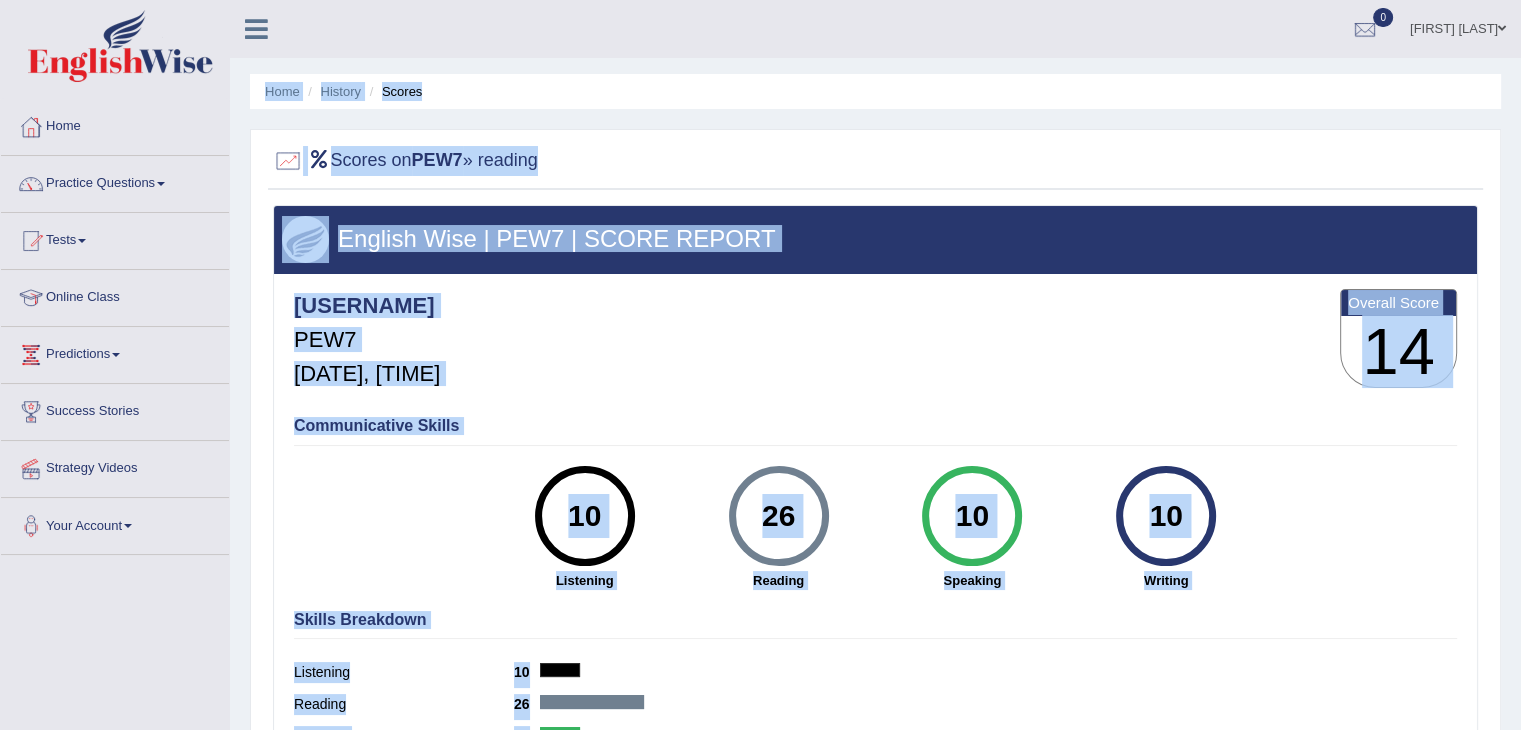 drag, startPoint x: 1518, startPoint y: 5, endPoint x: 1535, endPoint y: 8, distance: 17.262676 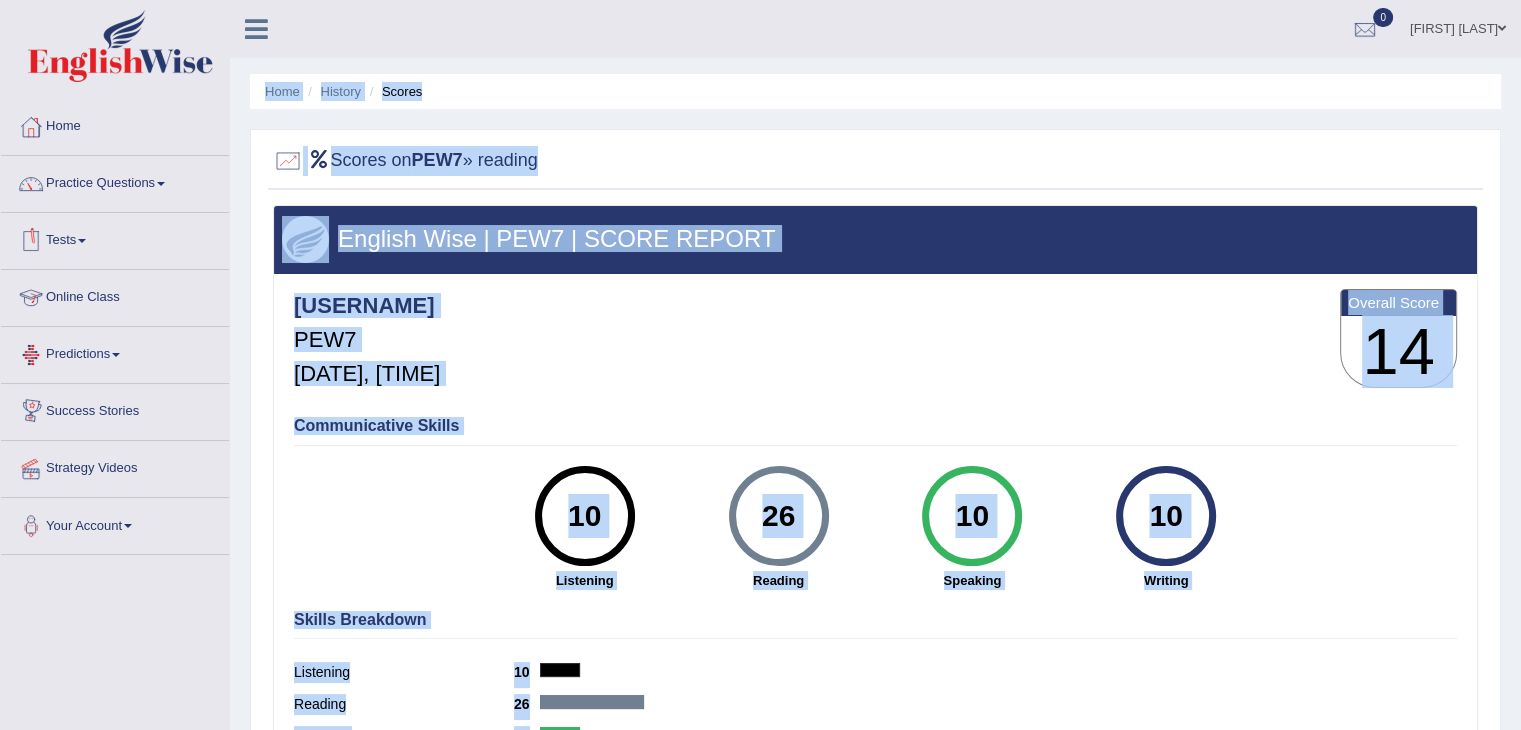 click on "Practice Questions" at bounding box center (115, 181) 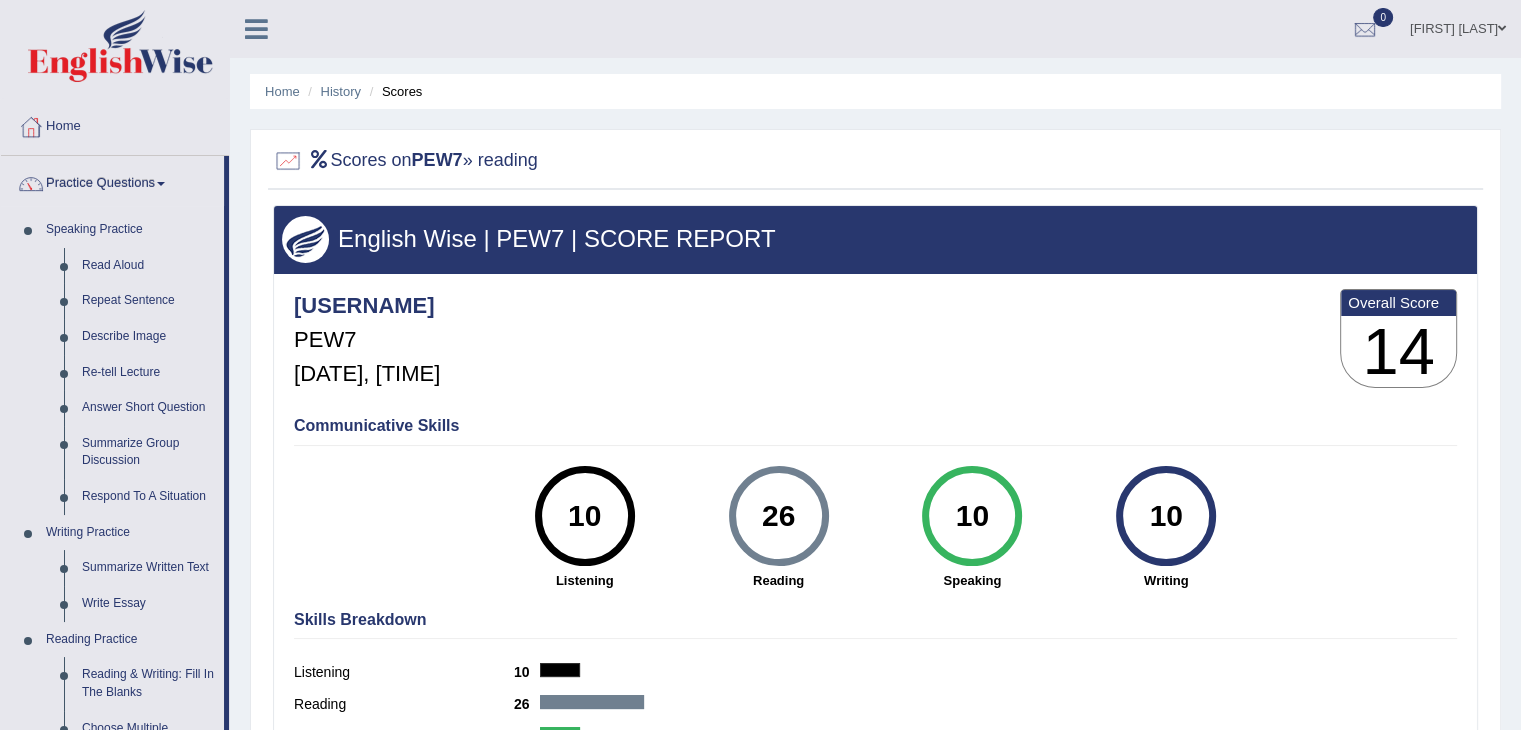 click on "Preeti joshi
Toggle navigation
Username: Deolipreeti2
Access Type: Online
Subscription: Silver Package
Log out
0
See All Alerts" at bounding box center [1069, 28] 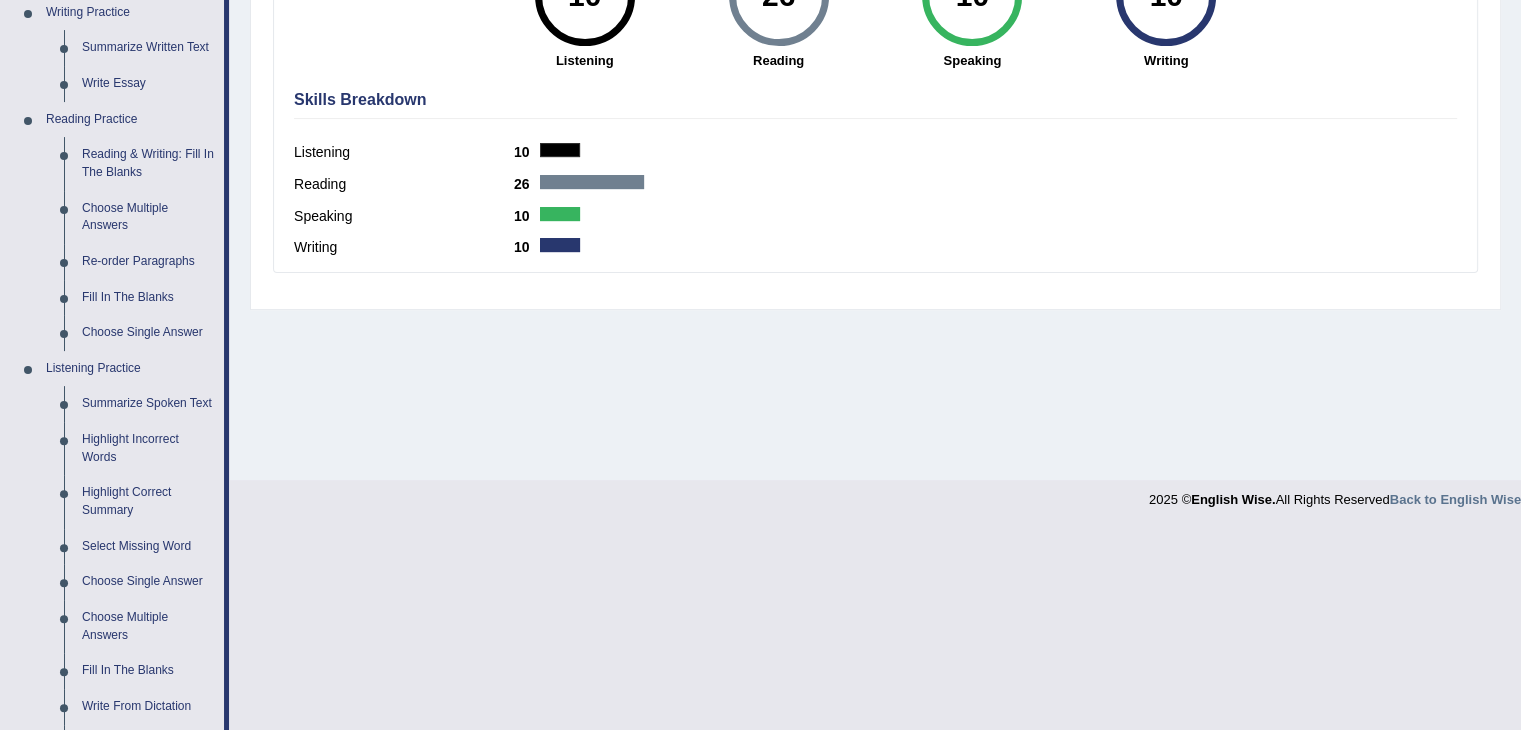 scroll, scrollTop: 520, scrollLeft: 0, axis: vertical 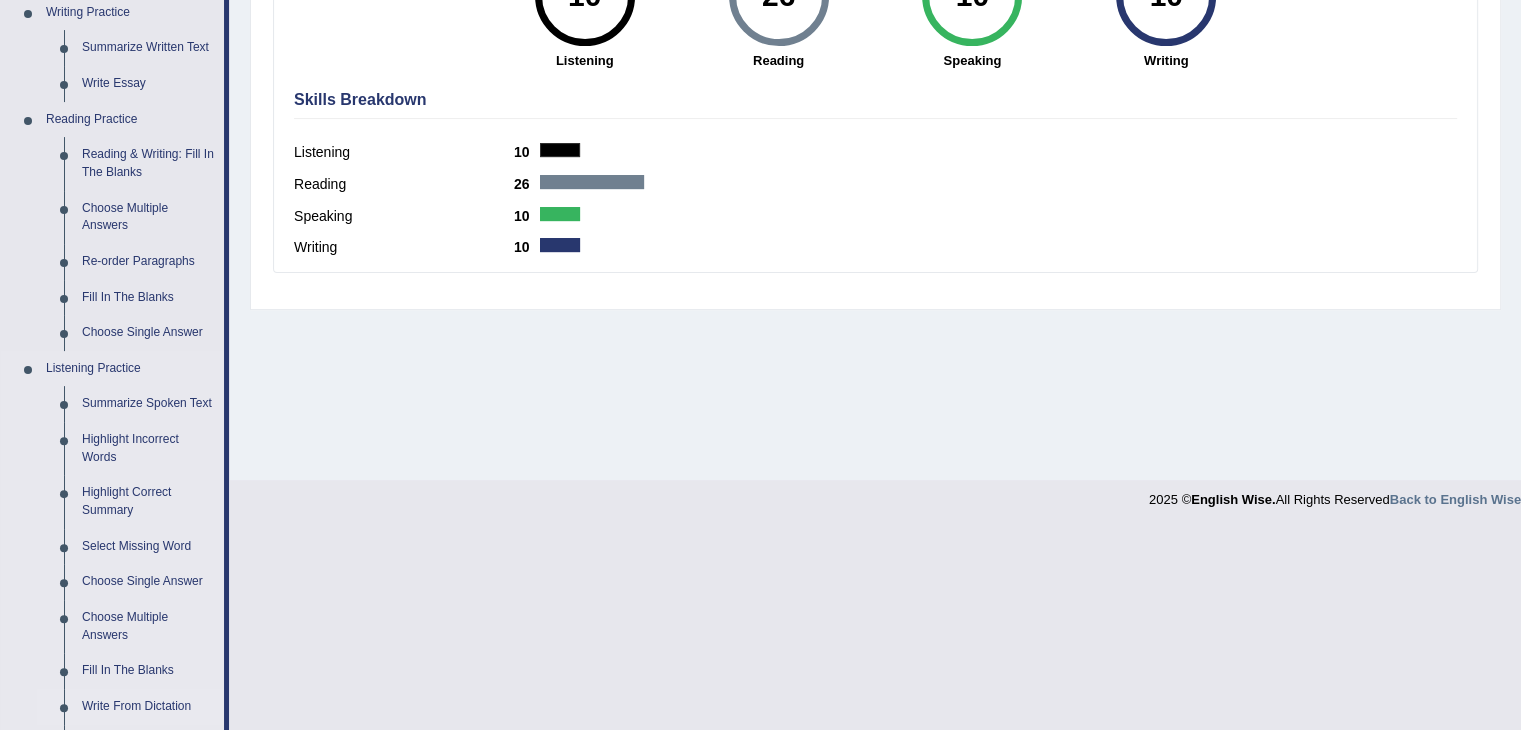 click on "Write From Dictation" at bounding box center [148, 707] 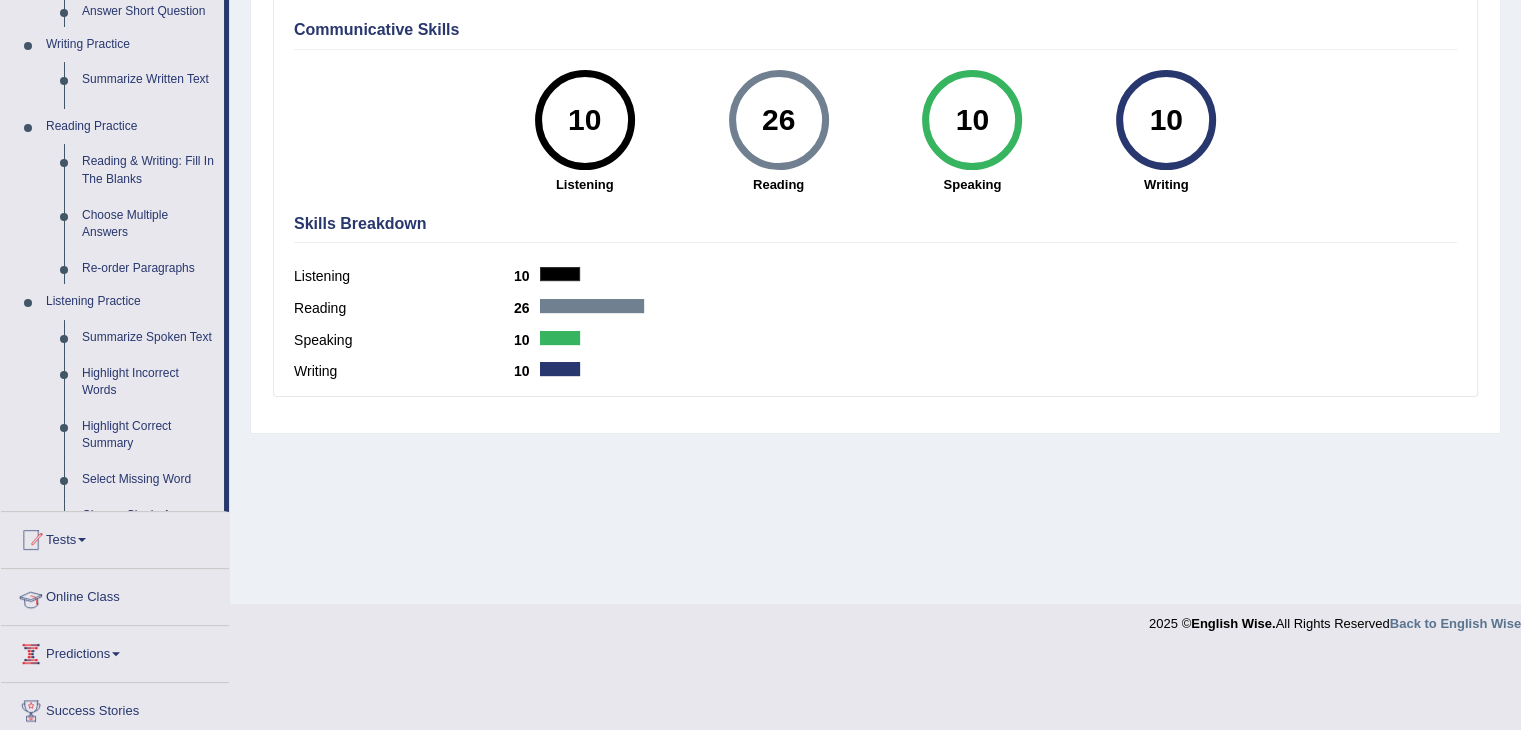 click on "Home
Practice Questions   Speaking Practice Read Aloud
Repeat Sentence
Describe Image
Re-tell Lecture
Answer Short Question
Summarize Group Discussion
Respond To A Situation
Writing Practice  Summarize Written Text
Write Essay
Reading Practice  Reading & Writing: Fill In The Blanks
Choose Multiple Answers
Re-order Paragraphs
Fill In The Blanks
Choose Single Answer
Listening Practice  Summarize Spoken Text
Highlight Incorrect Words
Highlight Correct Summary
Select Missing Word
Choose Single Answer
Choose Multiple Answers
Fill In The Blanks
Write From Dictation
Pronunciation
Tests  Take Practice Sectional Test
Take Mock Test
History
Online Class
Predictions  Latest Predictions
Success Stories
Strategy Videos
Your Account  Notifications
Microphone Setup
Change Password
Manage Subscription
Pearson Login Details
Update Profile" at bounding box center (115, 278) 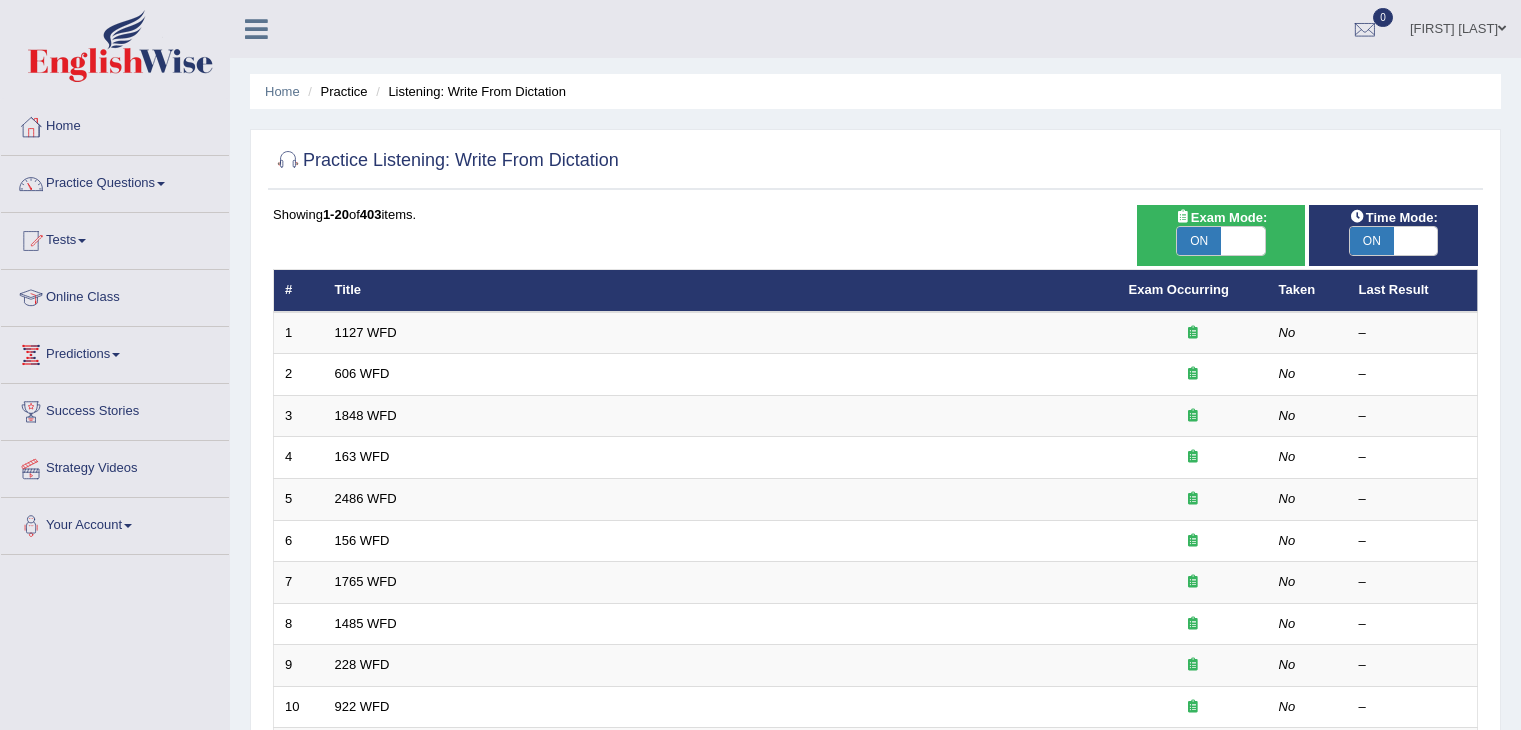 scroll, scrollTop: 0, scrollLeft: 0, axis: both 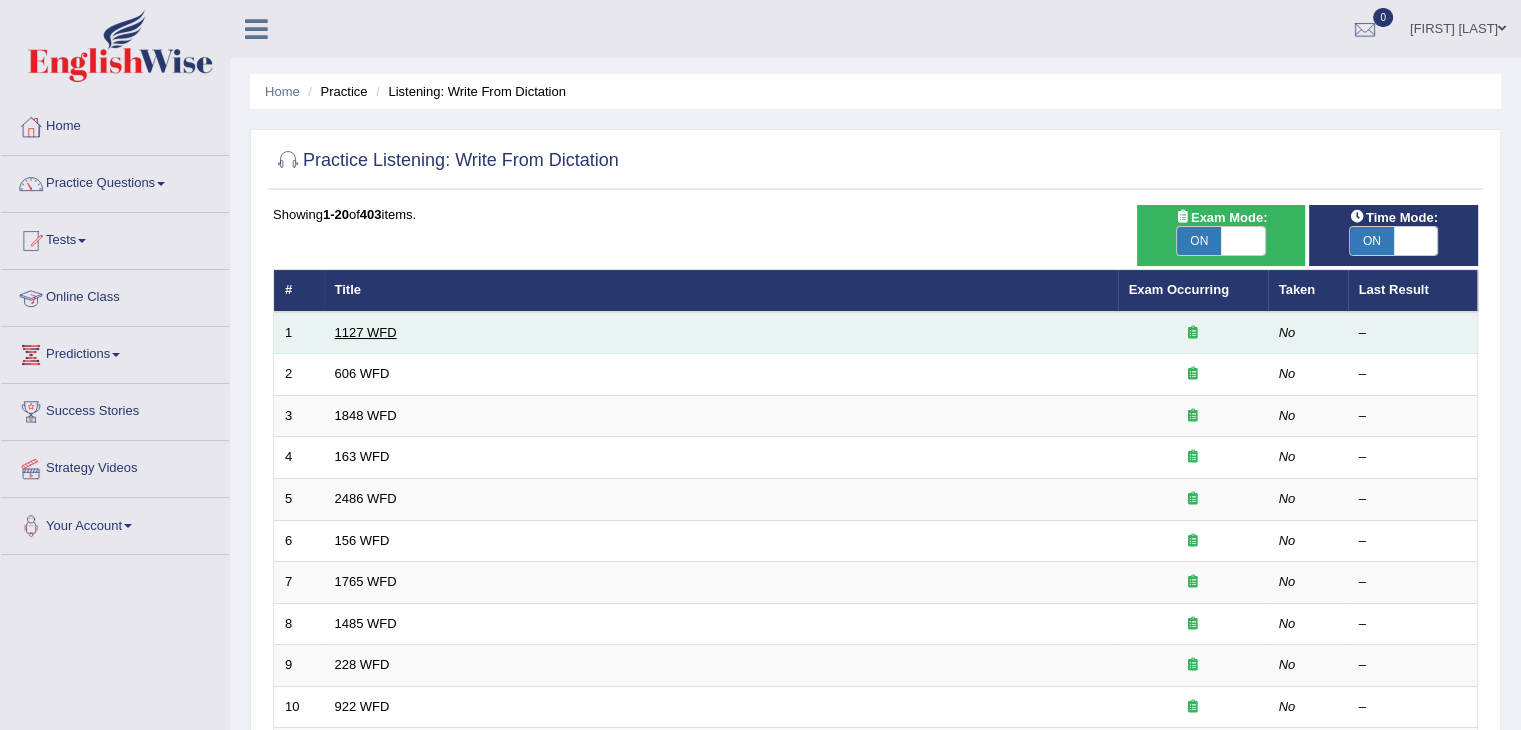 click on "1127 WFD" at bounding box center (366, 332) 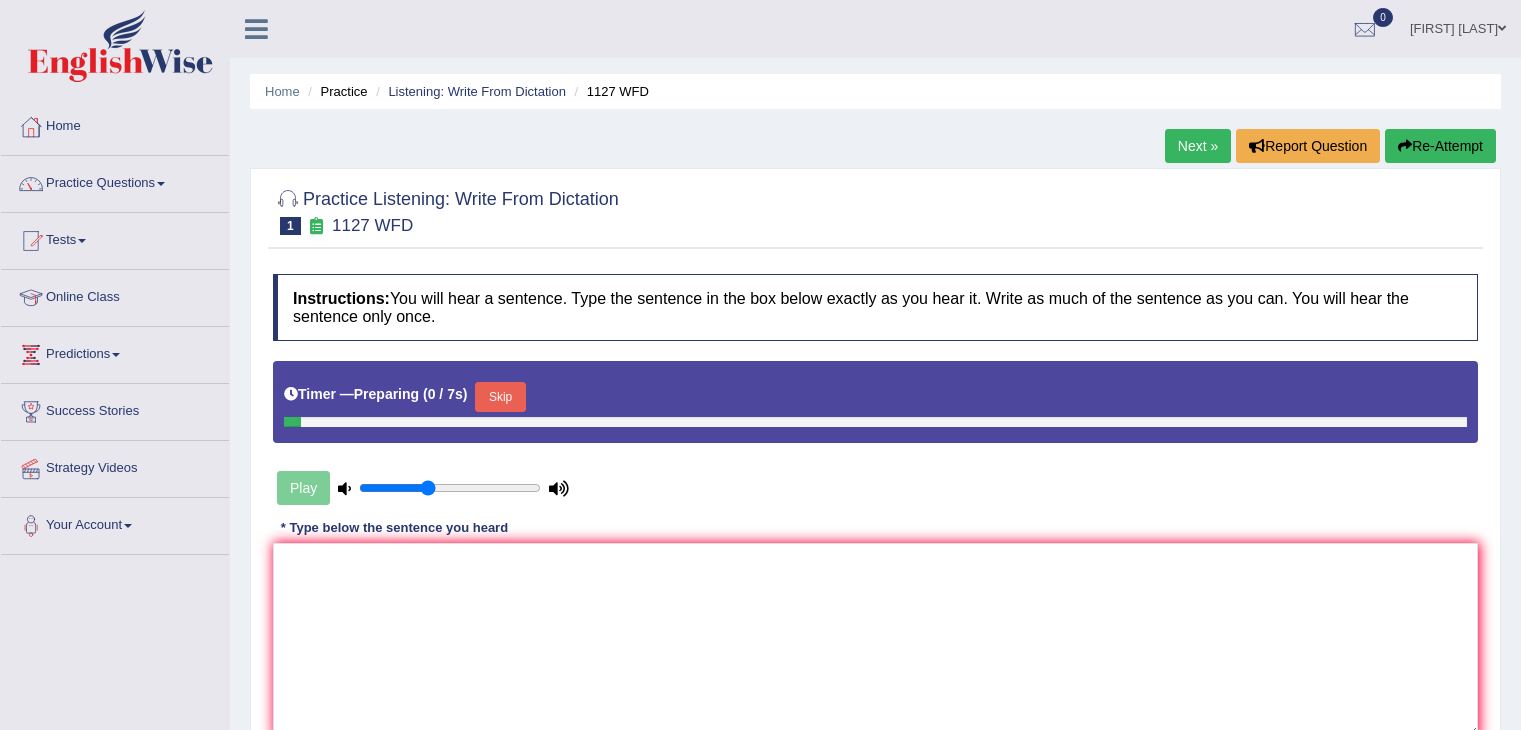 scroll, scrollTop: 0, scrollLeft: 0, axis: both 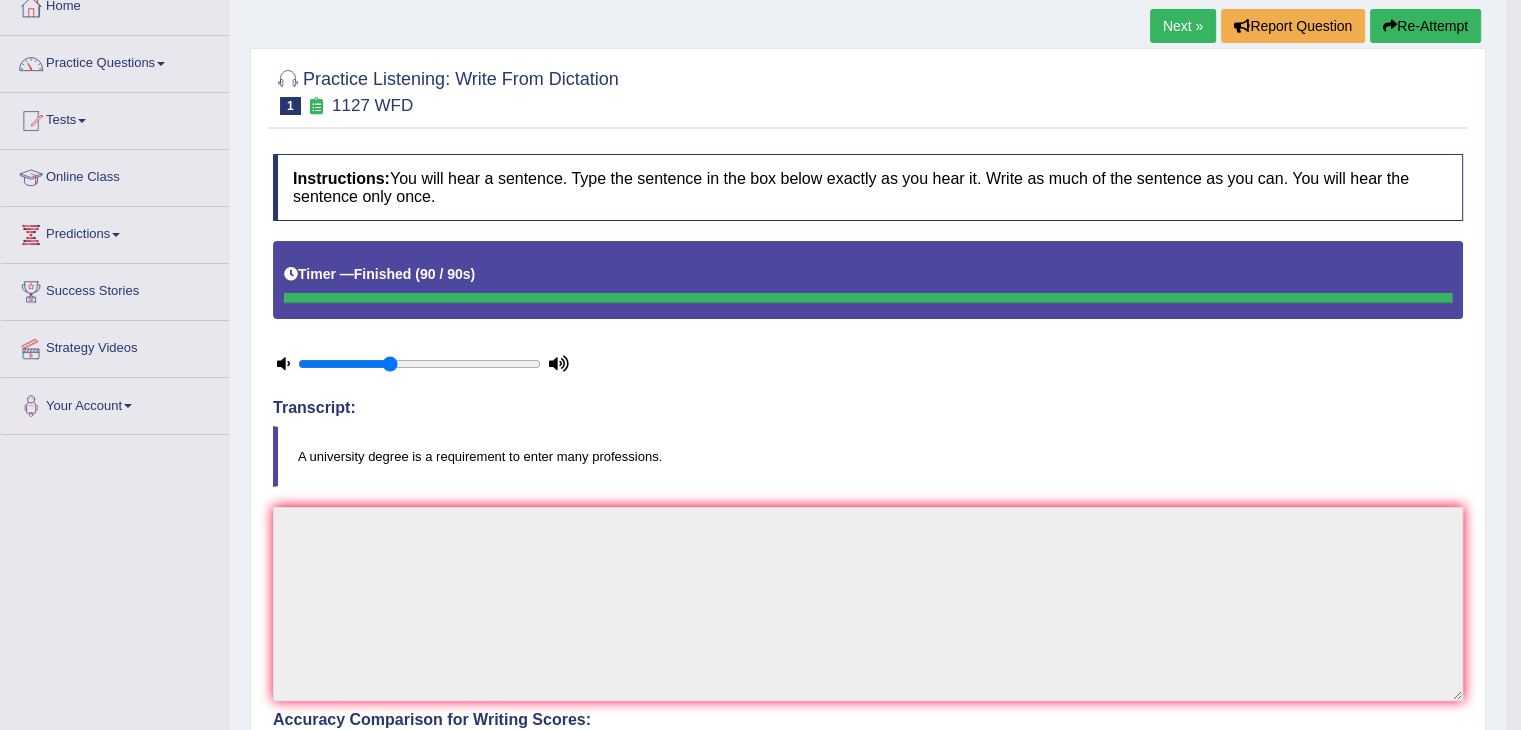 click on "Re-Attempt" at bounding box center [1425, 26] 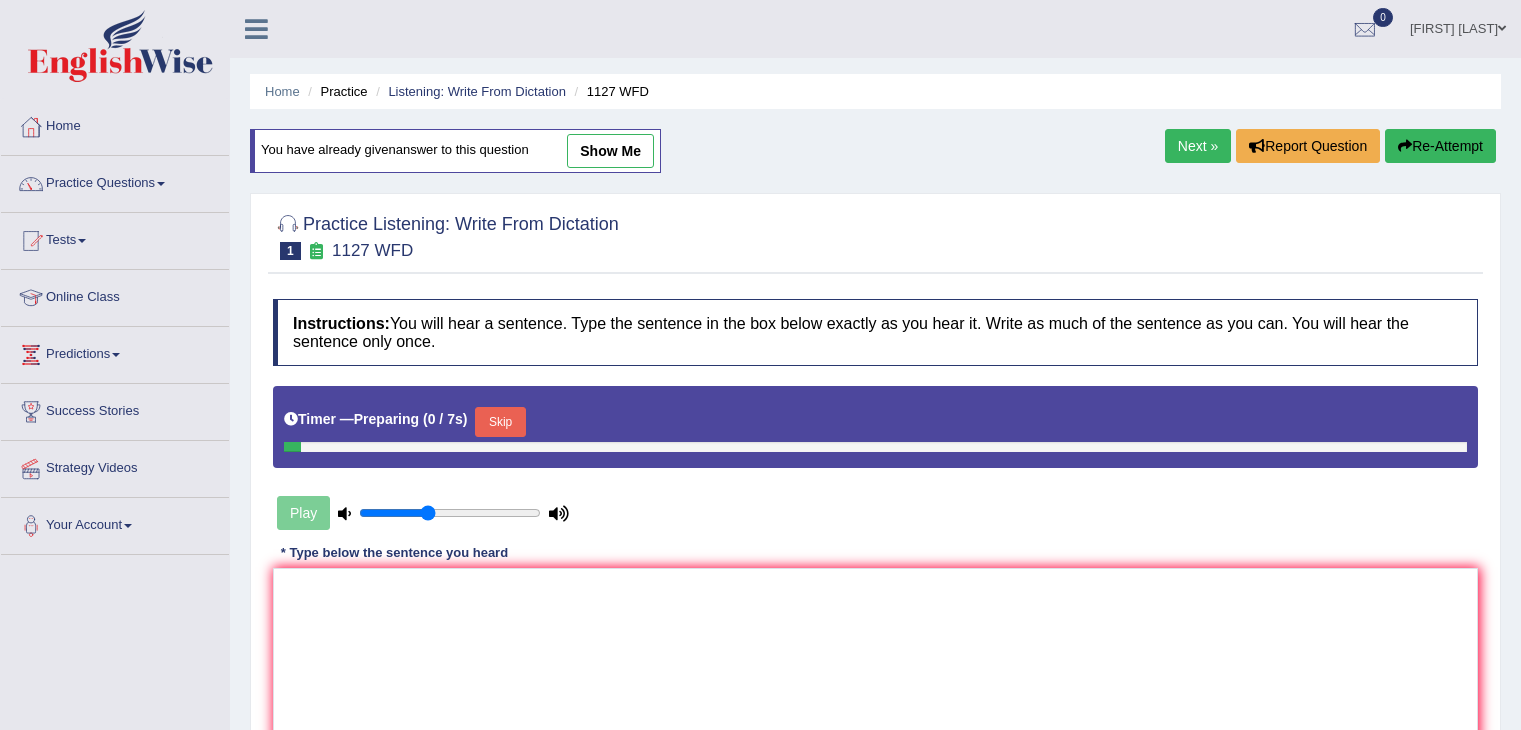 scroll, scrollTop: 120, scrollLeft: 0, axis: vertical 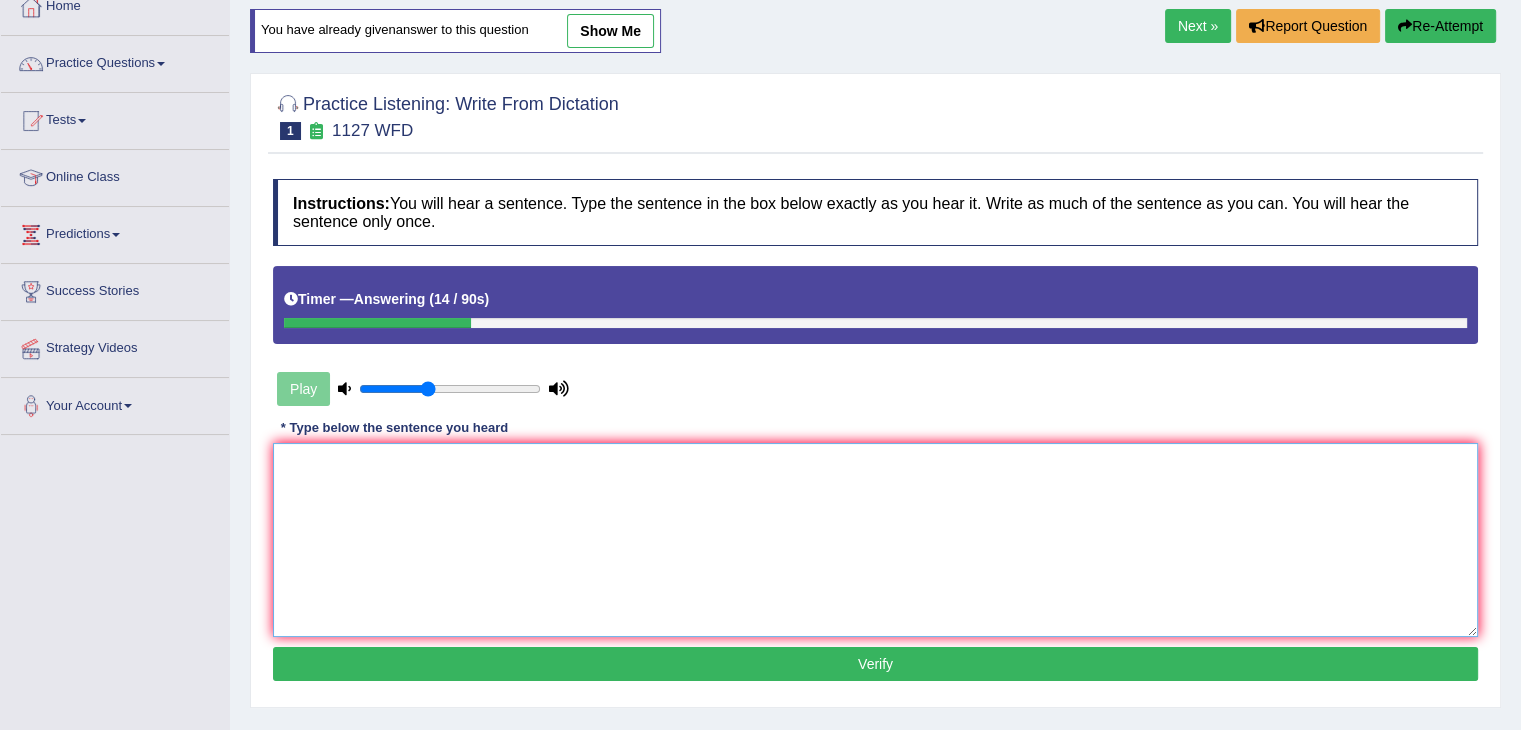 click at bounding box center [875, 540] 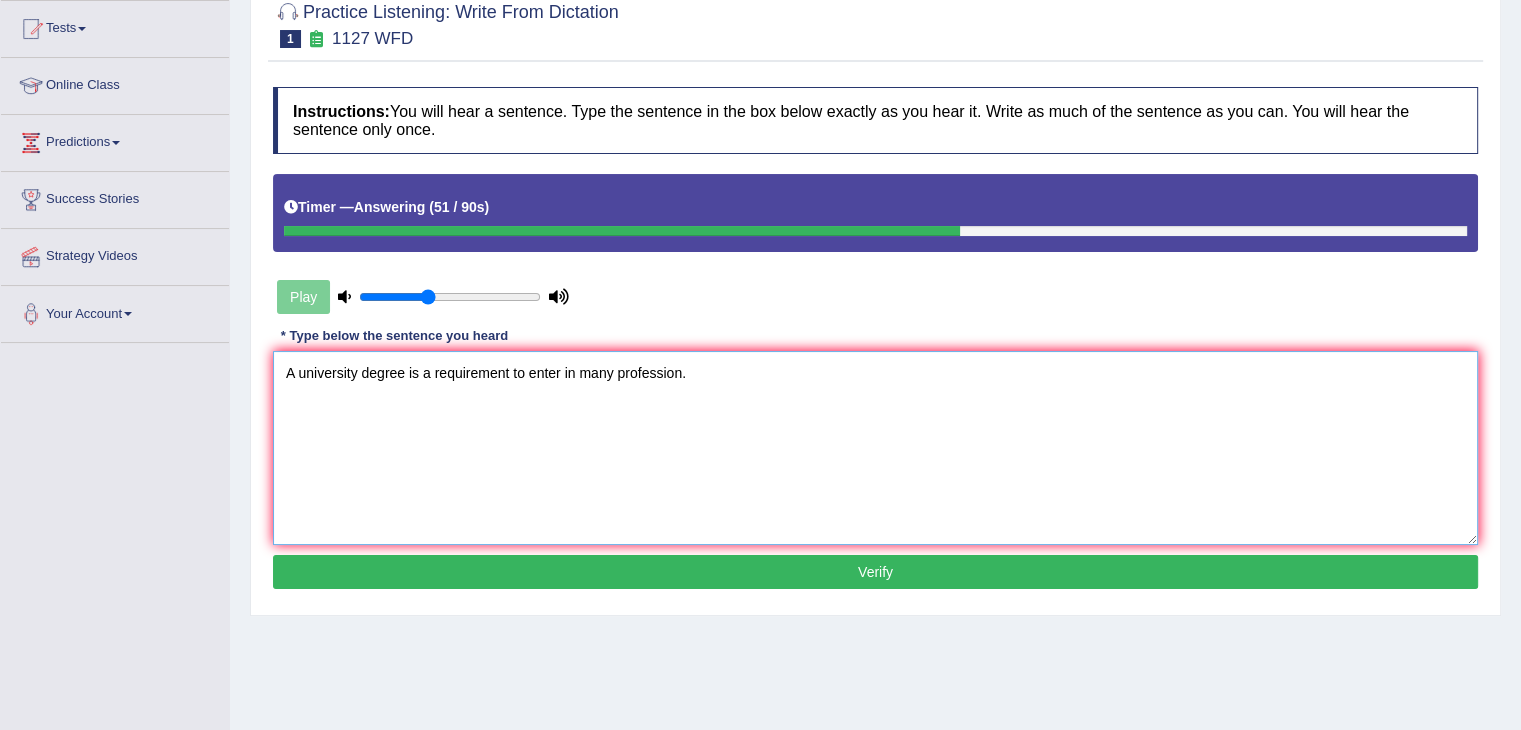 scroll, scrollTop: 240, scrollLeft: 0, axis: vertical 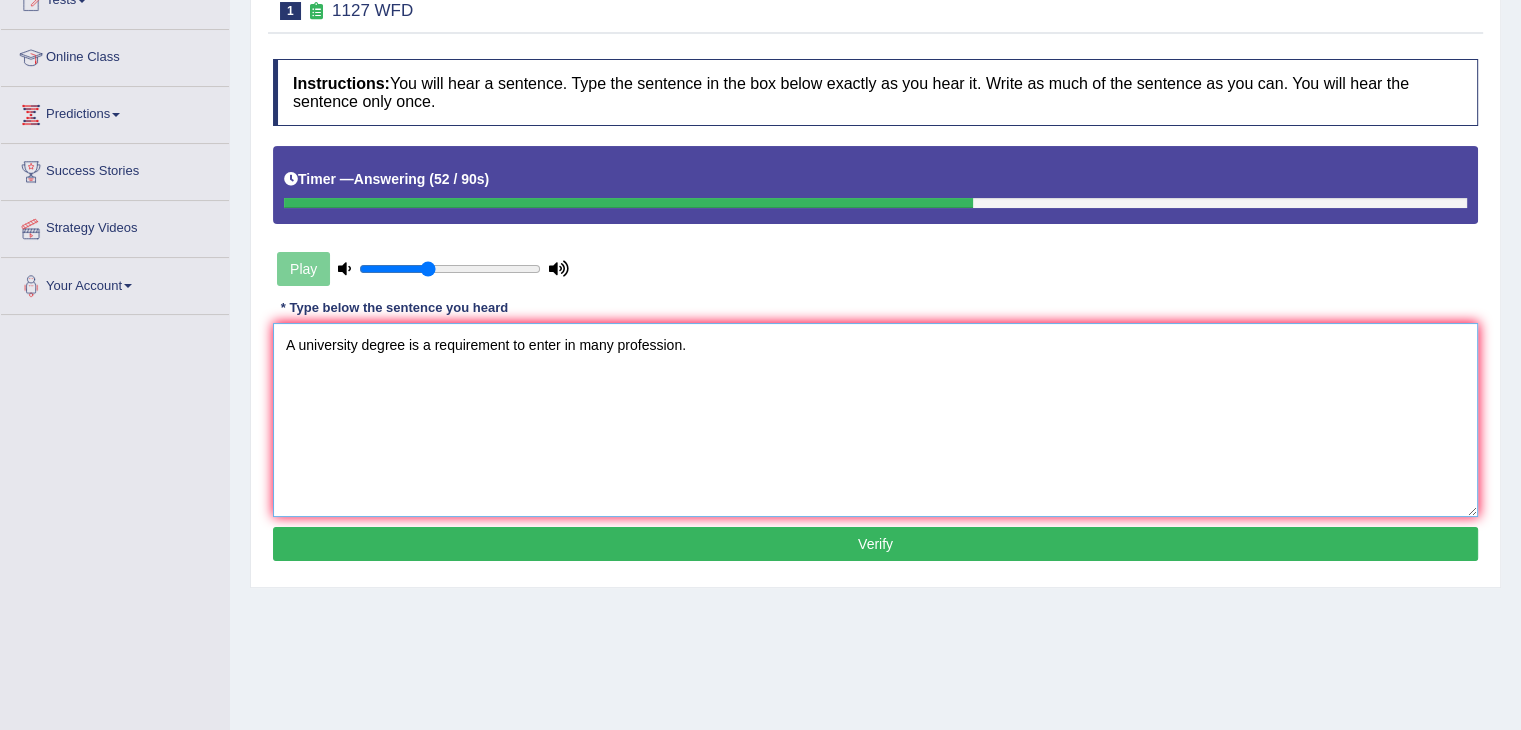 type on "A university degree is a requirement to enter in many profession." 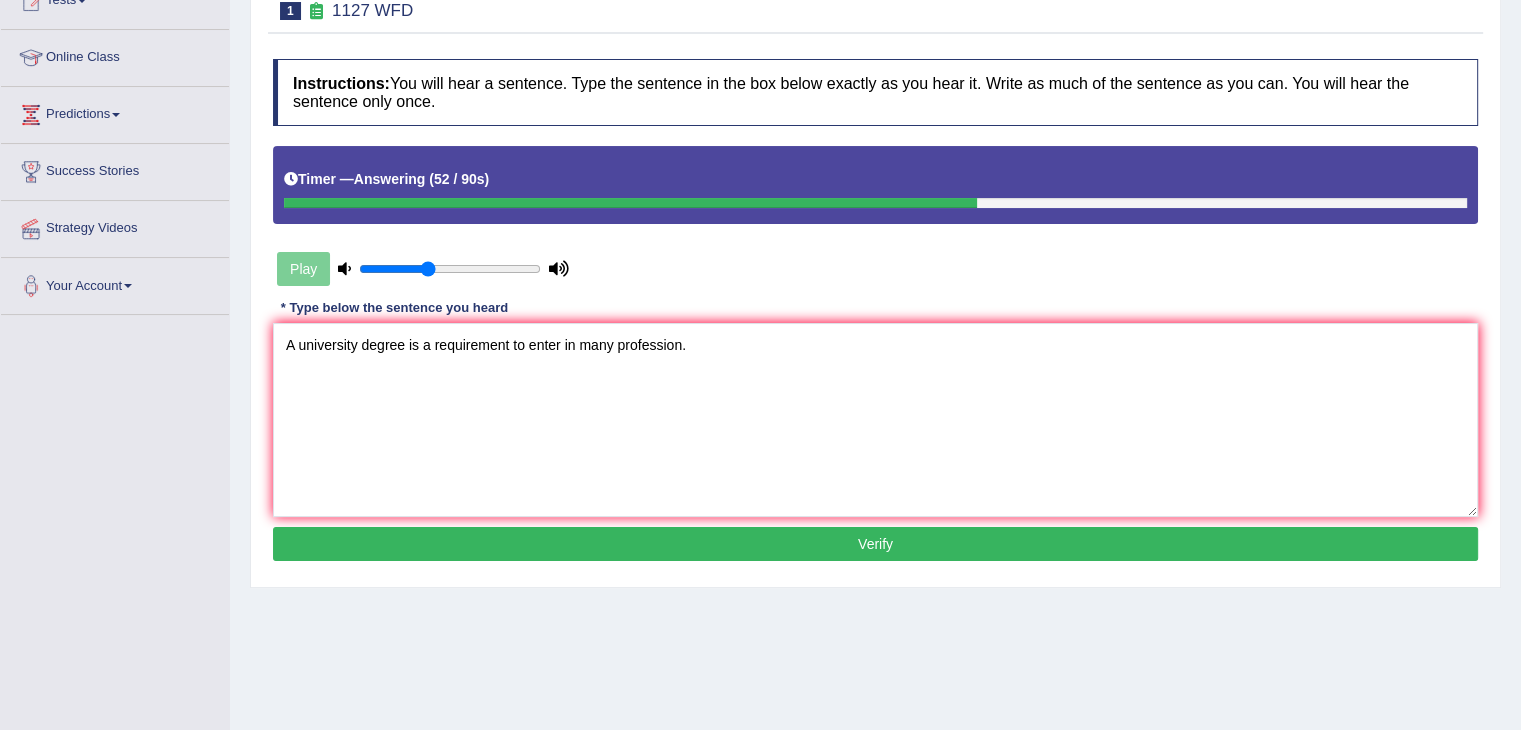 click on "Verify" at bounding box center (875, 544) 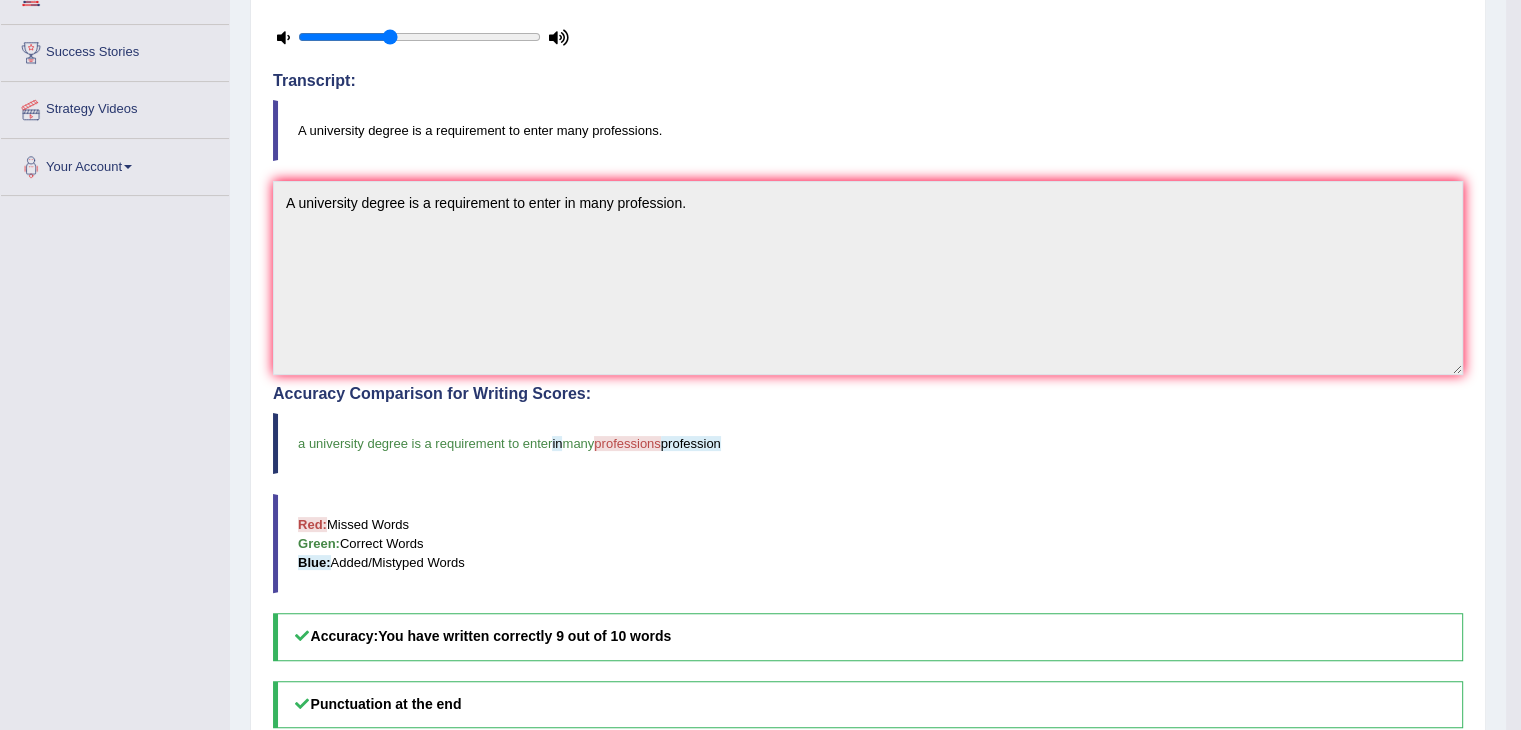 scroll, scrollTop: 360, scrollLeft: 0, axis: vertical 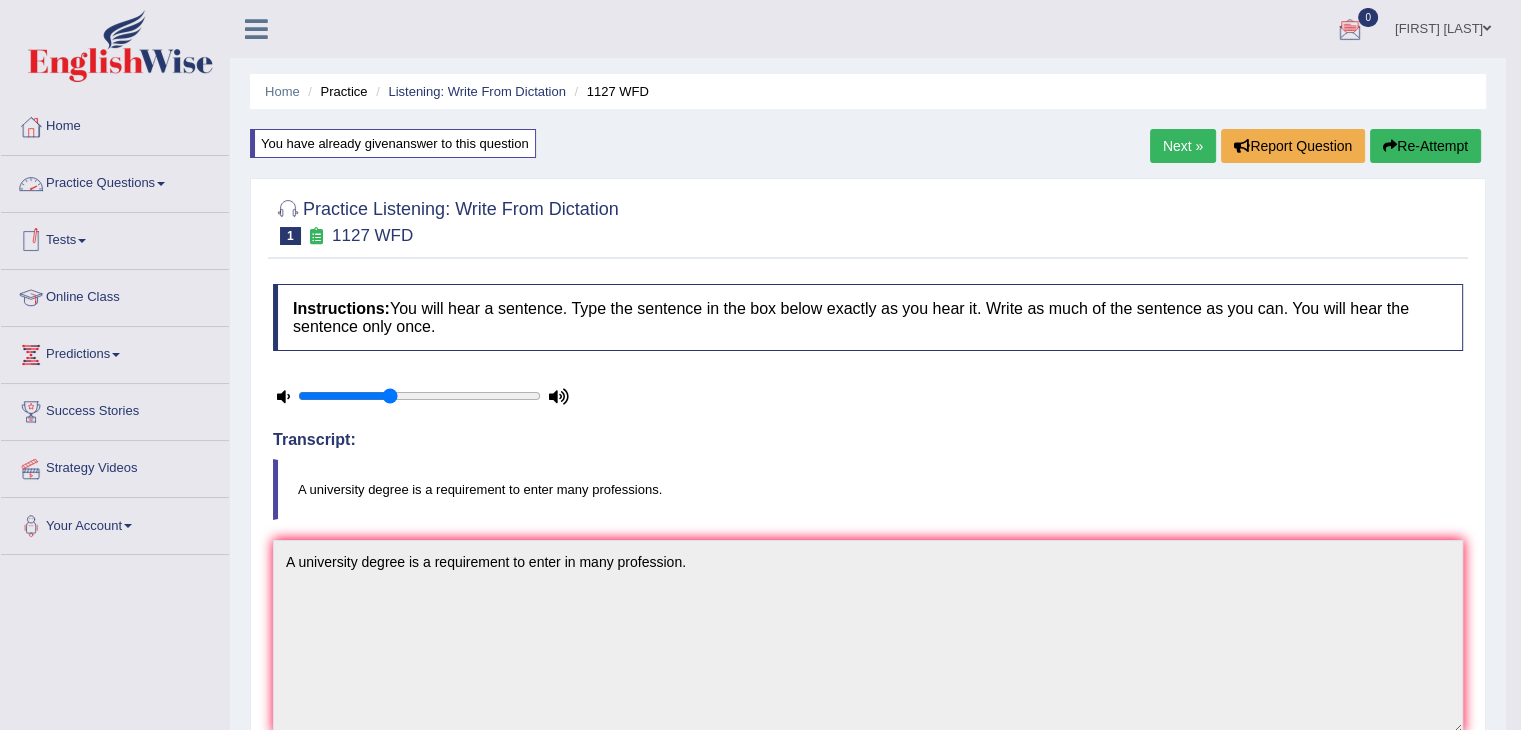 click on "Practice Questions" at bounding box center [115, 181] 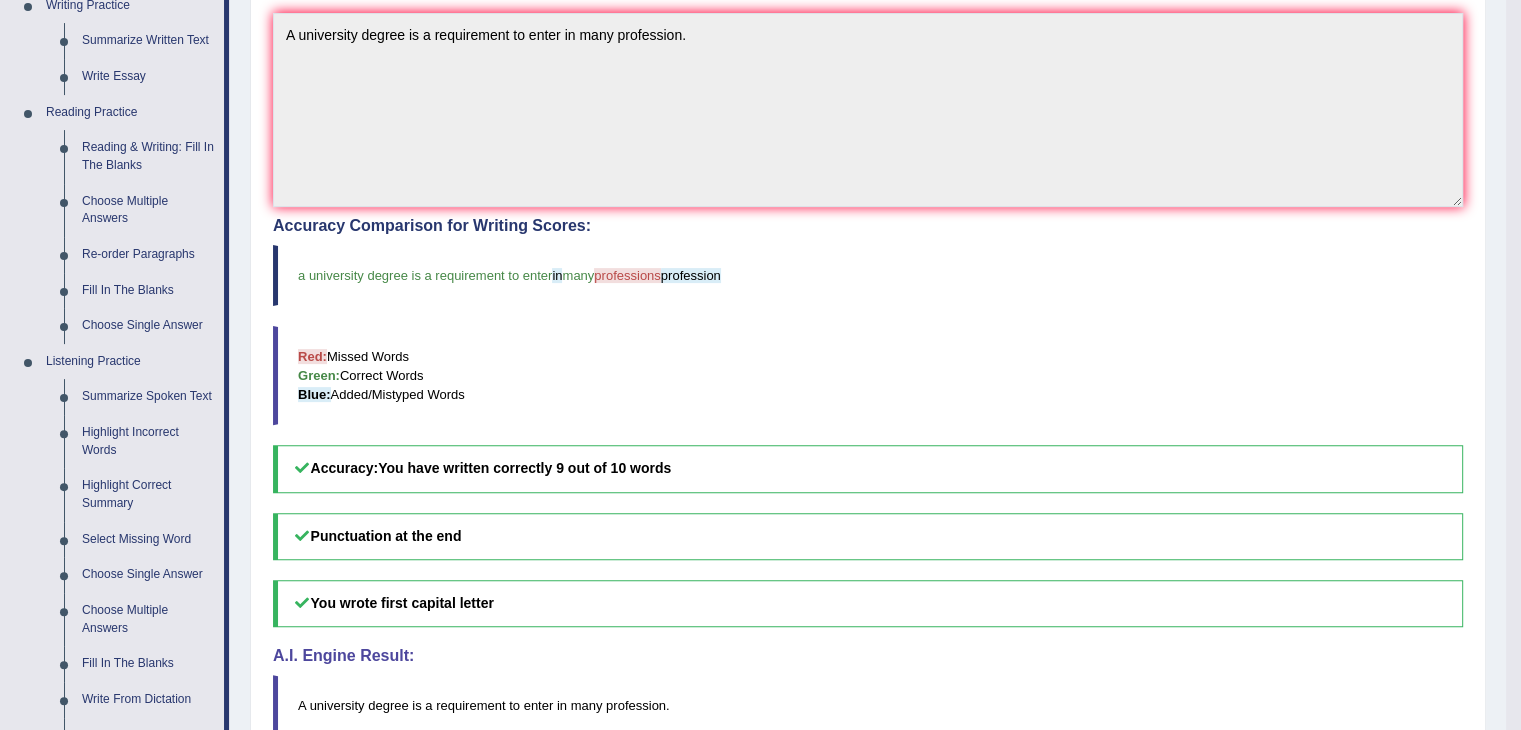 scroll, scrollTop: 560, scrollLeft: 0, axis: vertical 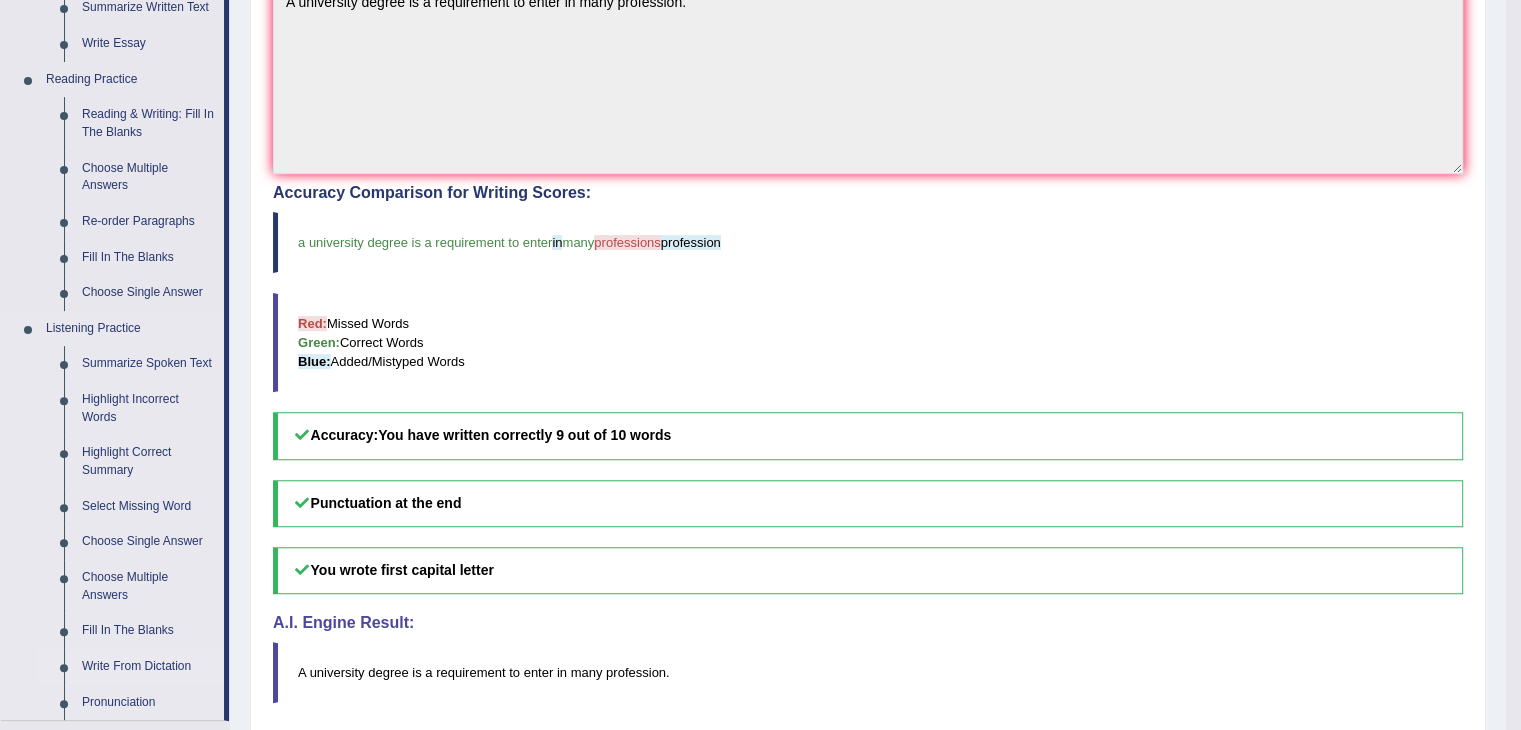 click on "Write From Dictation" at bounding box center [148, 667] 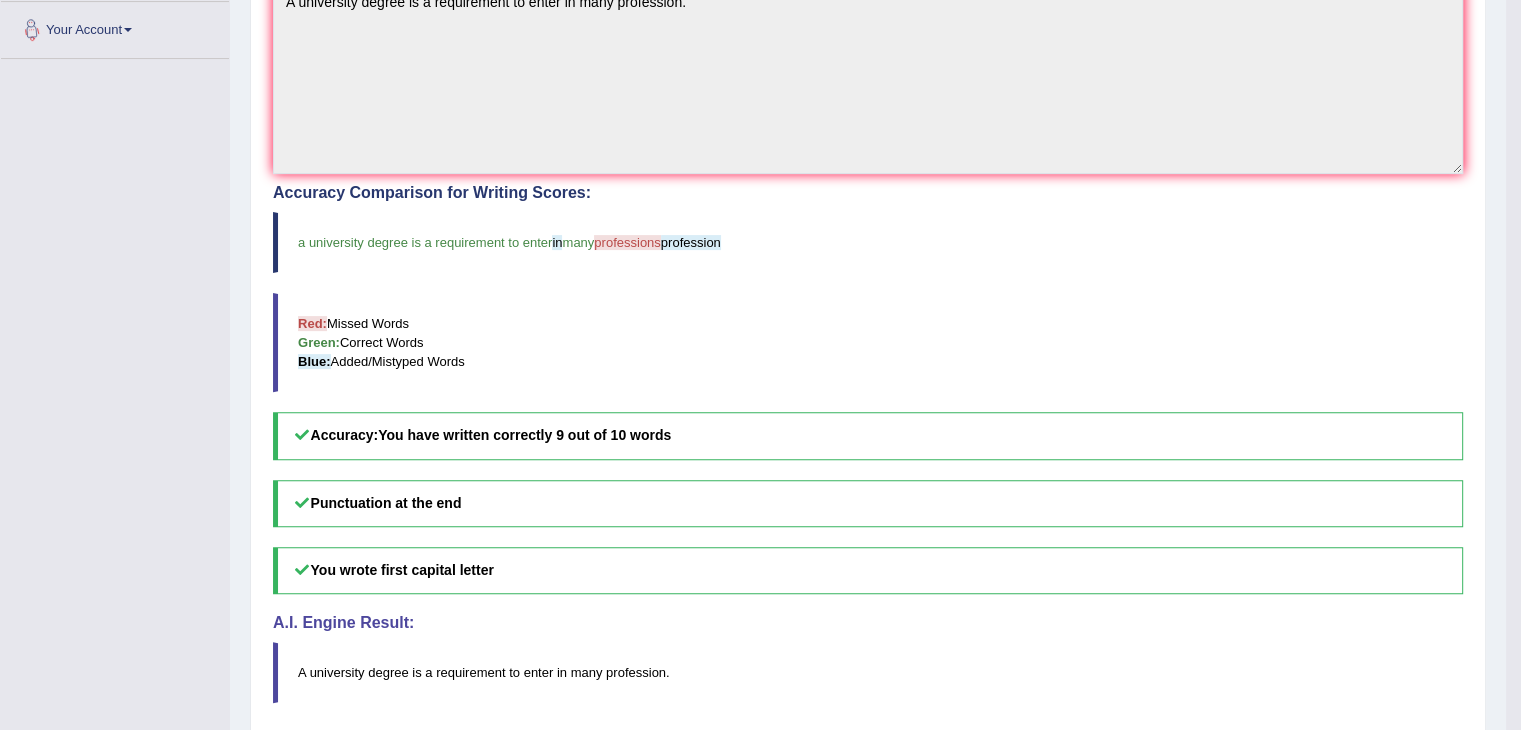 scroll, scrollTop: 248, scrollLeft: 0, axis: vertical 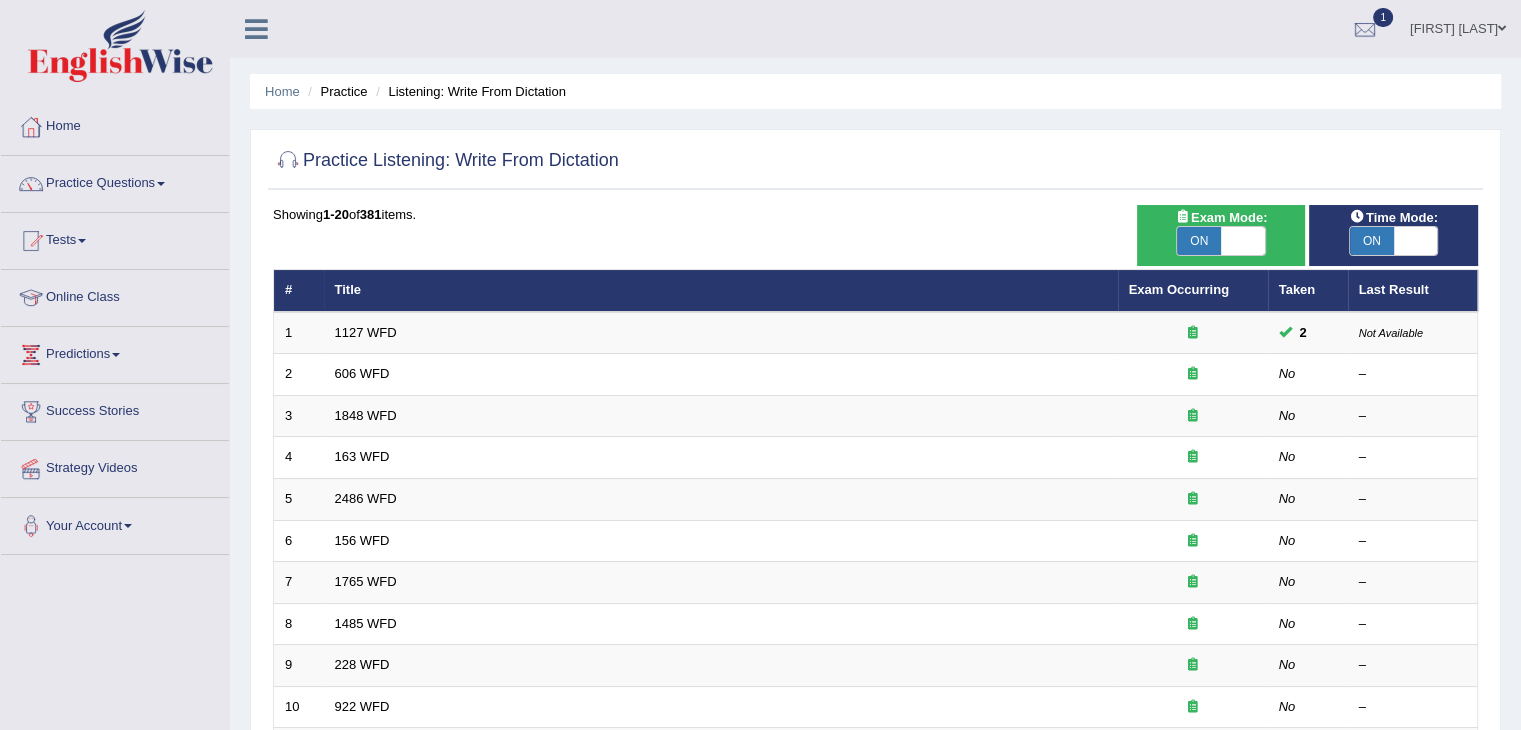 click at bounding box center (1243, 241) 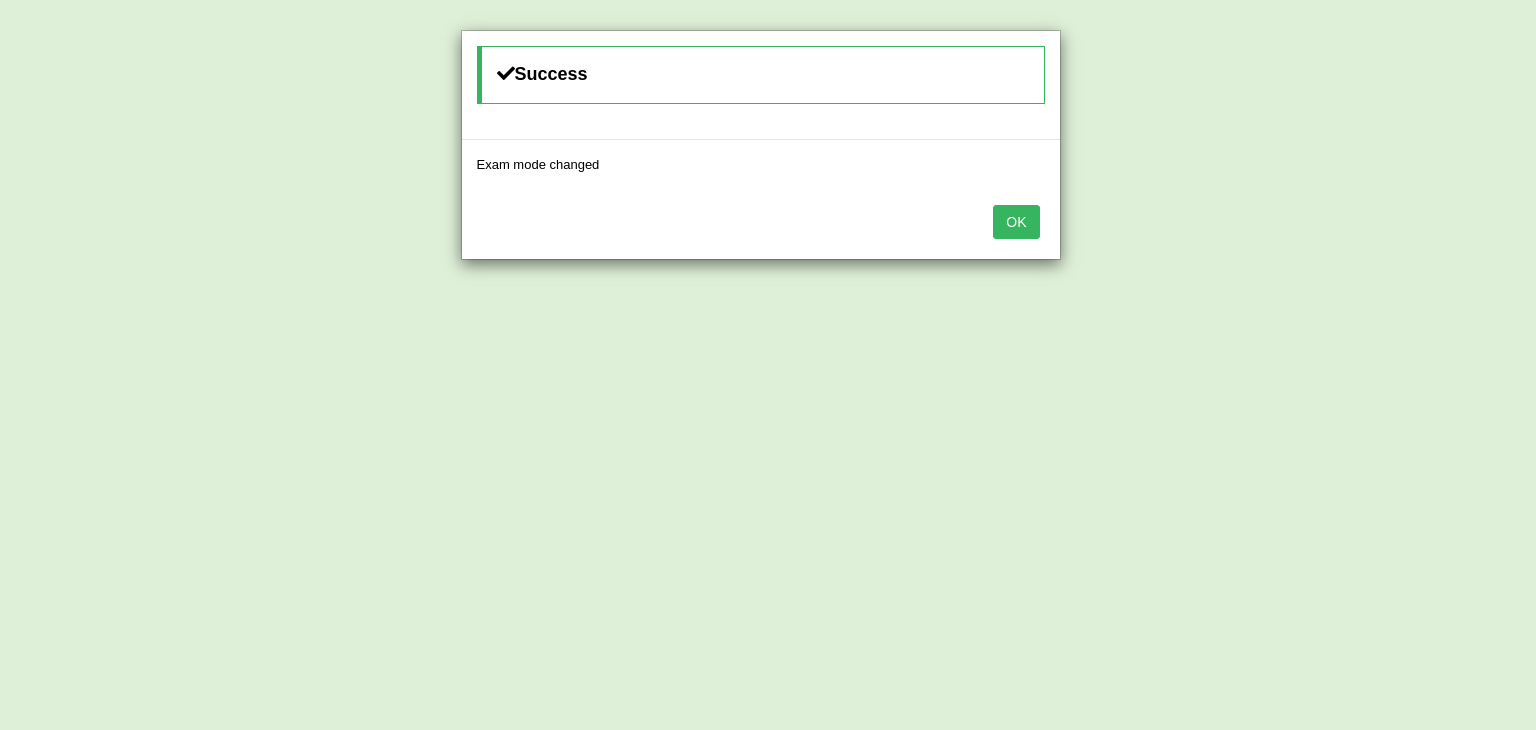 click on "OK" at bounding box center (1016, 222) 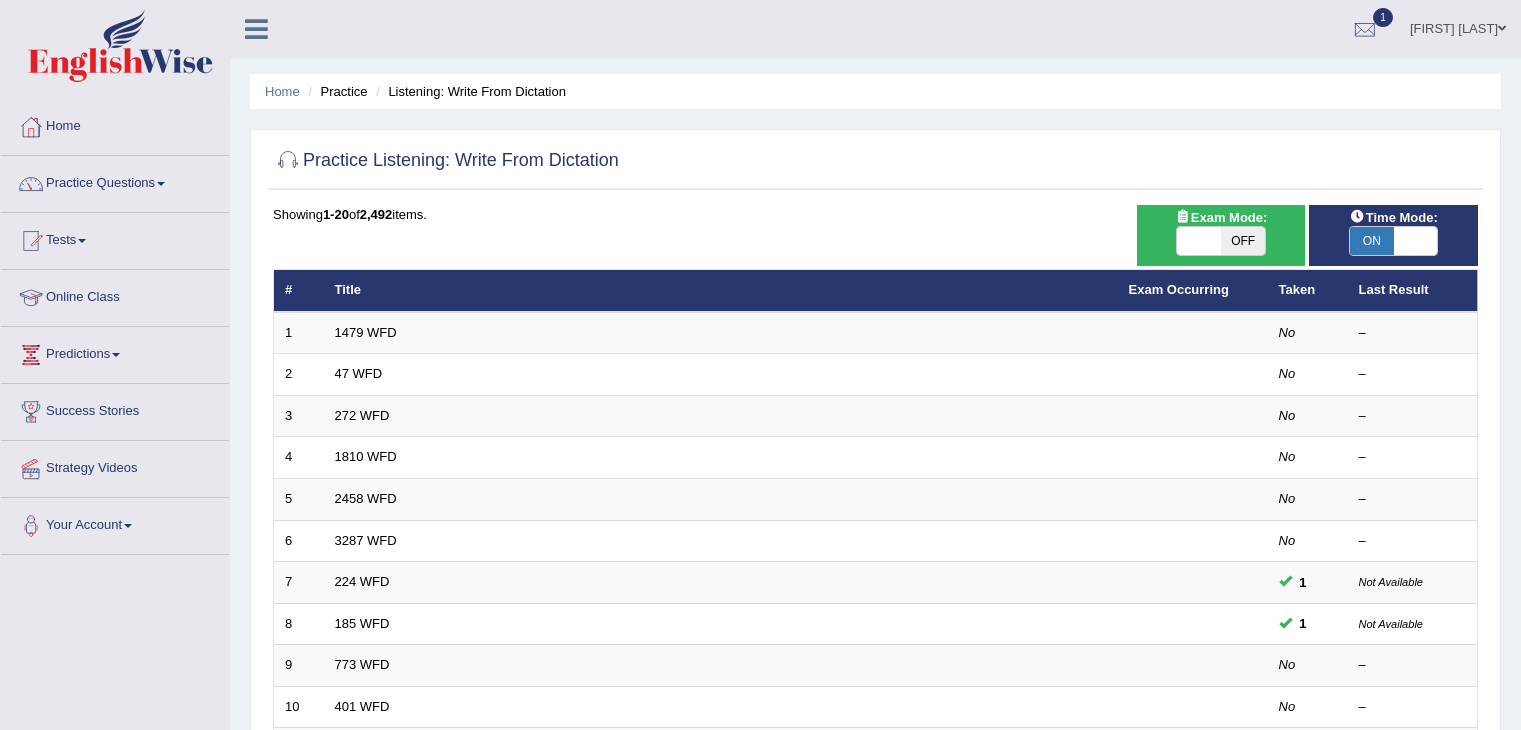 scroll, scrollTop: 0, scrollLeft: 0, axis: both 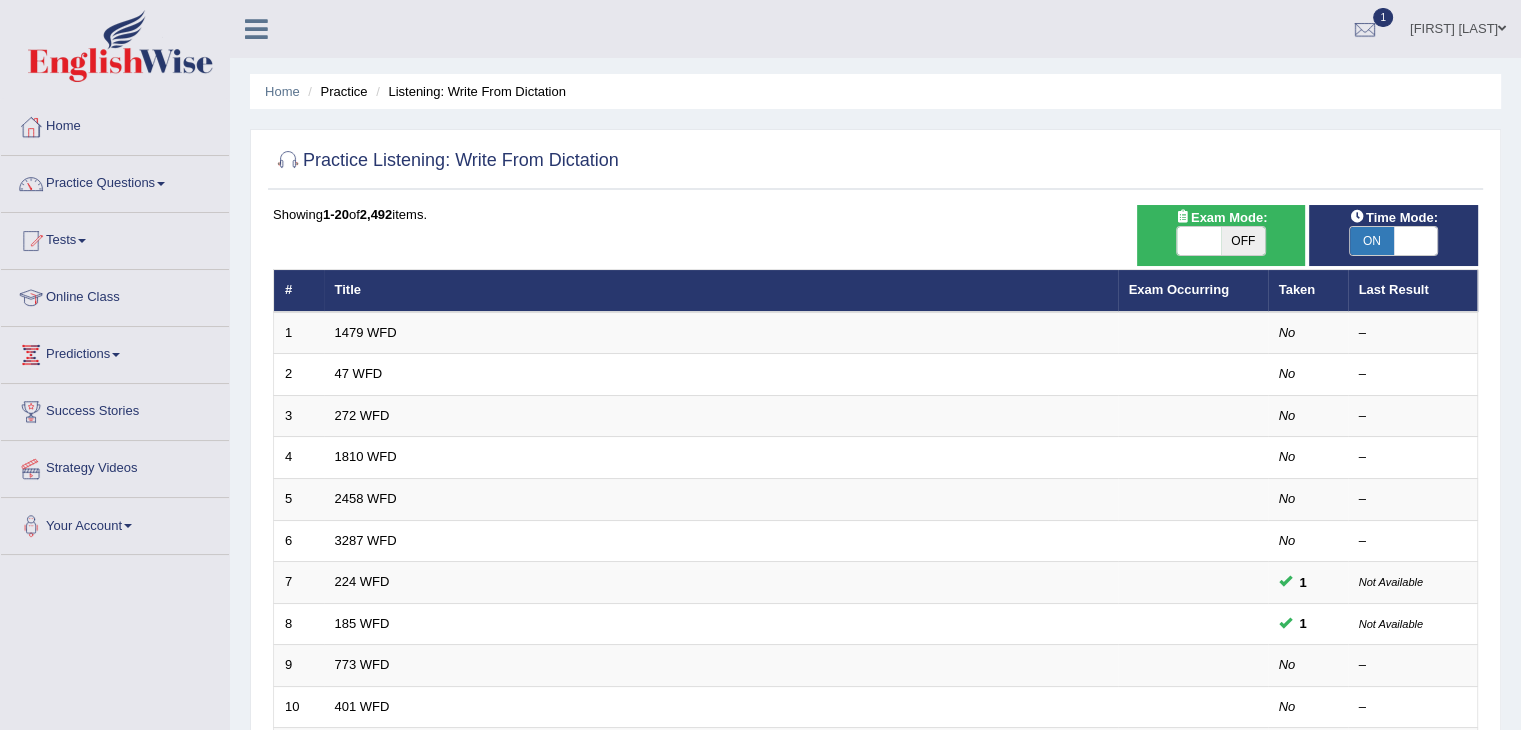 click at bounding box center [1199, 241] 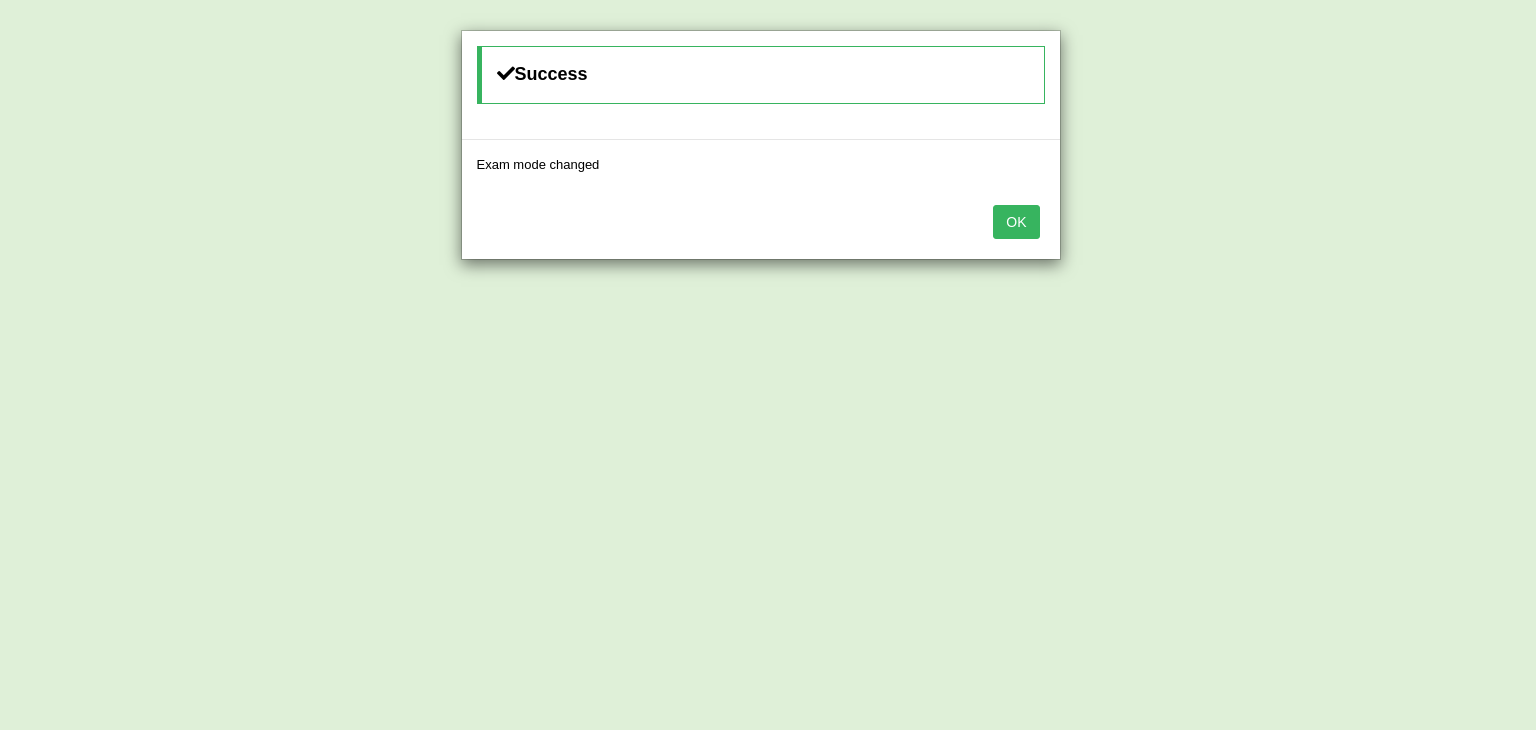 click on "OK" at bounding box center (1016, 222) 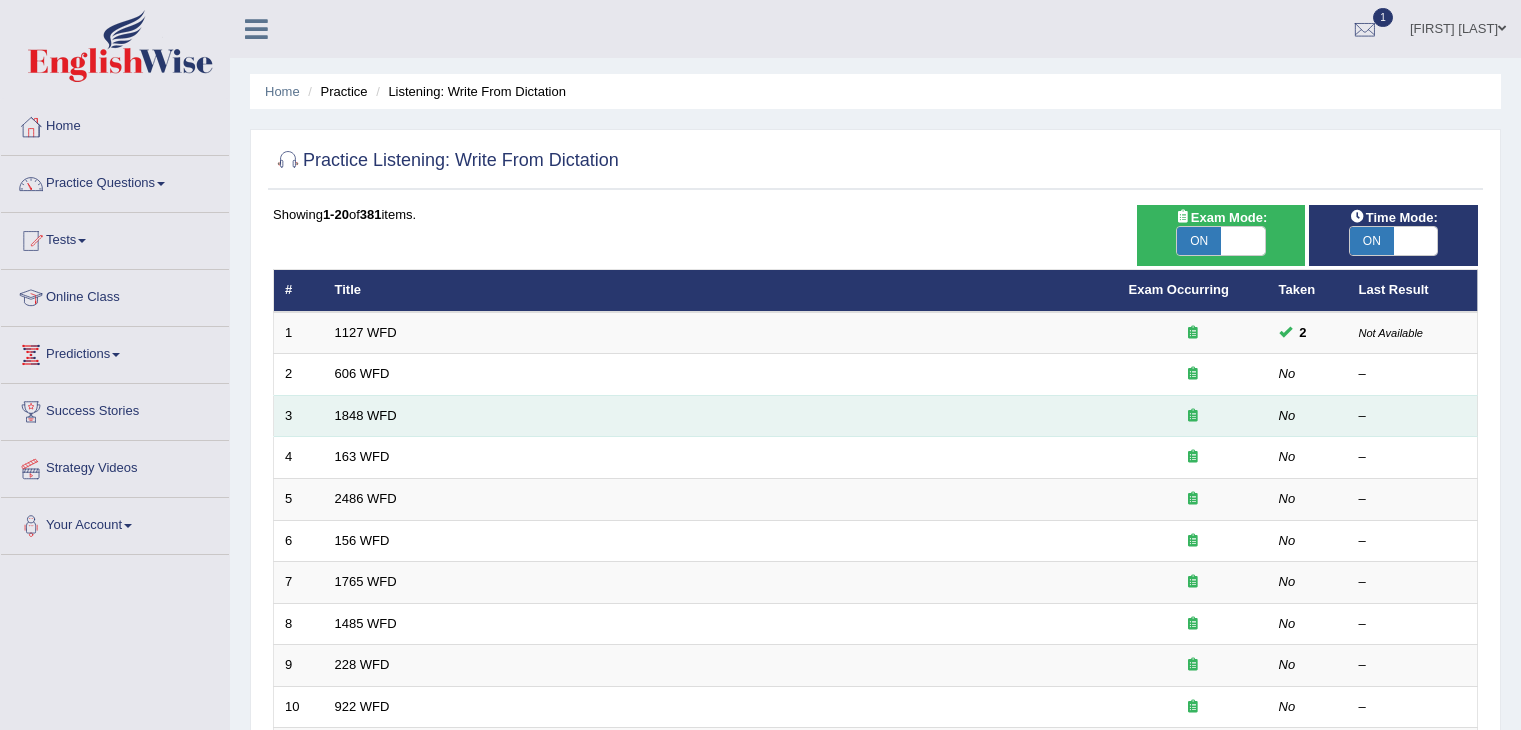 scroll, scrollTop: 0, scrollLeft: 0, axis: both 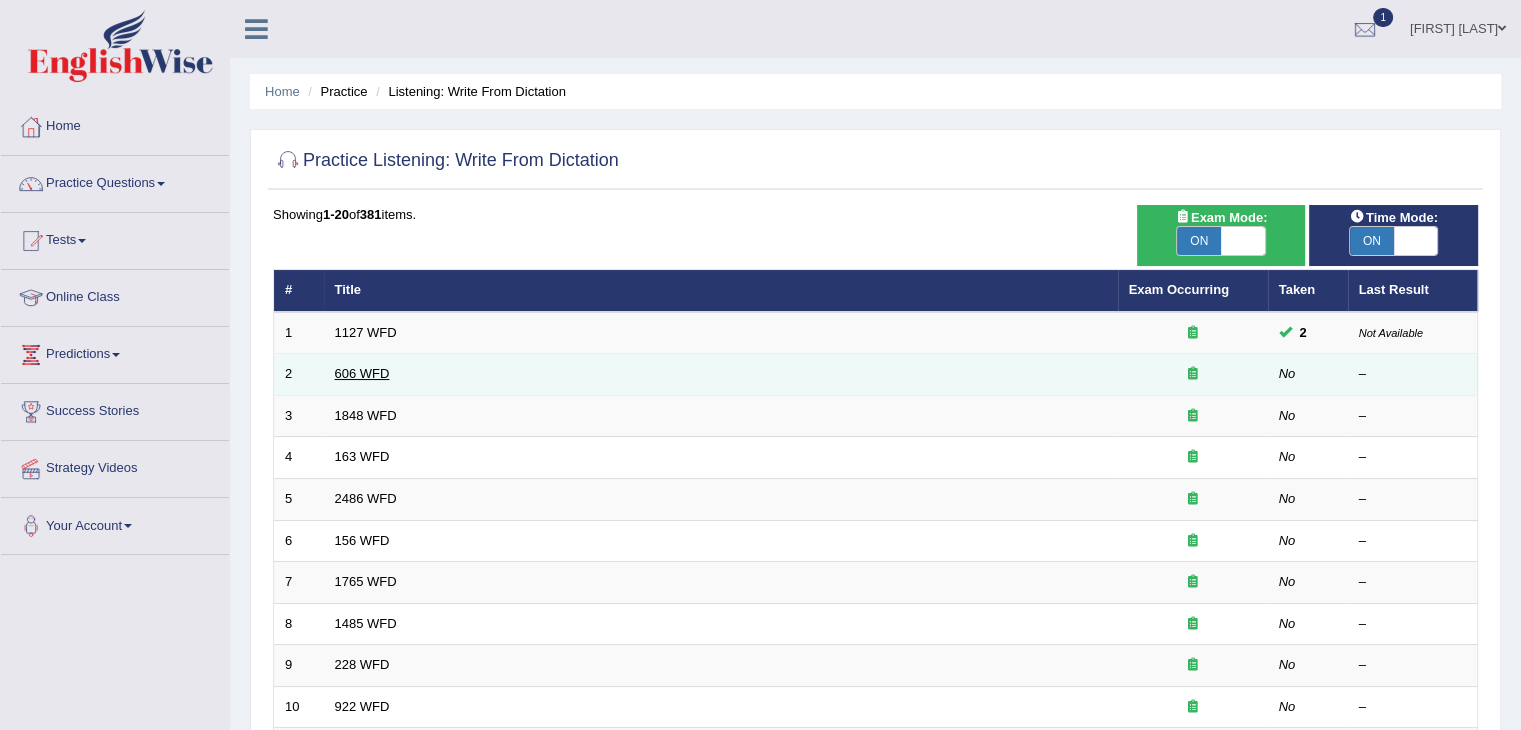 click on "606 WFD" at bounding box center (362, 373) 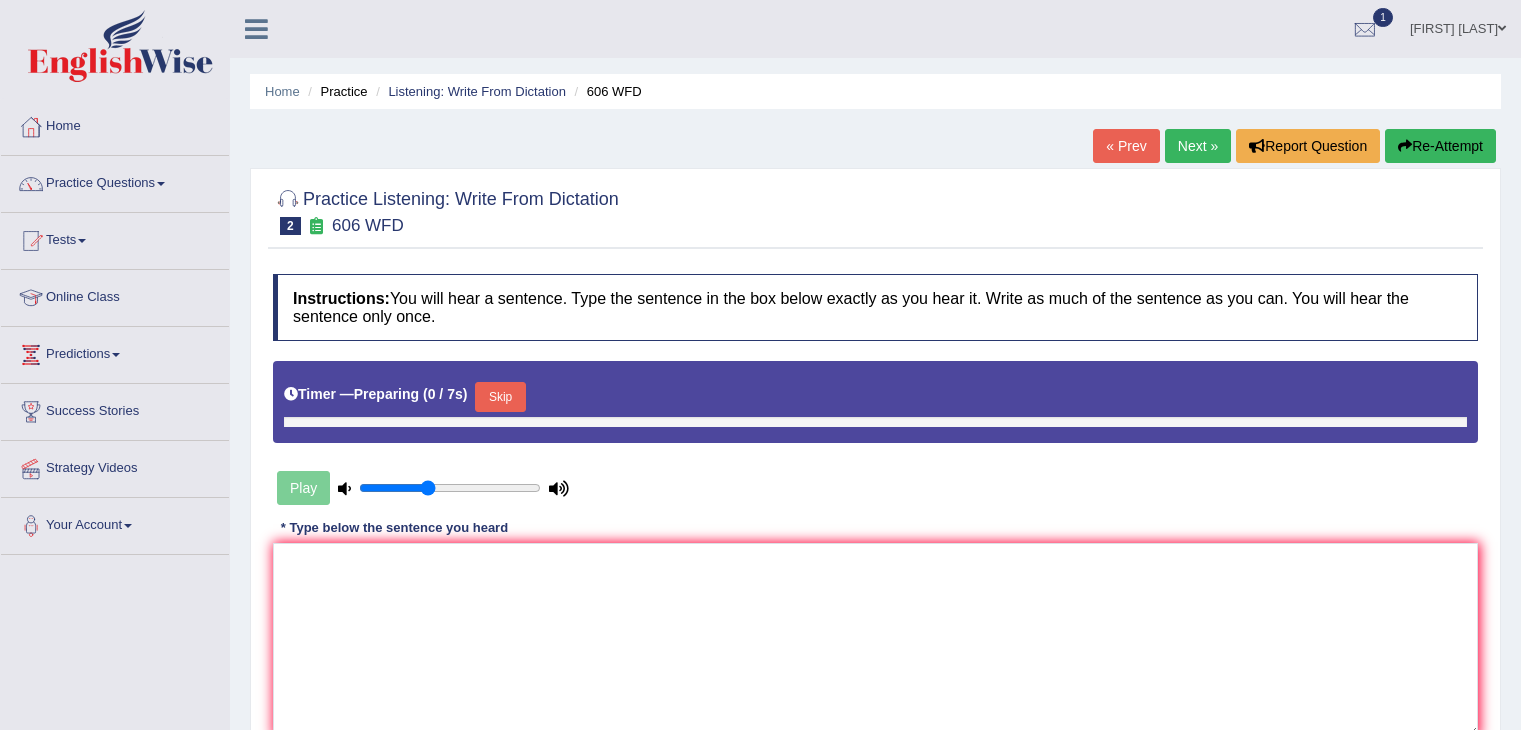 scroll, scrollTop: 0, scrollLeft: 0, axis: both 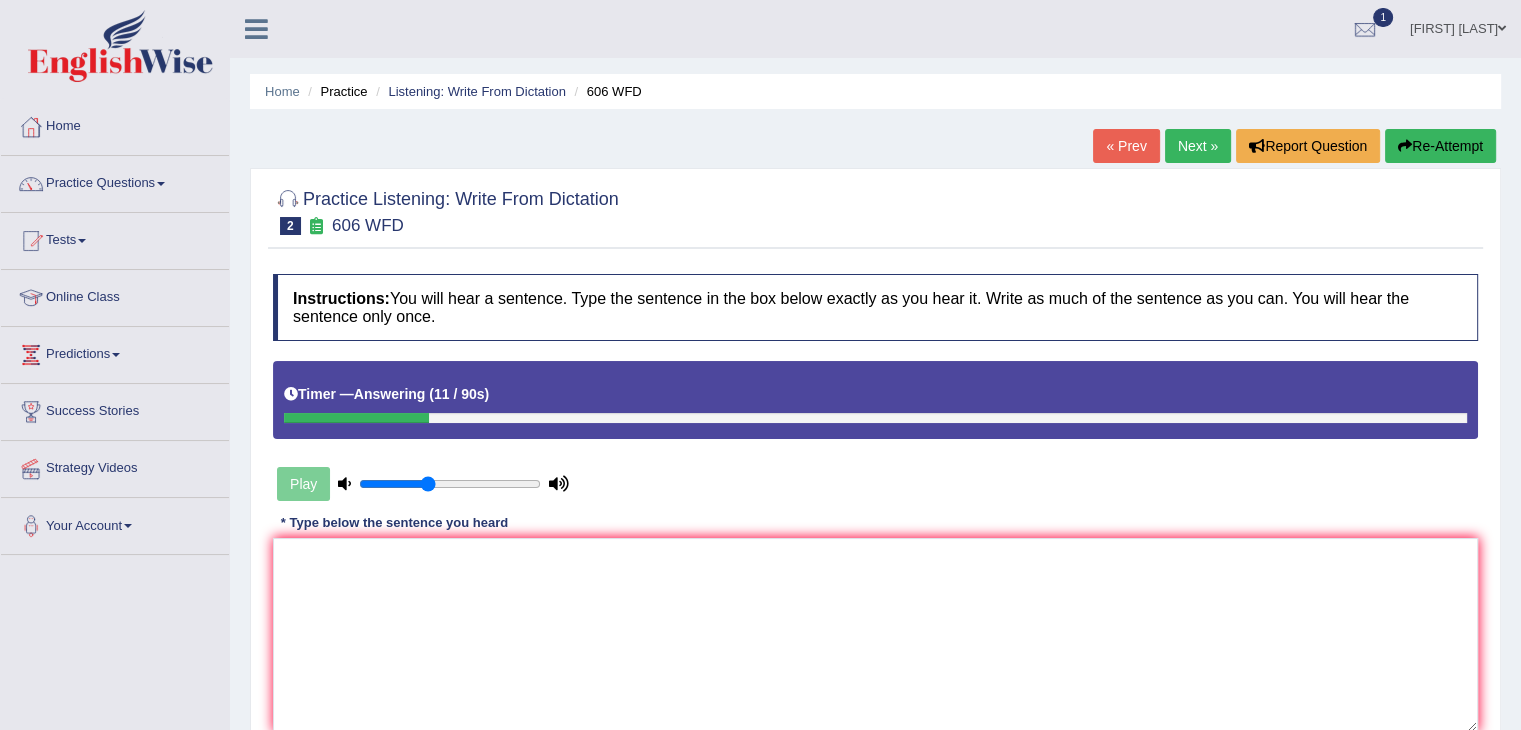 click on "Re-Attempt" at bounding box center [1440, 146] 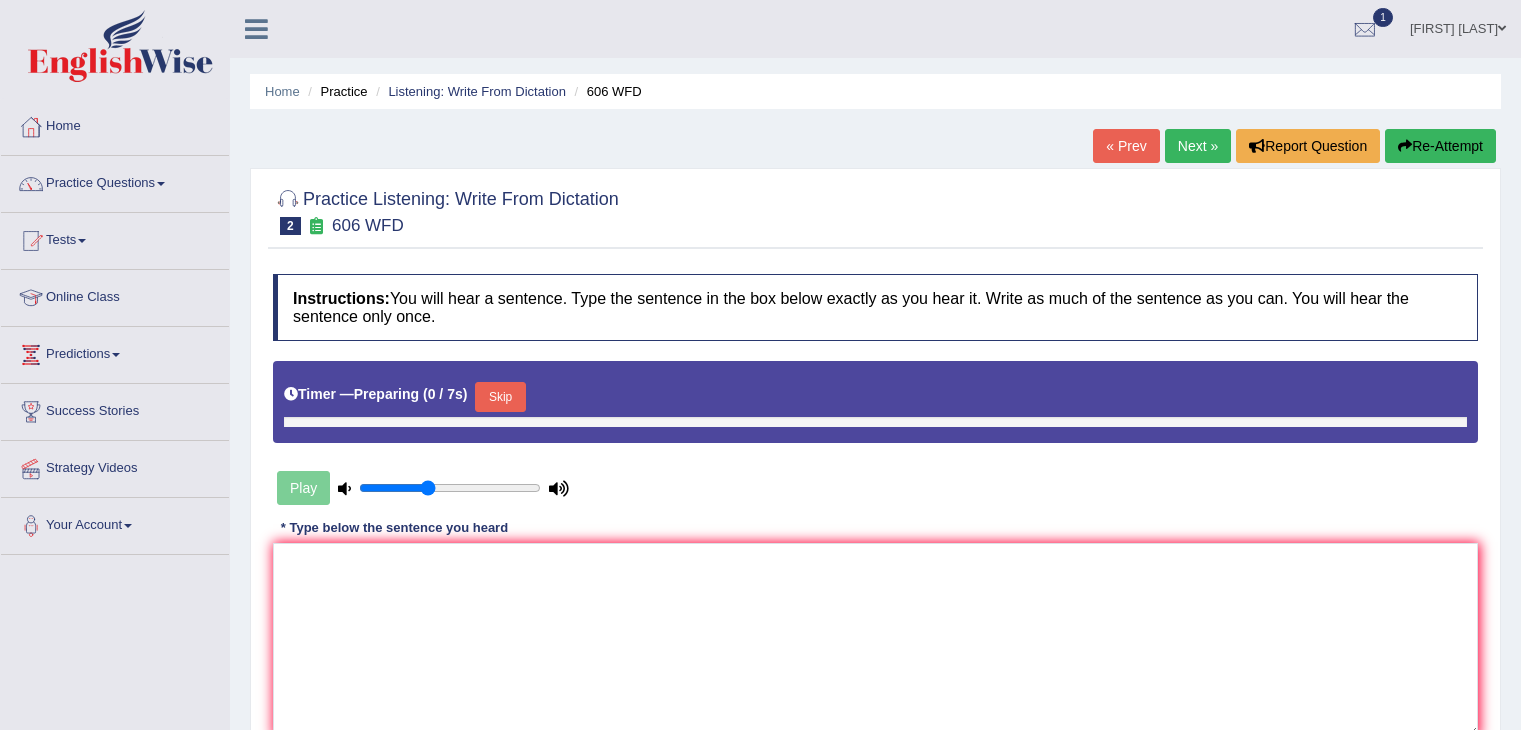 scroll, scrollTop: 0, scrollLeft: 0, axis: both 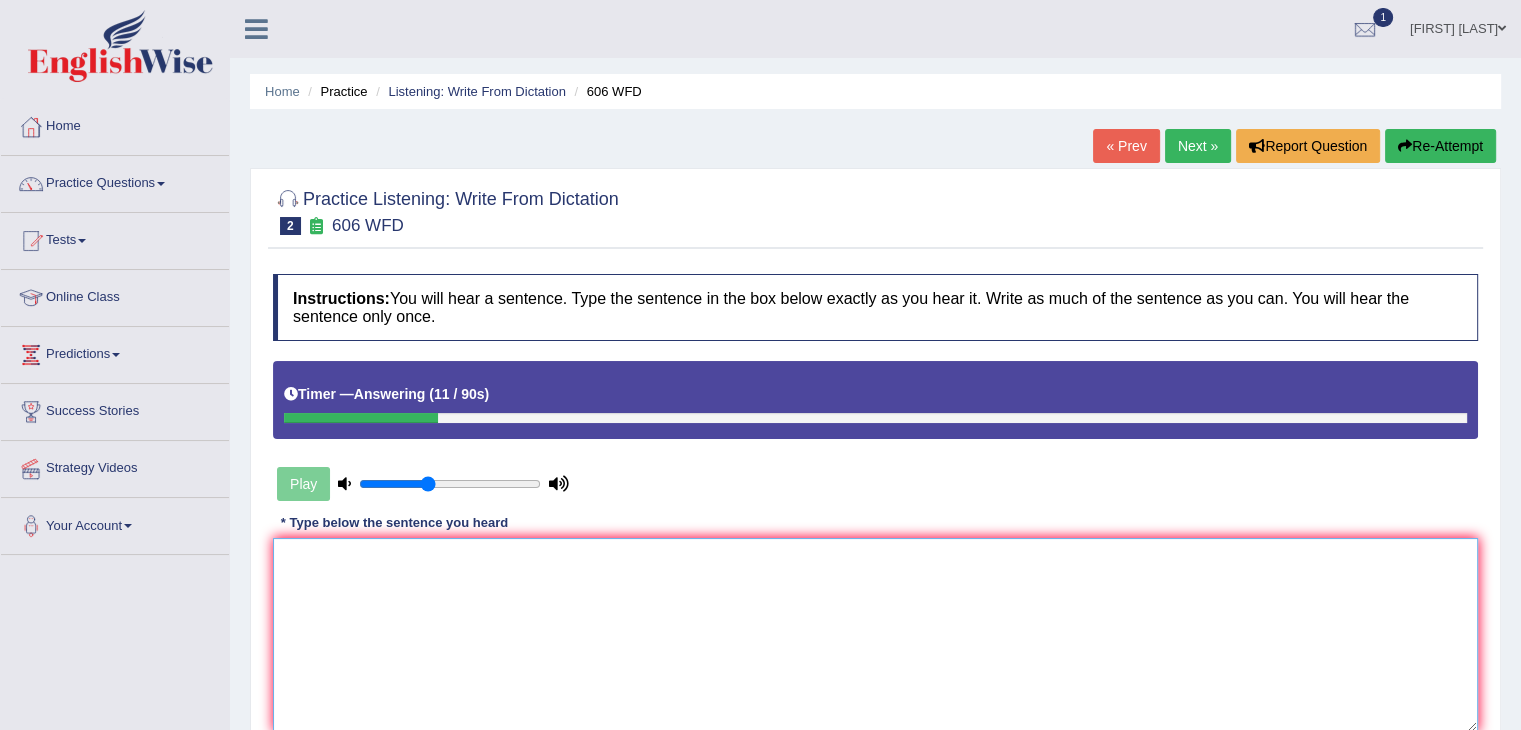 click at bounding box center [875, 635] 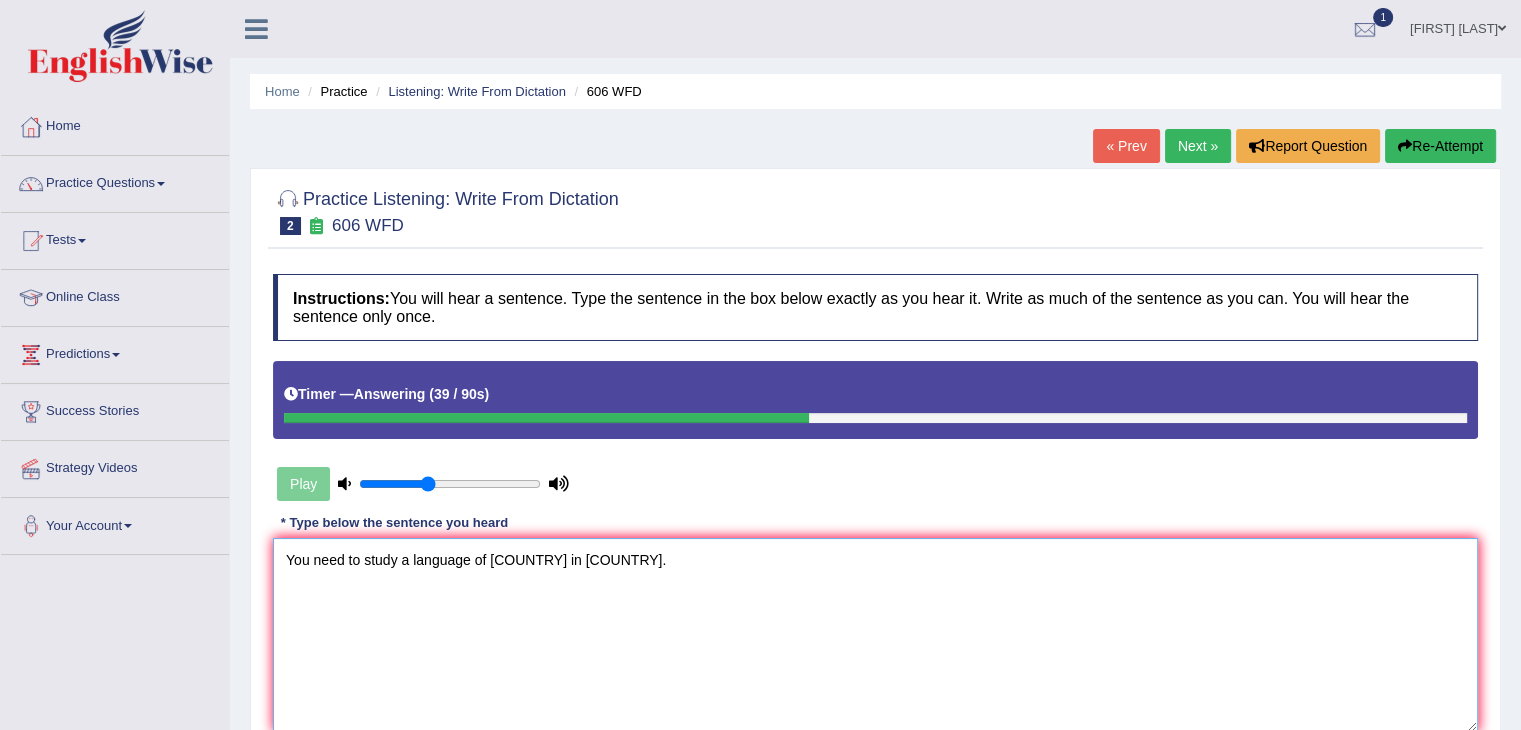 click on "You need to study a language of spain in Grece." at bounding box center [875, 635] 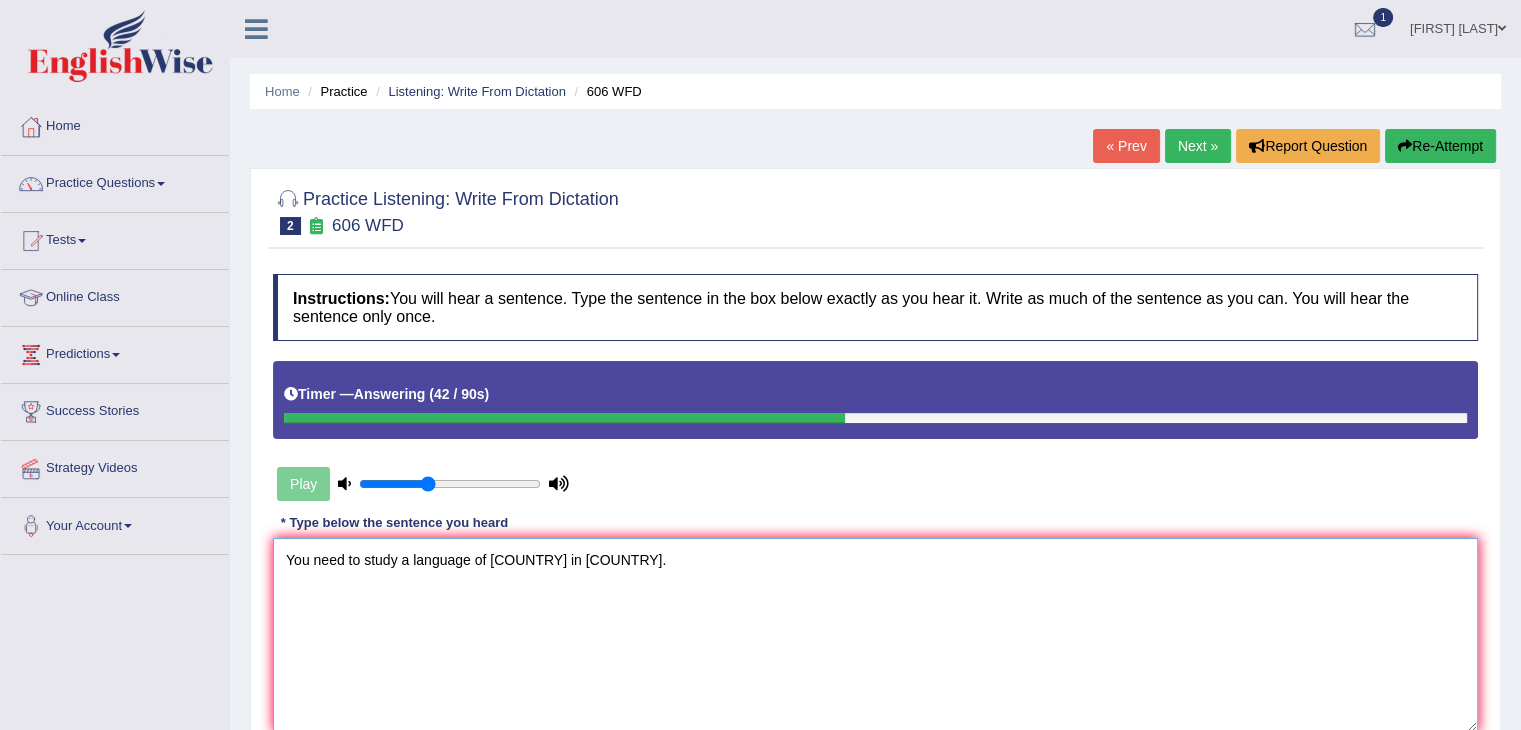 click on "You need to study a language of spain in Grece." at bounding box center (875, 635) 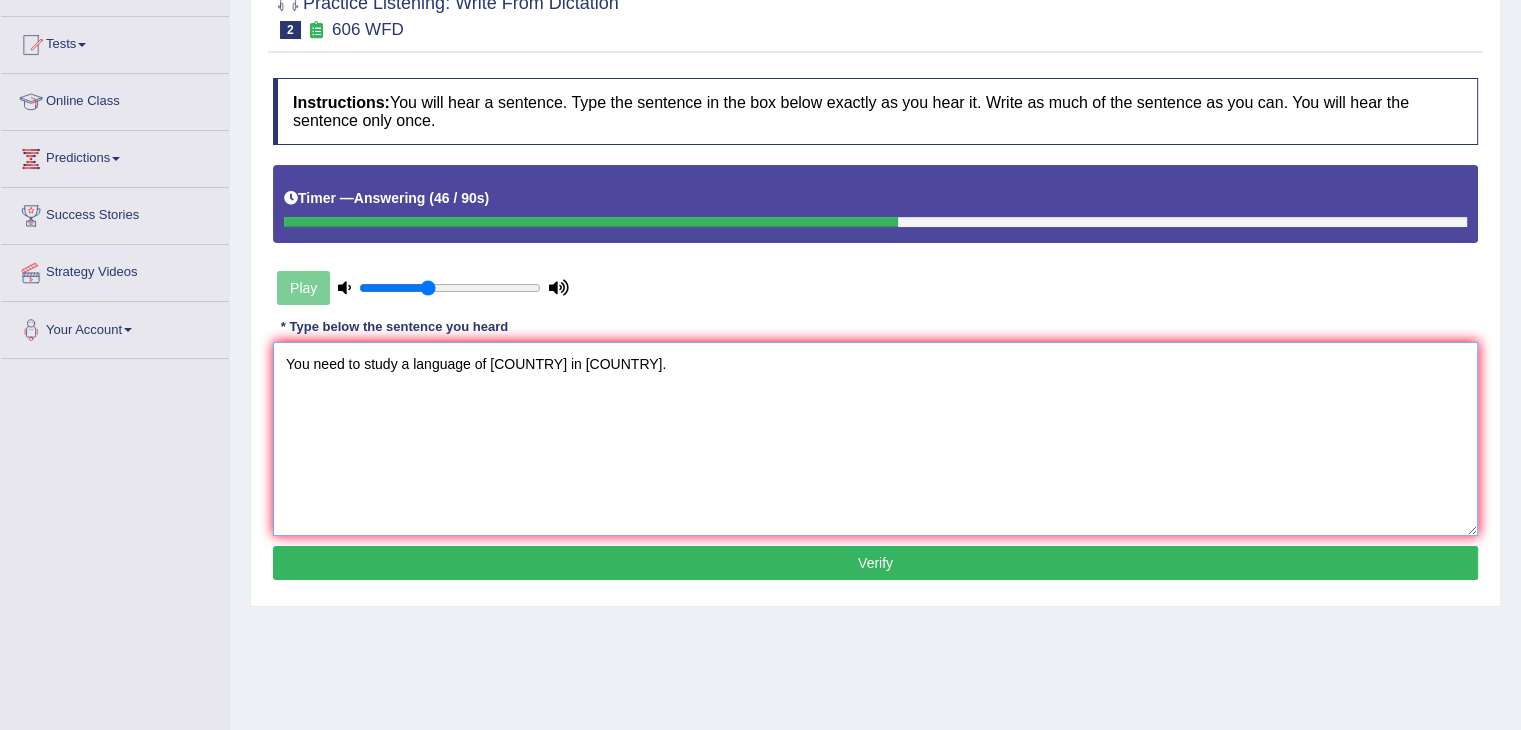 scroll, scrollTop: 200, scrollLeft: 0, axis: vertical 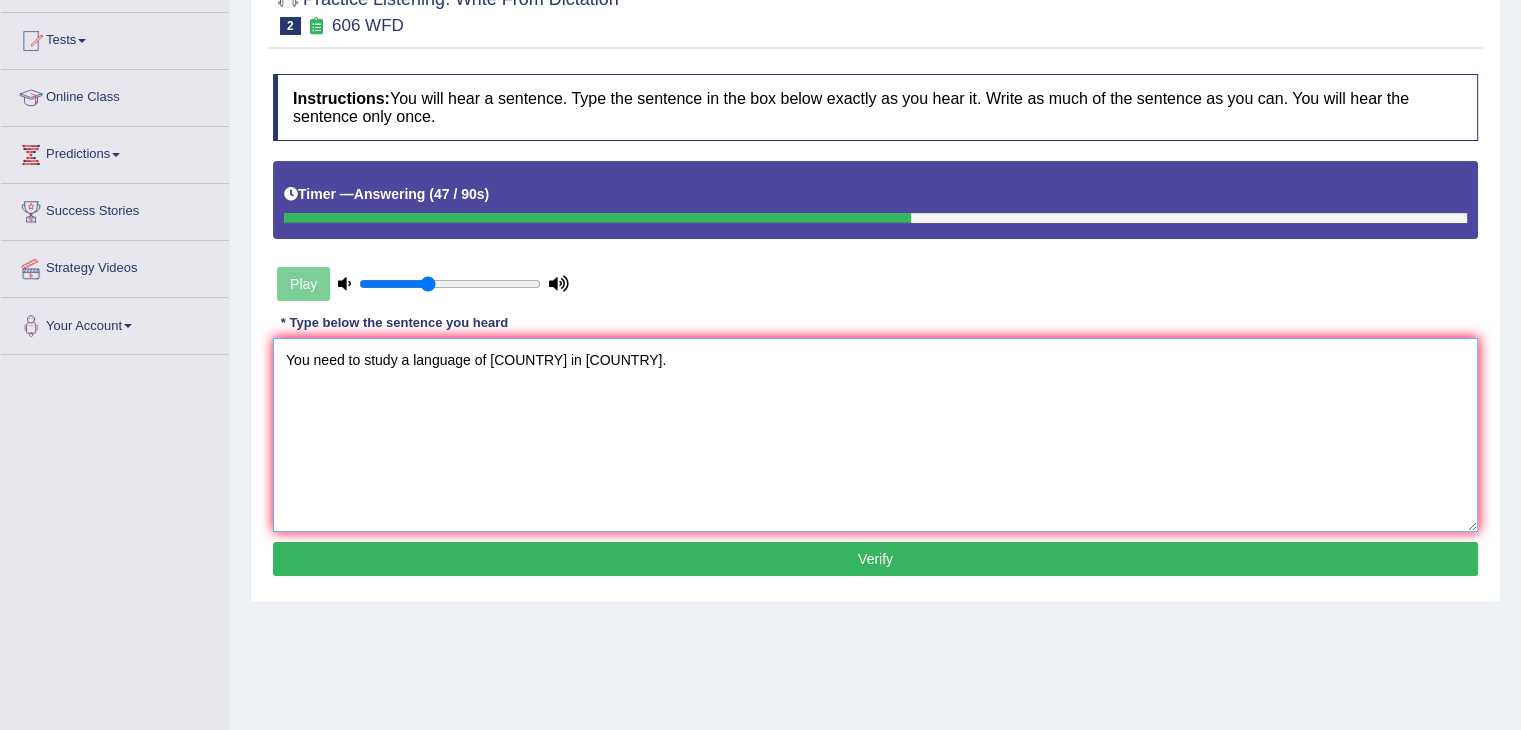 type on "You need to study a language of spain in Greece." 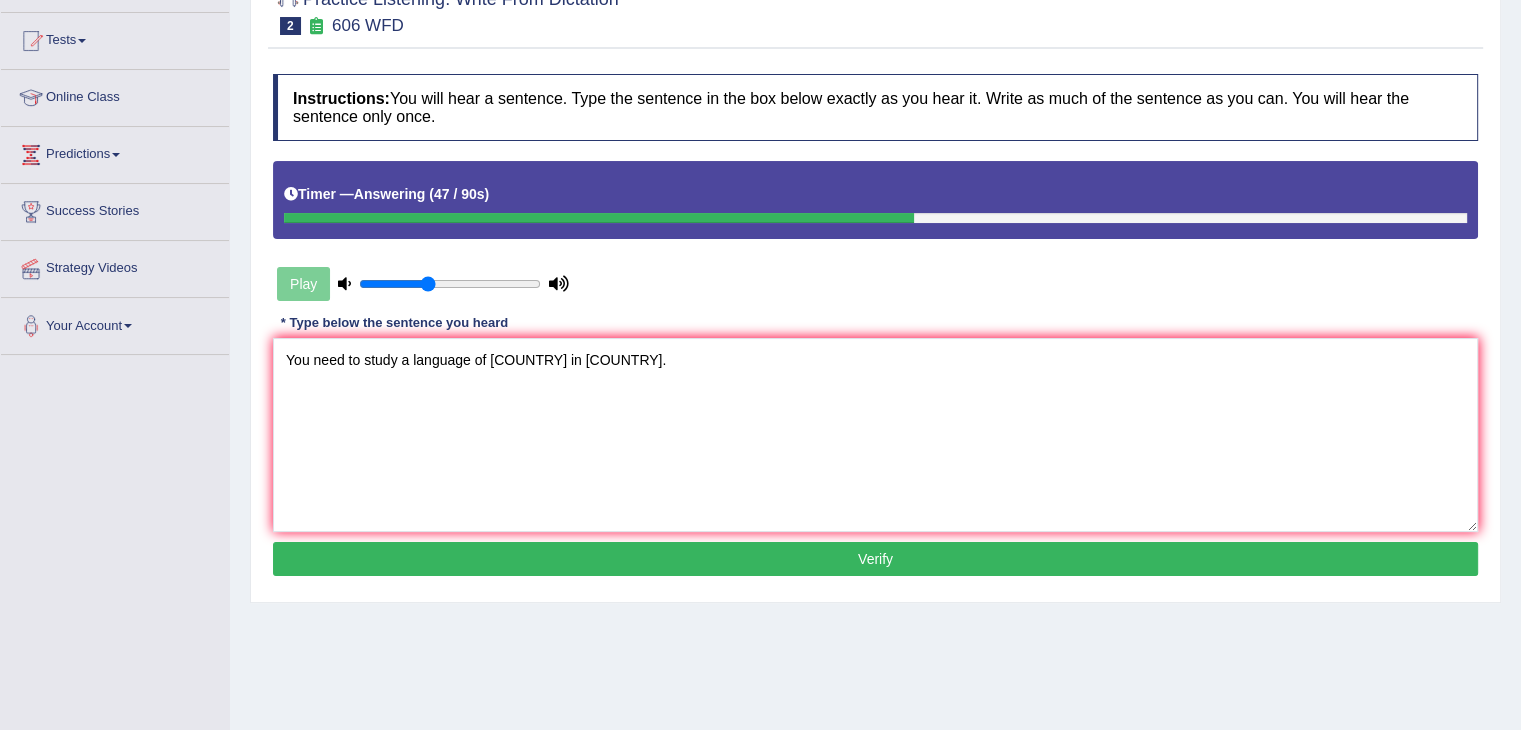 click on "Verify" at bounding box center (875, 559) 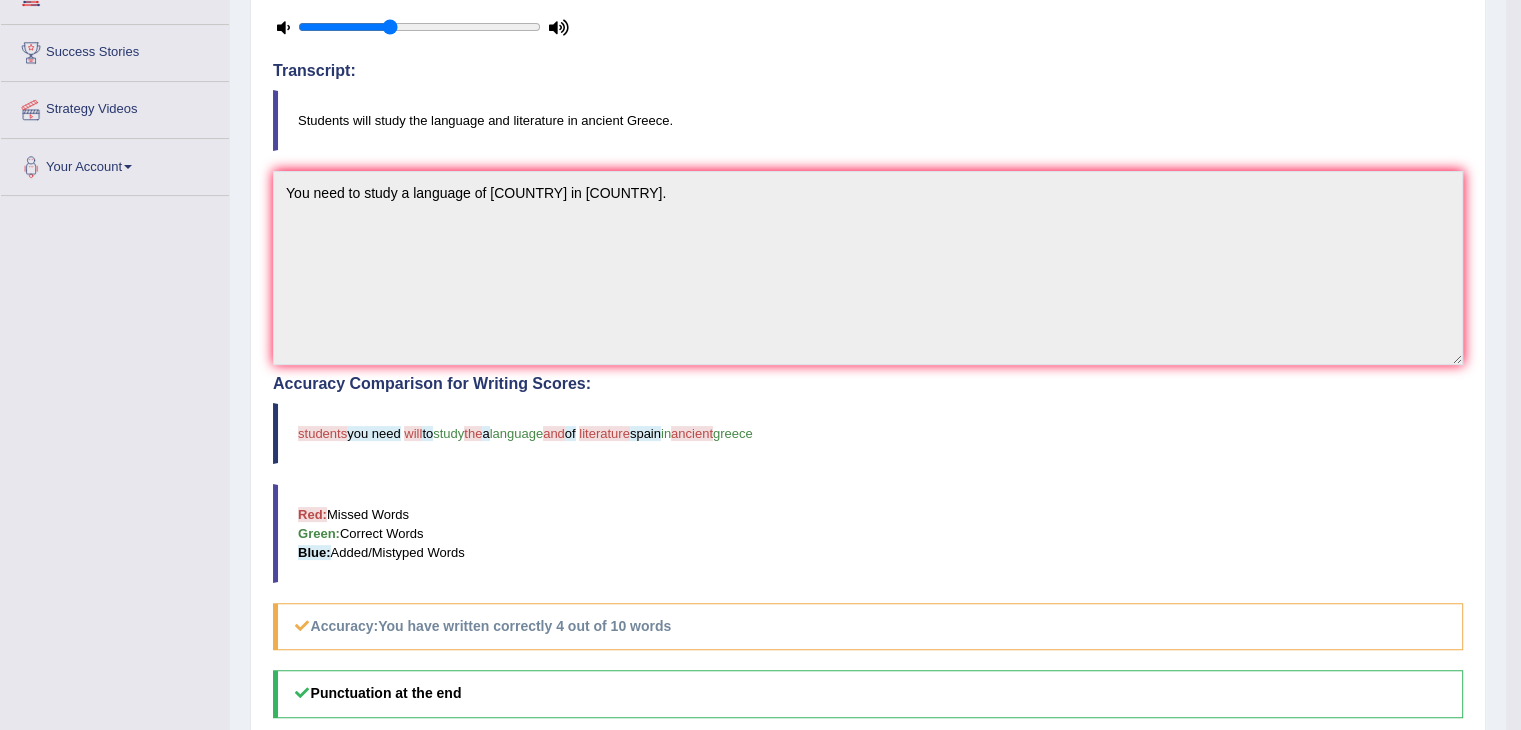 scroll, scrollTop: 360, scrollLeft: 0, axis: vertical 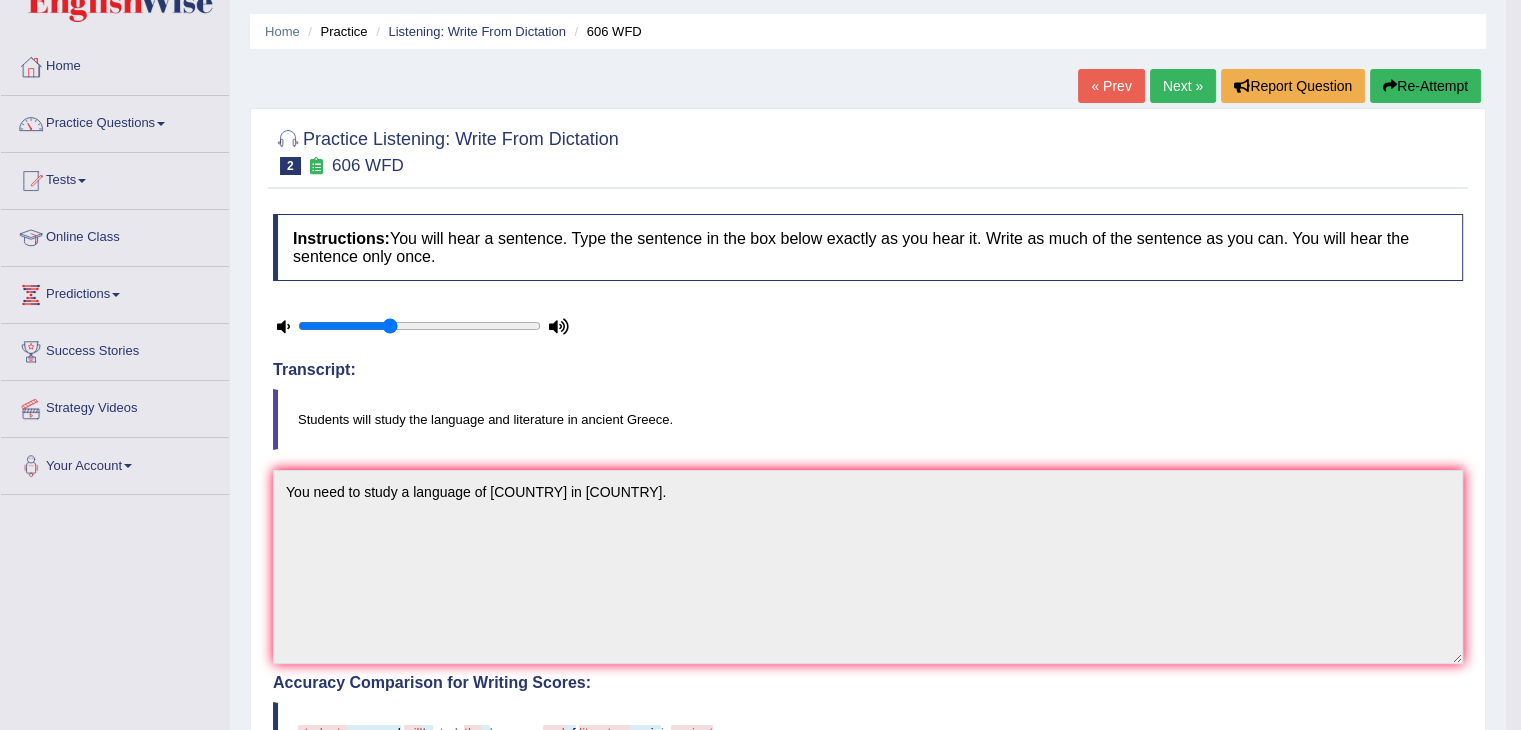 click on "Next »" at bounding box center (1183, 86) 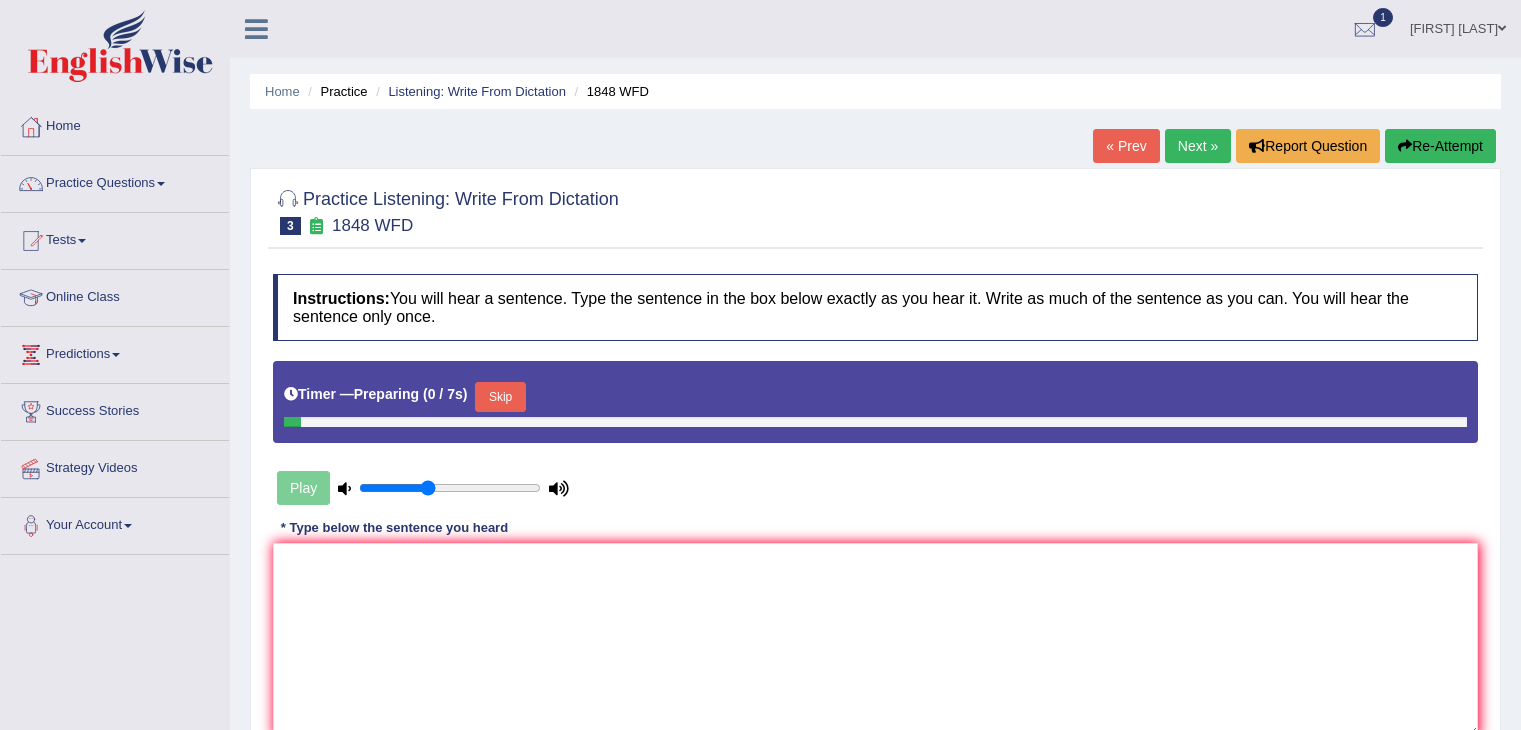 scroll, scrollTop: 0, scrollLeft: 0, axis: both 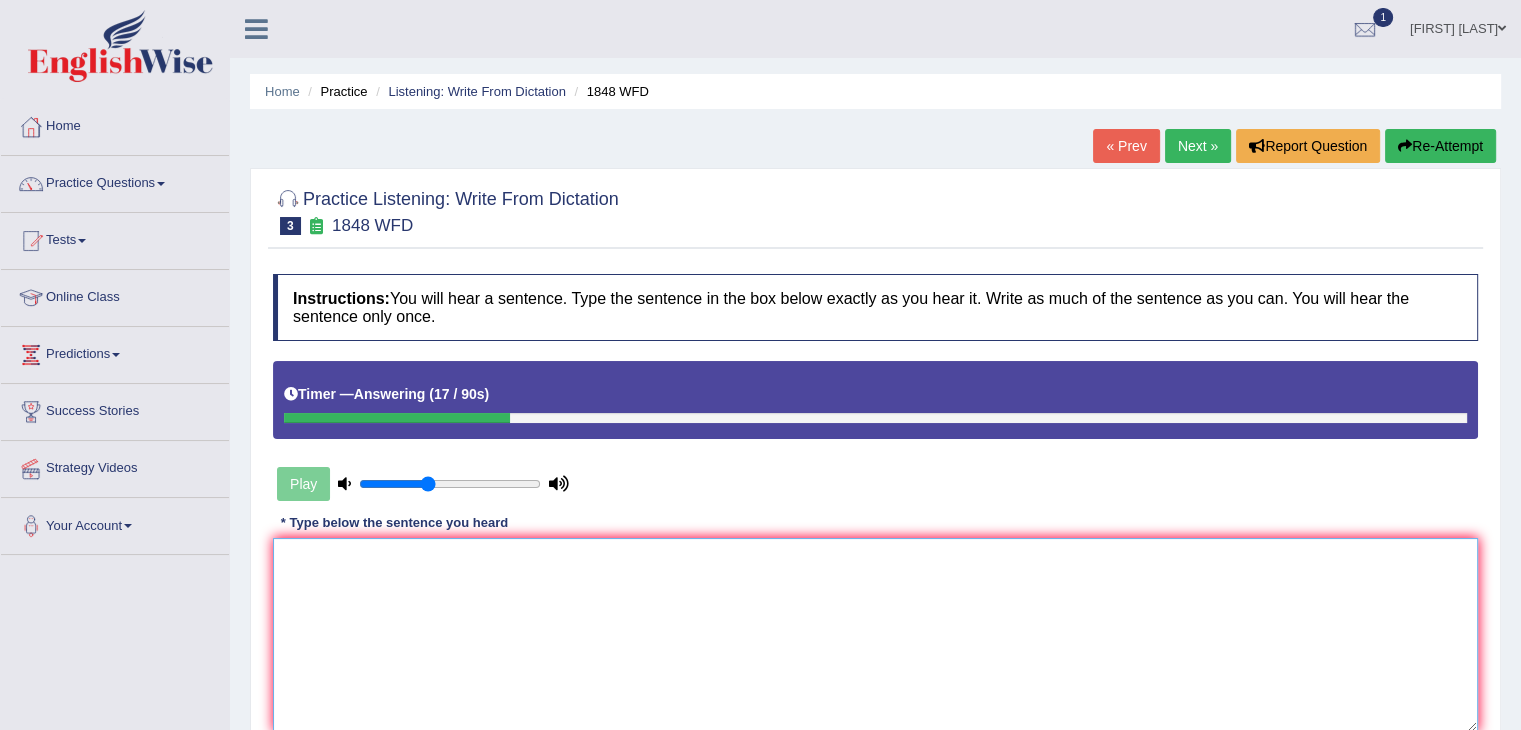 click at bounding box center (875, 635) 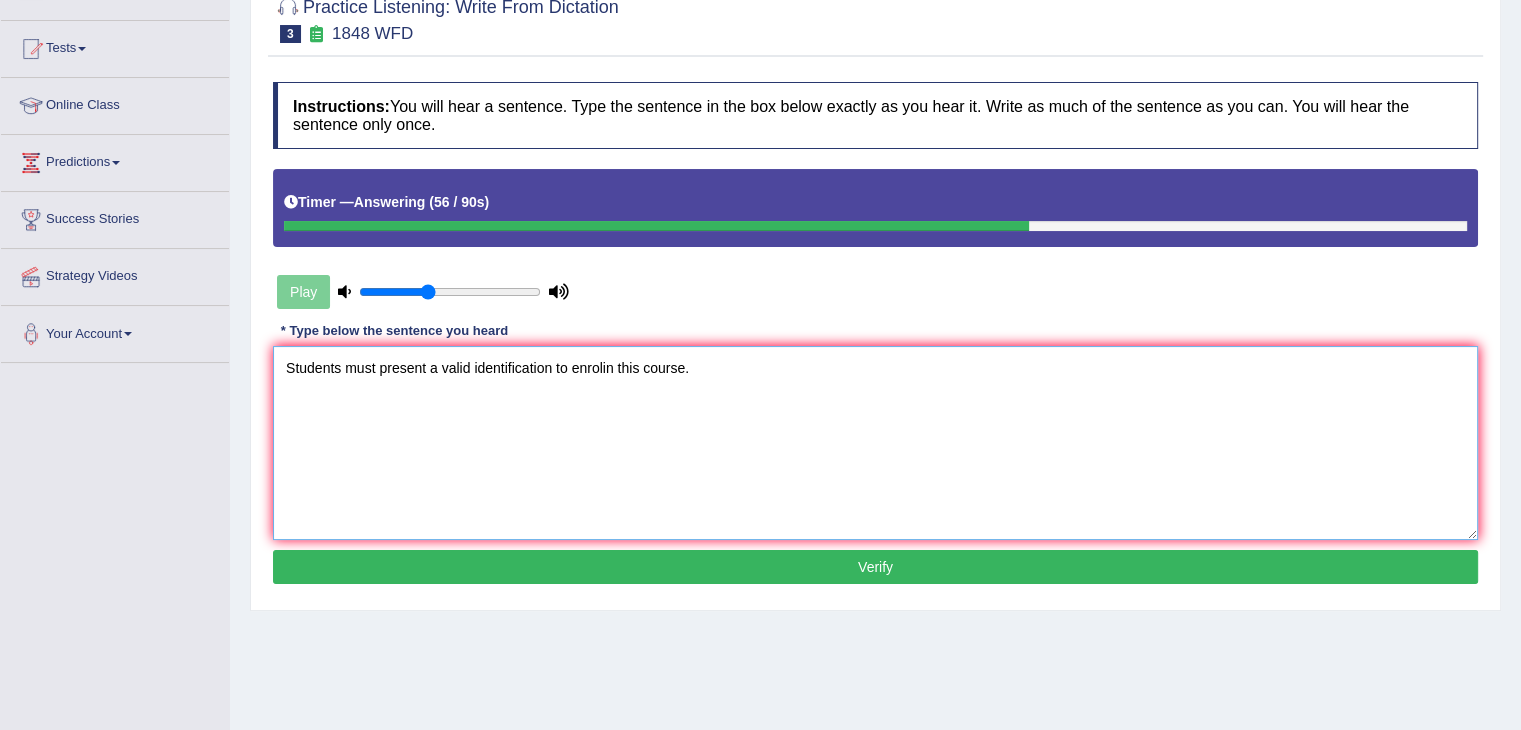 scroll, scrollTop: 200, scrollLeft: 0, axis: vertical 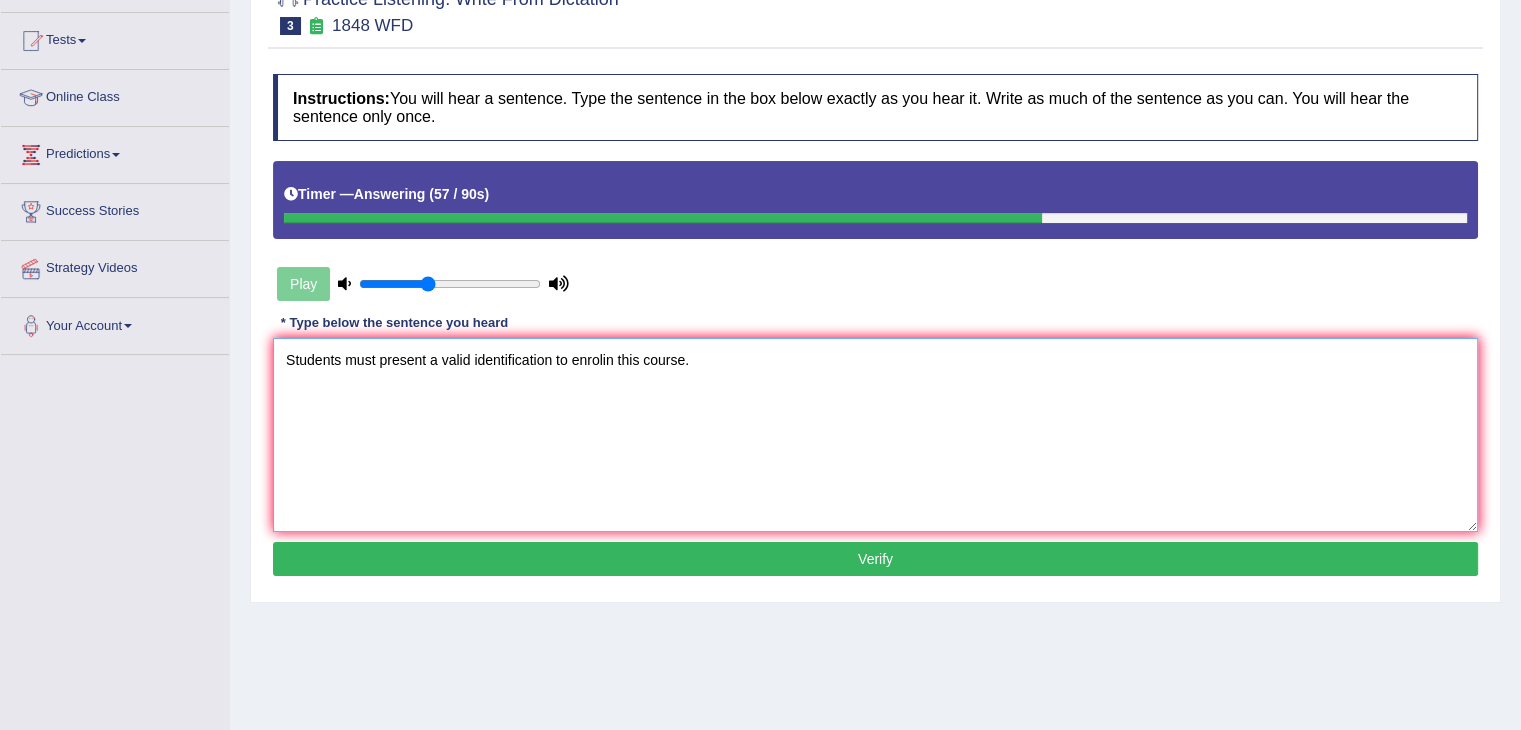 type on "Students must present a valid identification to enrolin this course." 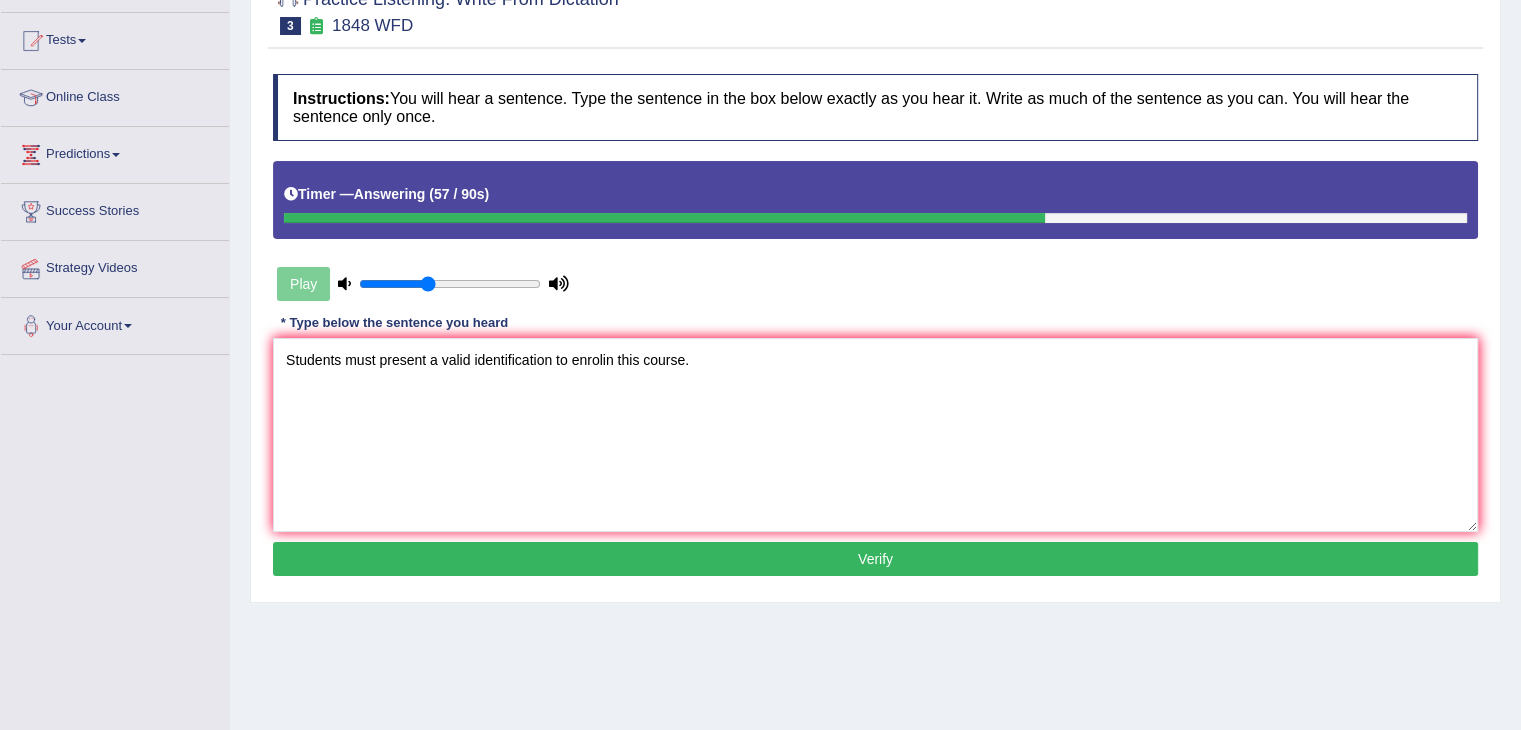 click on "Verify" at bounding box center [875, 559] 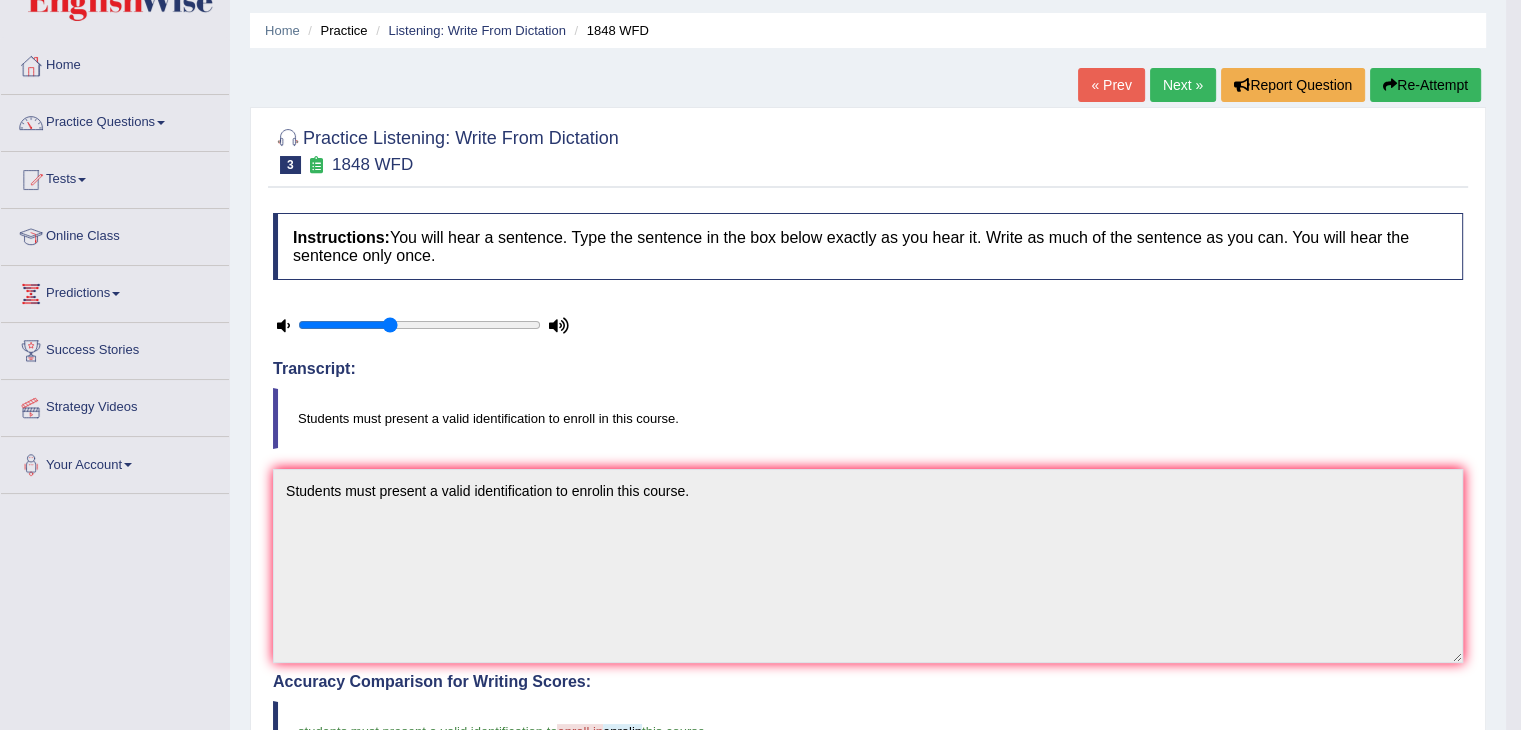 scroll, scrollTop: 60, scrollLeft: 0, axis: vertical 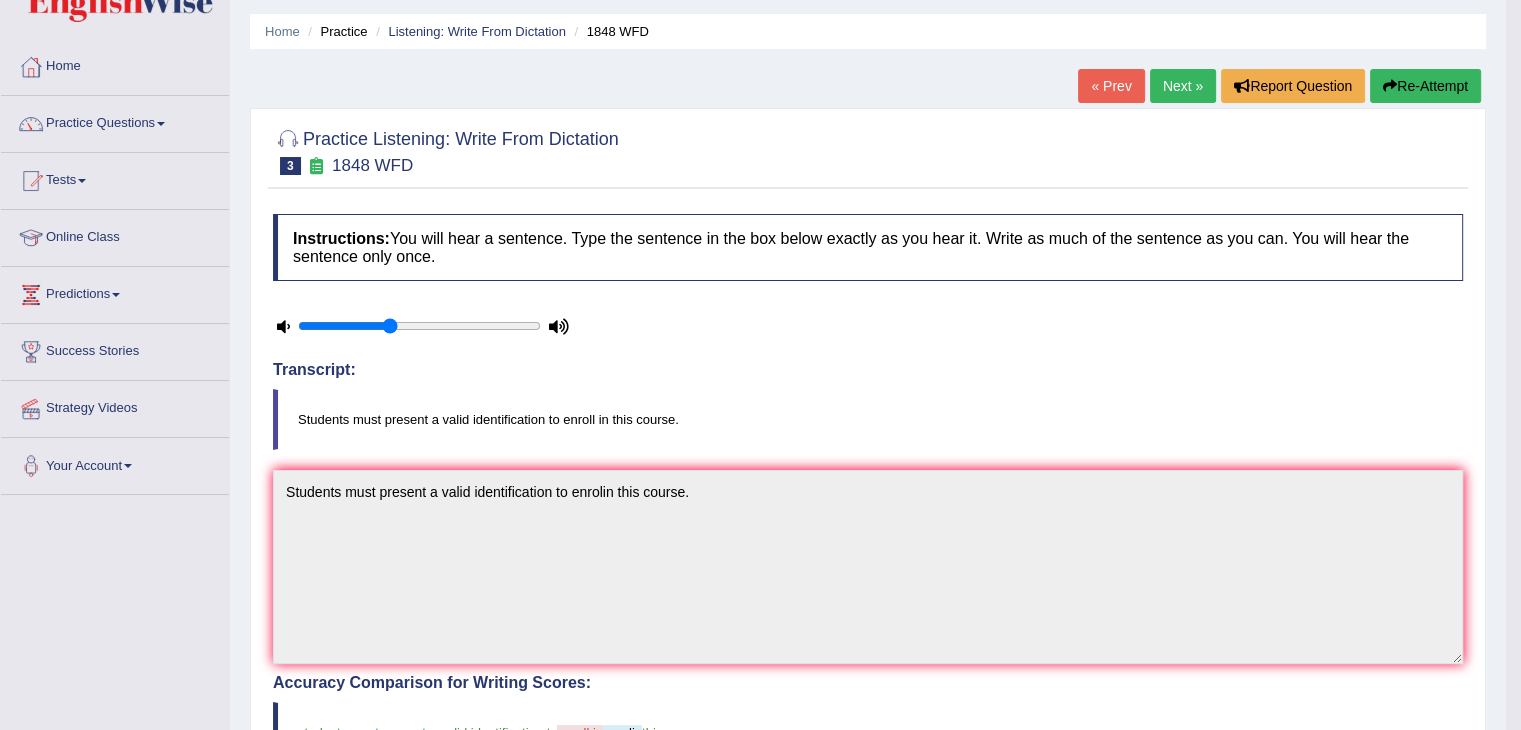 click on "Next »" at bounding box center (1183, 86) 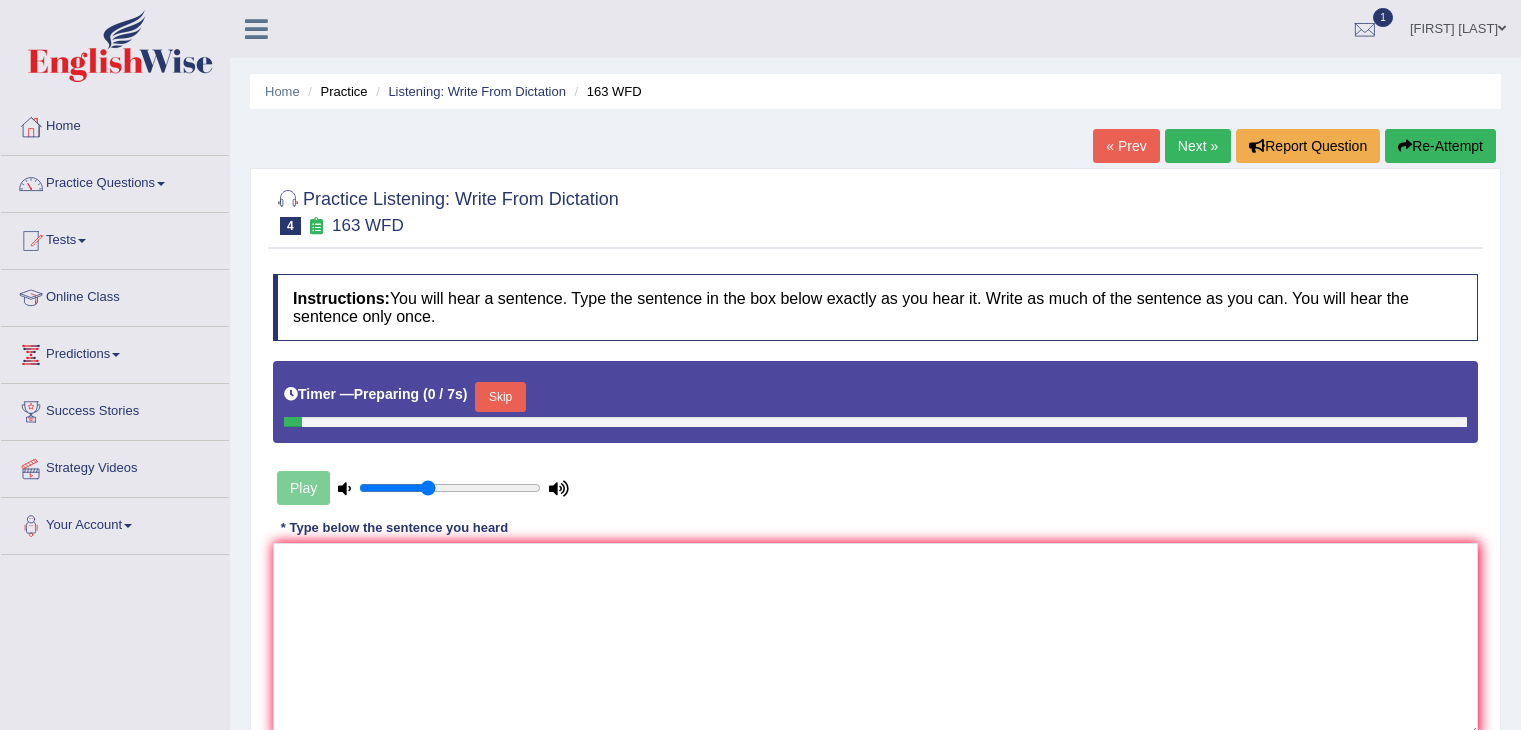 scroll, scrollTop: 0, scrollLeft: 0, axis: both 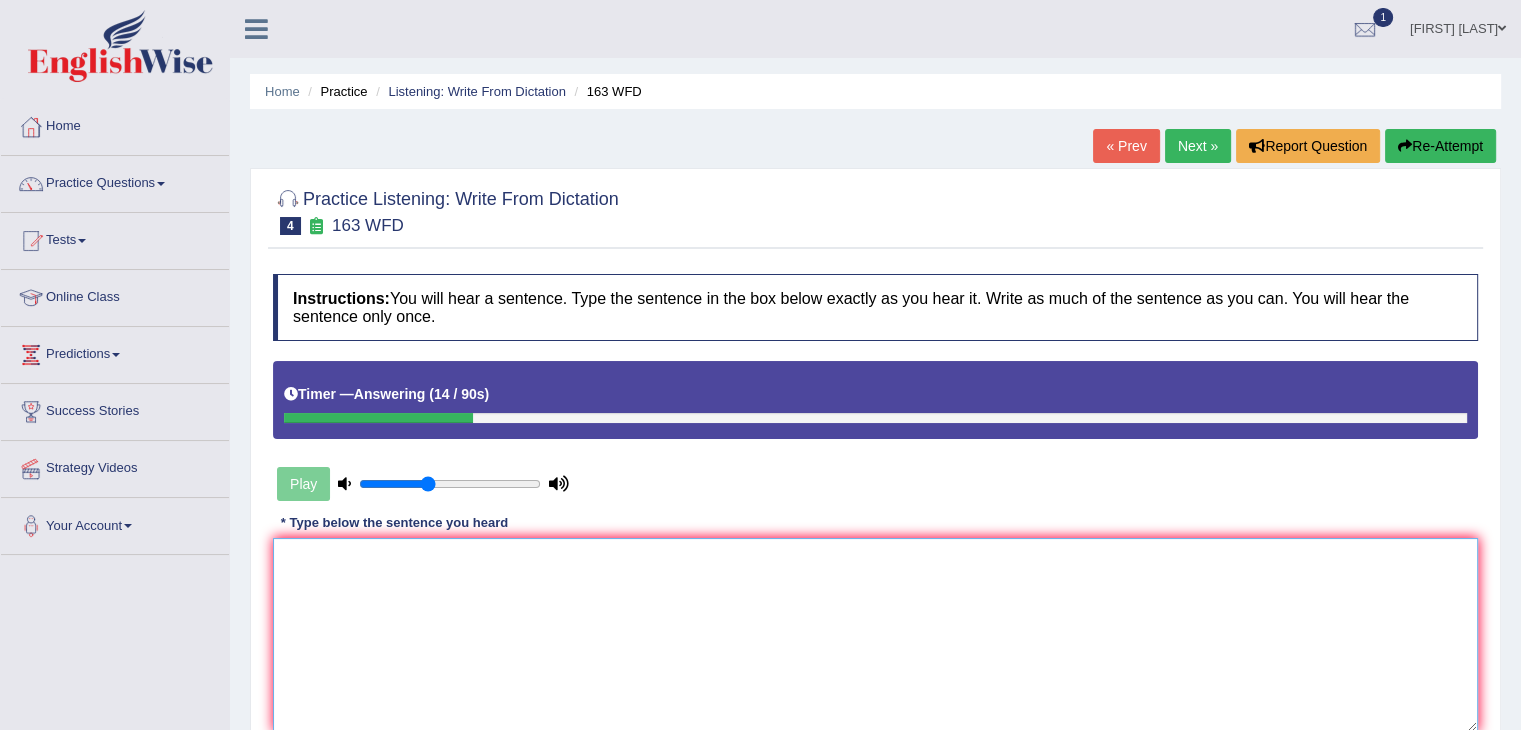 click at bounding box center (875, 635) 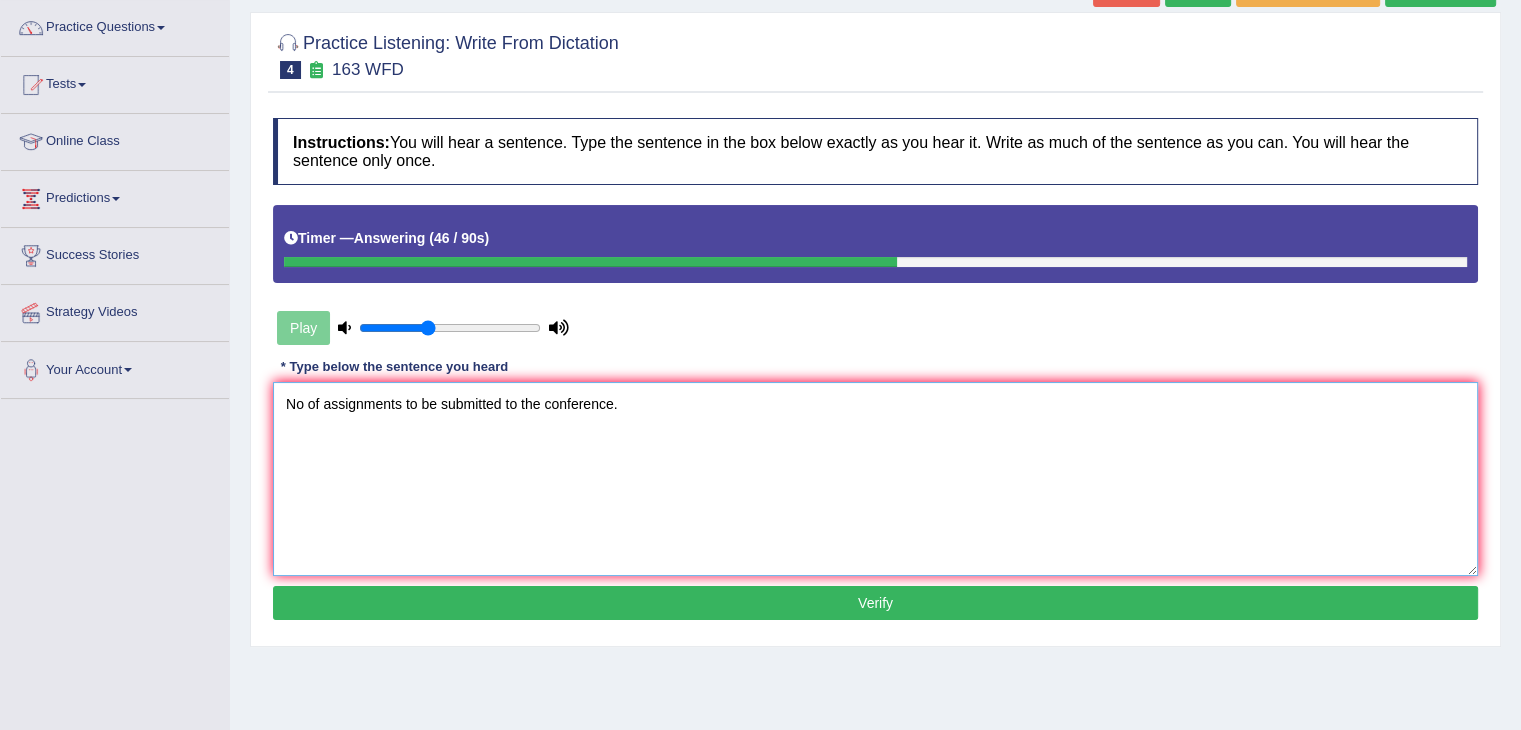 scroll, scrollTop: 166, scrollLeft: 0, axis: vertical 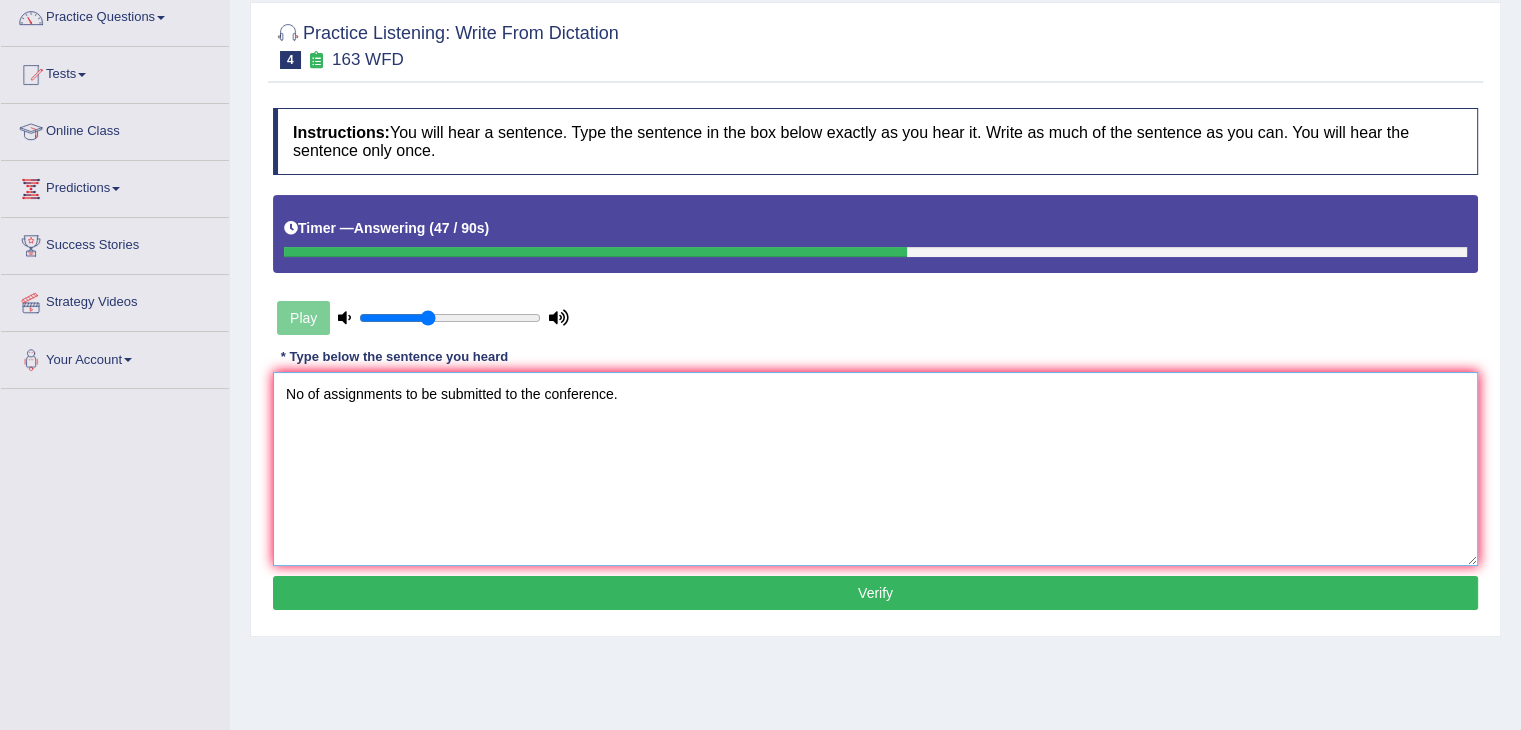 type on "No of assignments to be submitted to the conference." 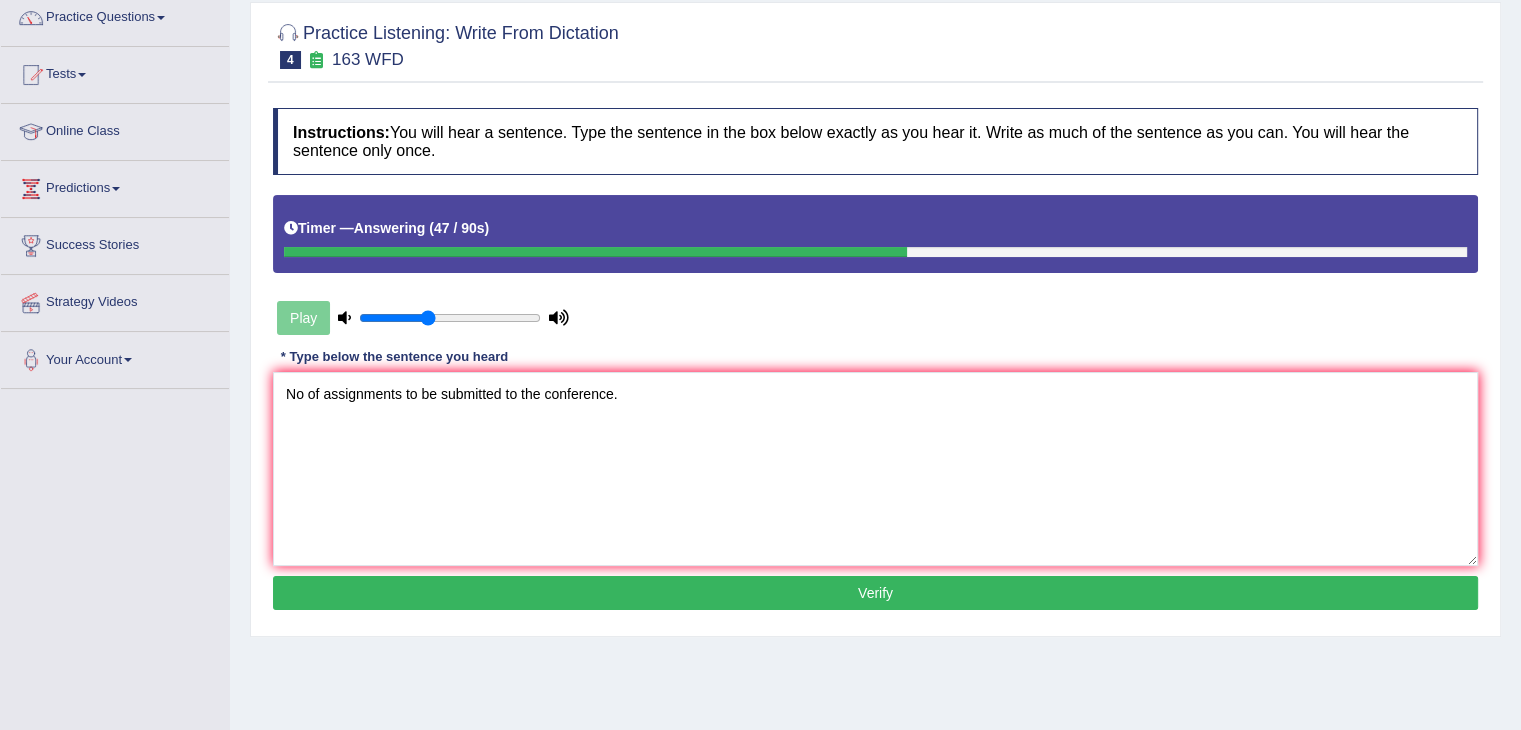click on "Verify" at bounding box center [875, 593] 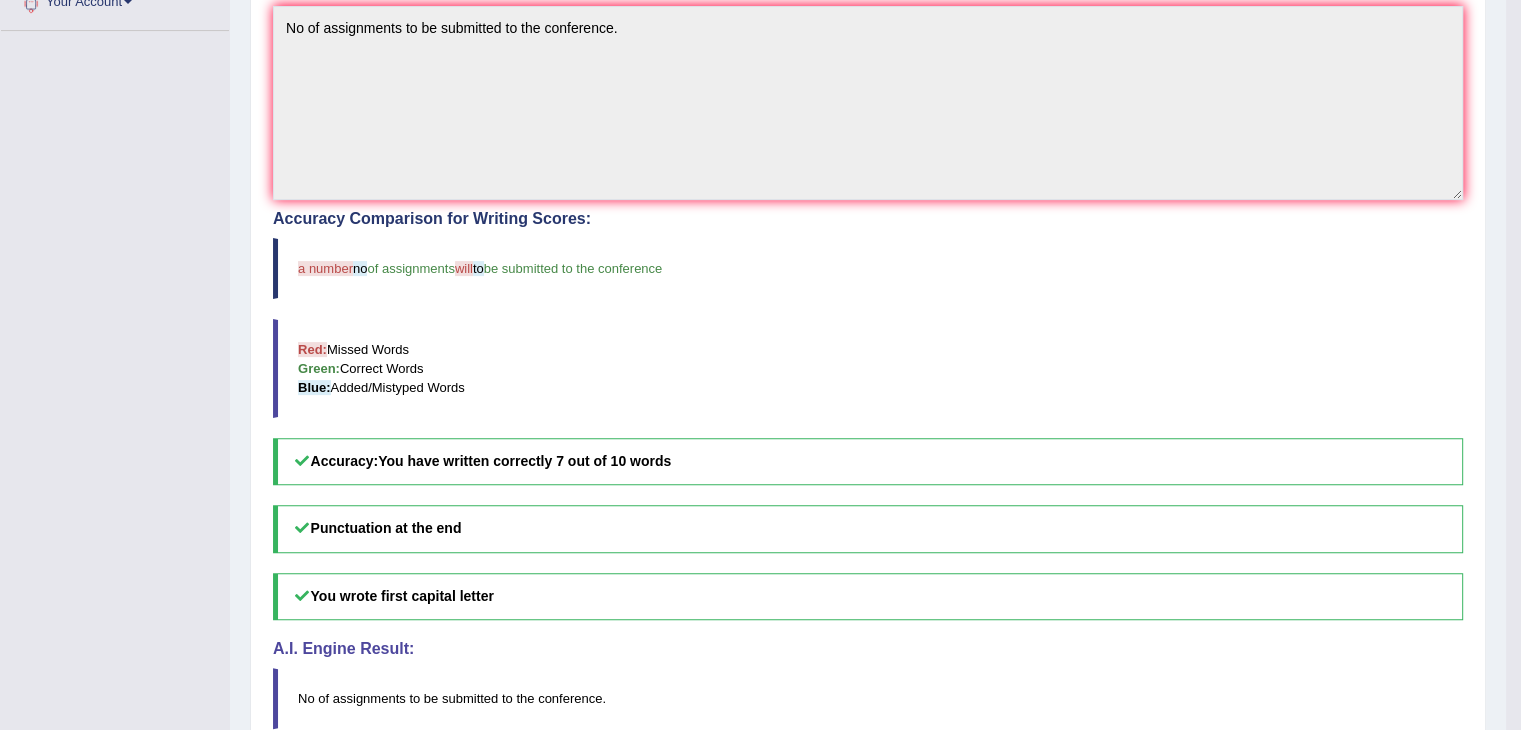 scroll, scrollTop: 526, scrollLeft: 0, axis: vertical 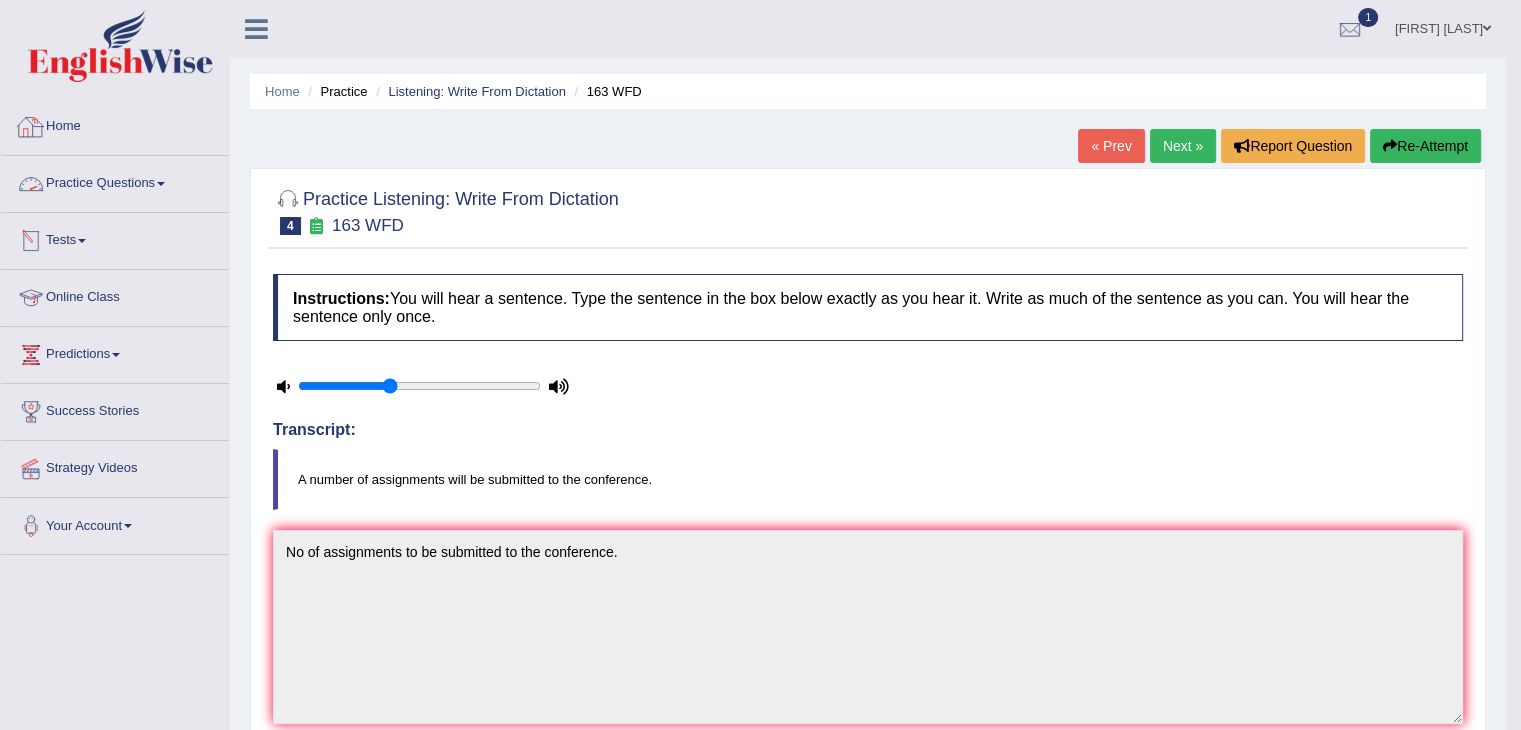 click on "Practice Questions" at bounding box center [115, 181] 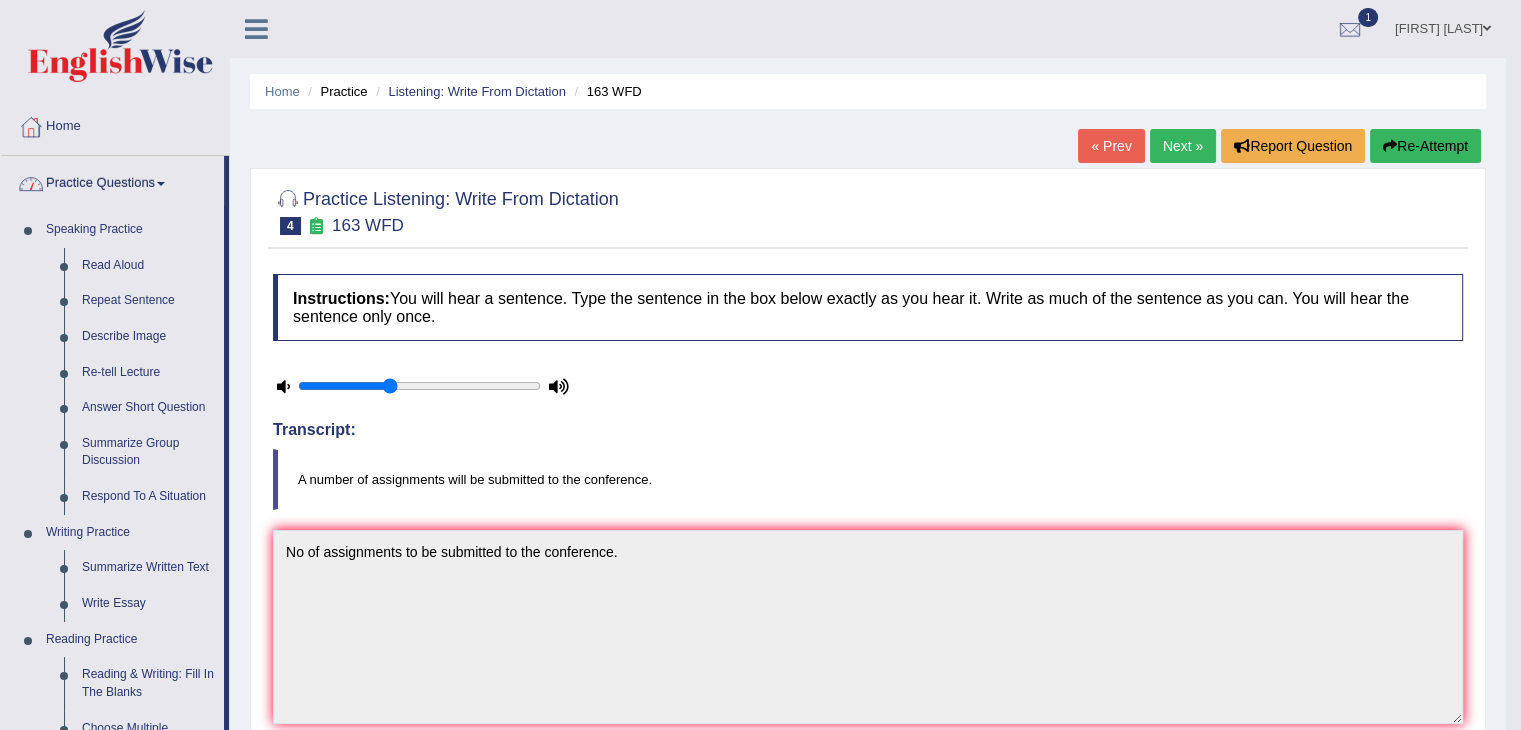 click on "Practice Questions" at bounding box center [112, 181] 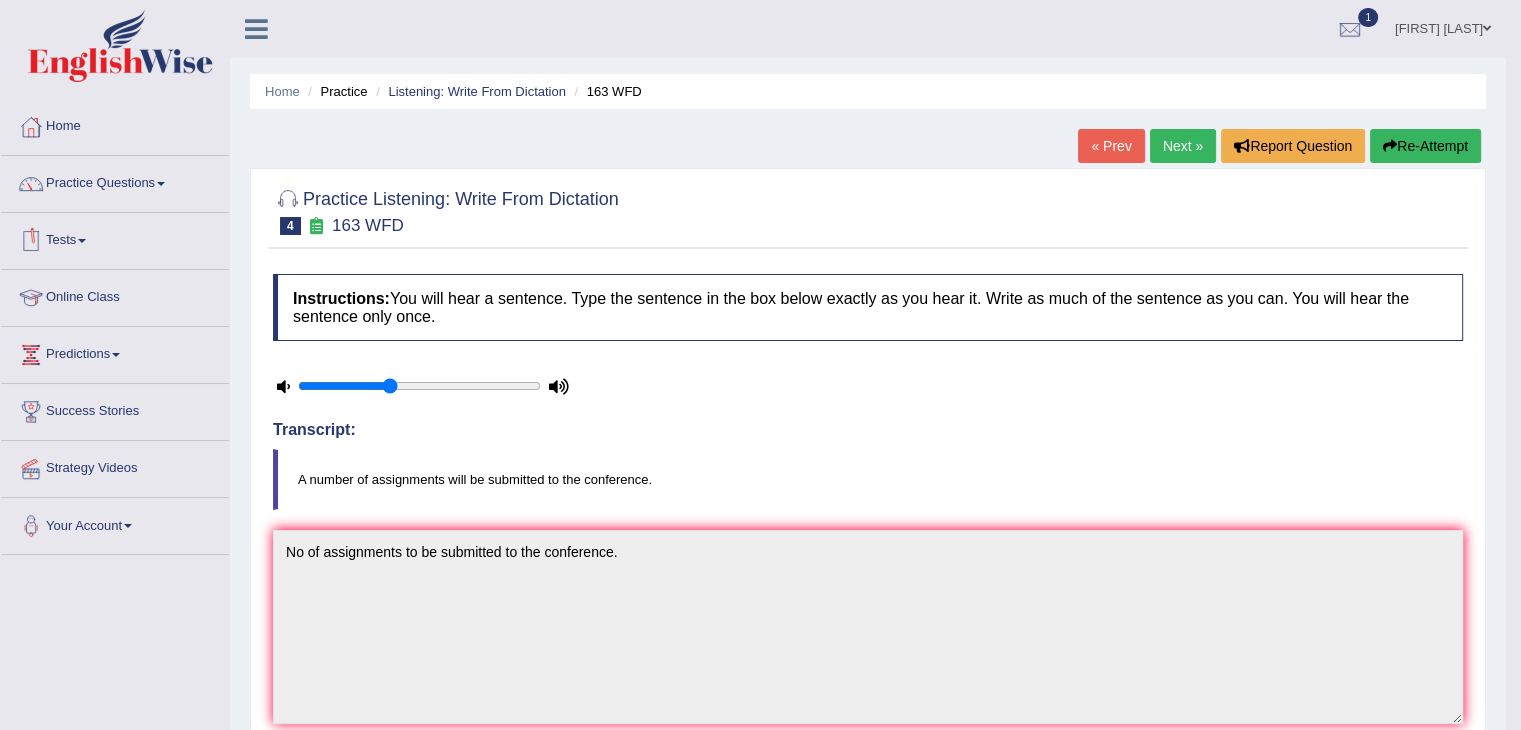 click on "Tests" at bounding box center (115, 238) 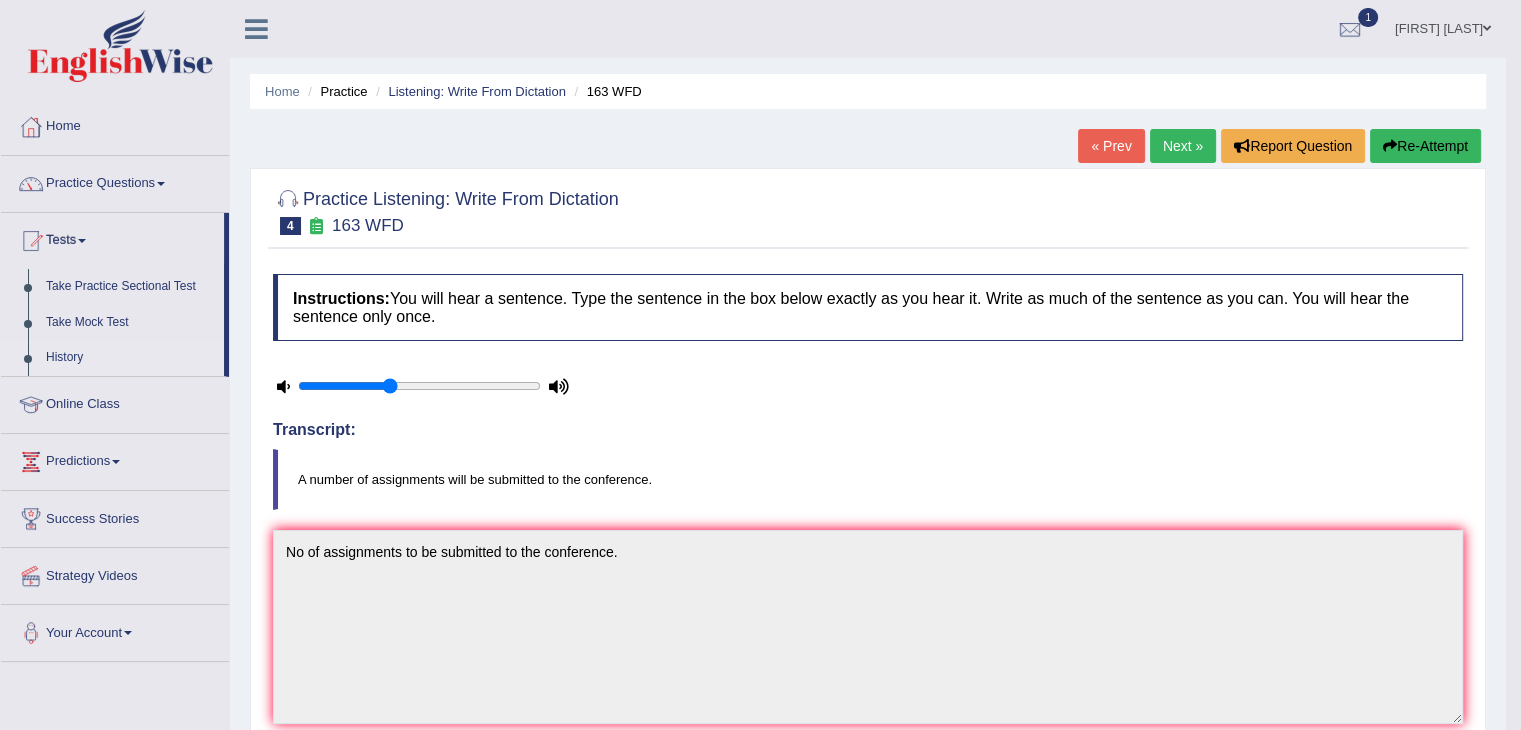 click on "History" at bounding box center (130, 358) 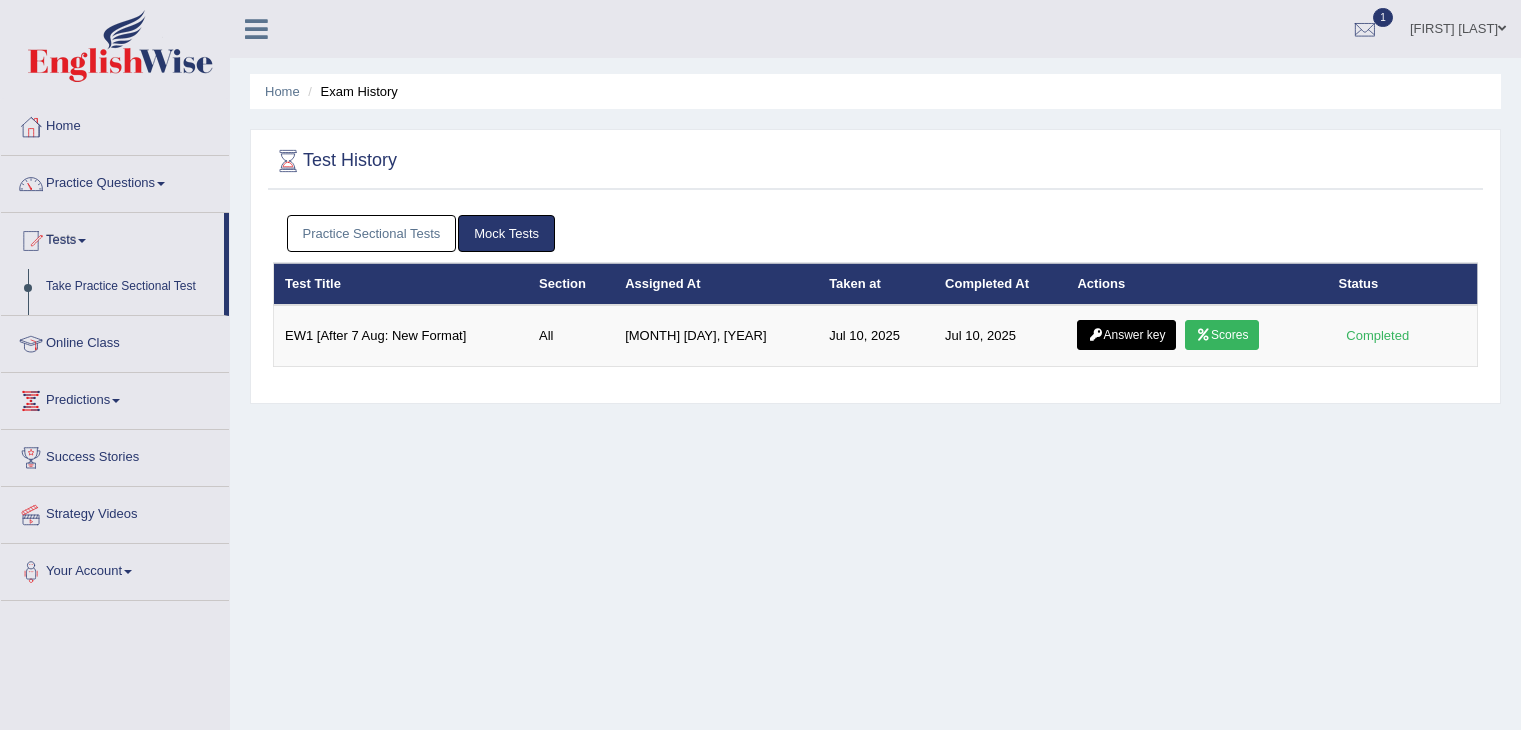 scroll, scrollTop: 0, scrollLeft: 0, axis: both 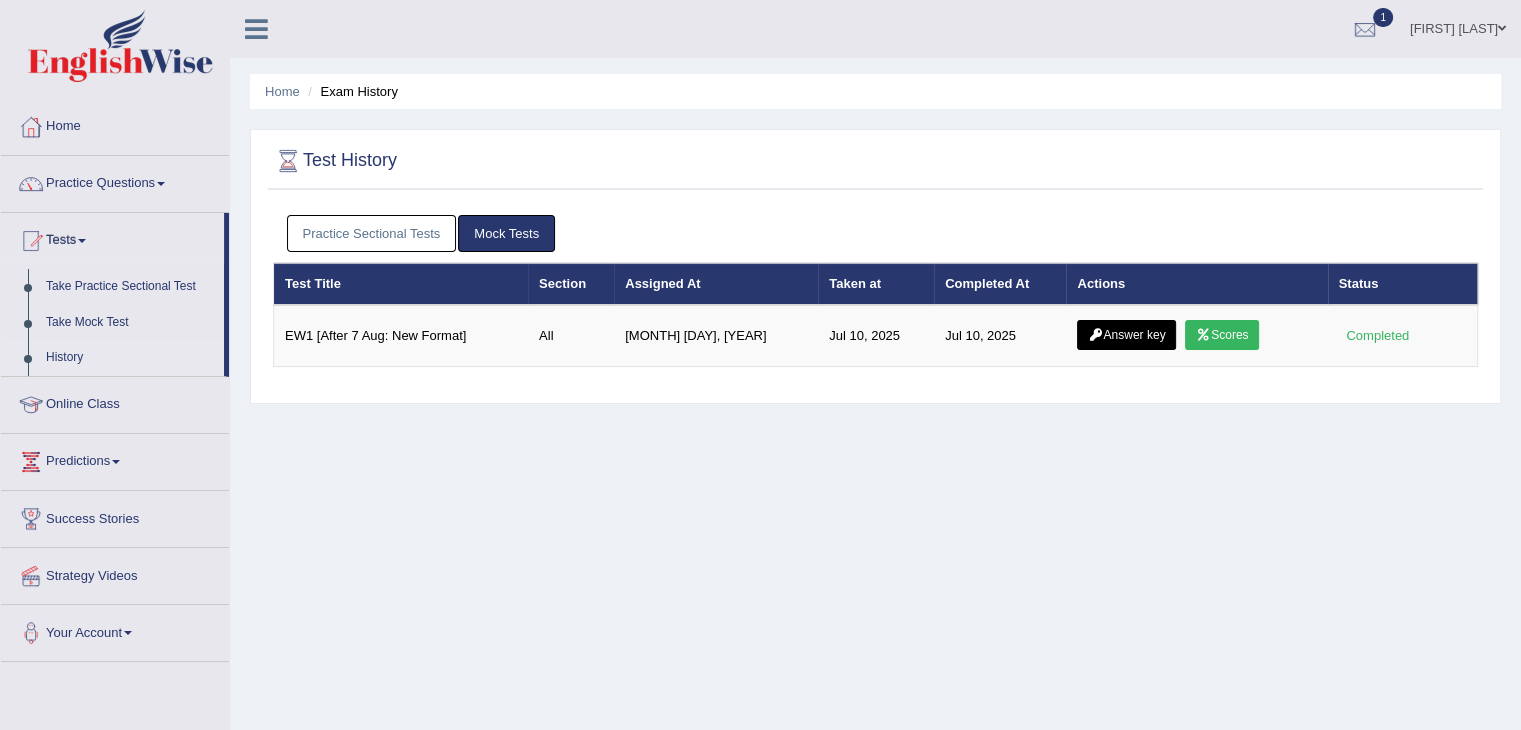 click on "Practice Sectional Tests" at bounding box center [372, 233] 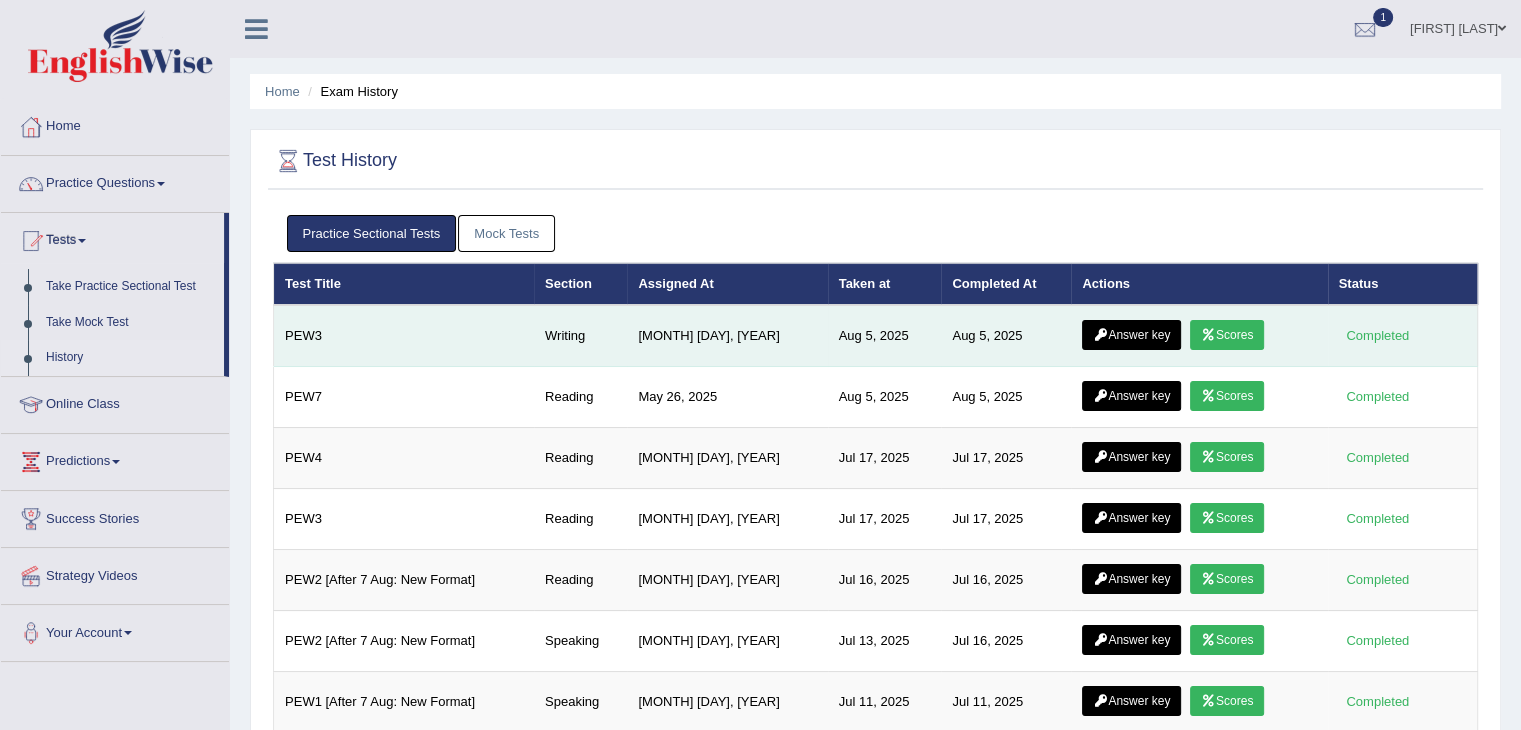 click on "Scores" at bounding box center (1227, 335) 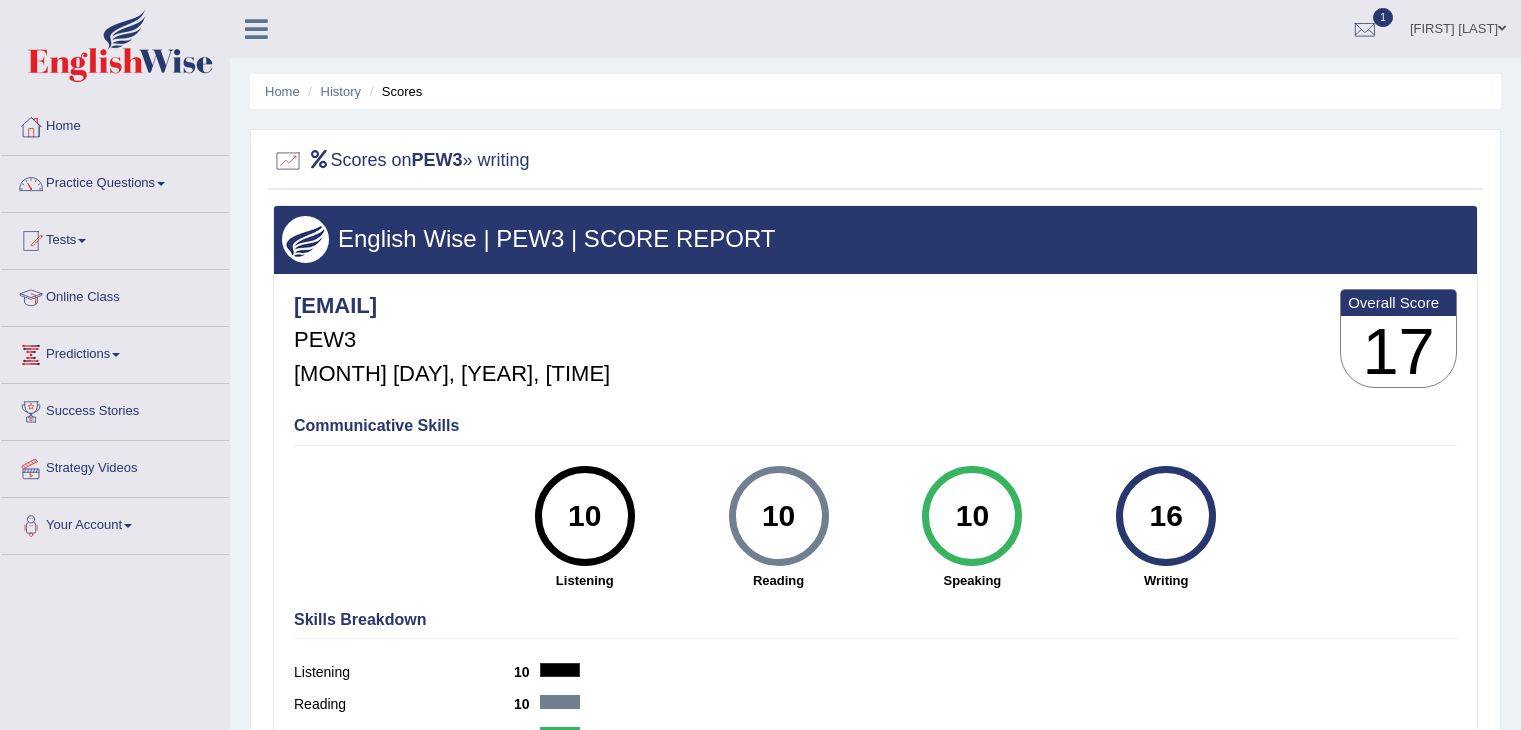 scroll, scrollTop: 0, scrollLeft: 0, axis: both 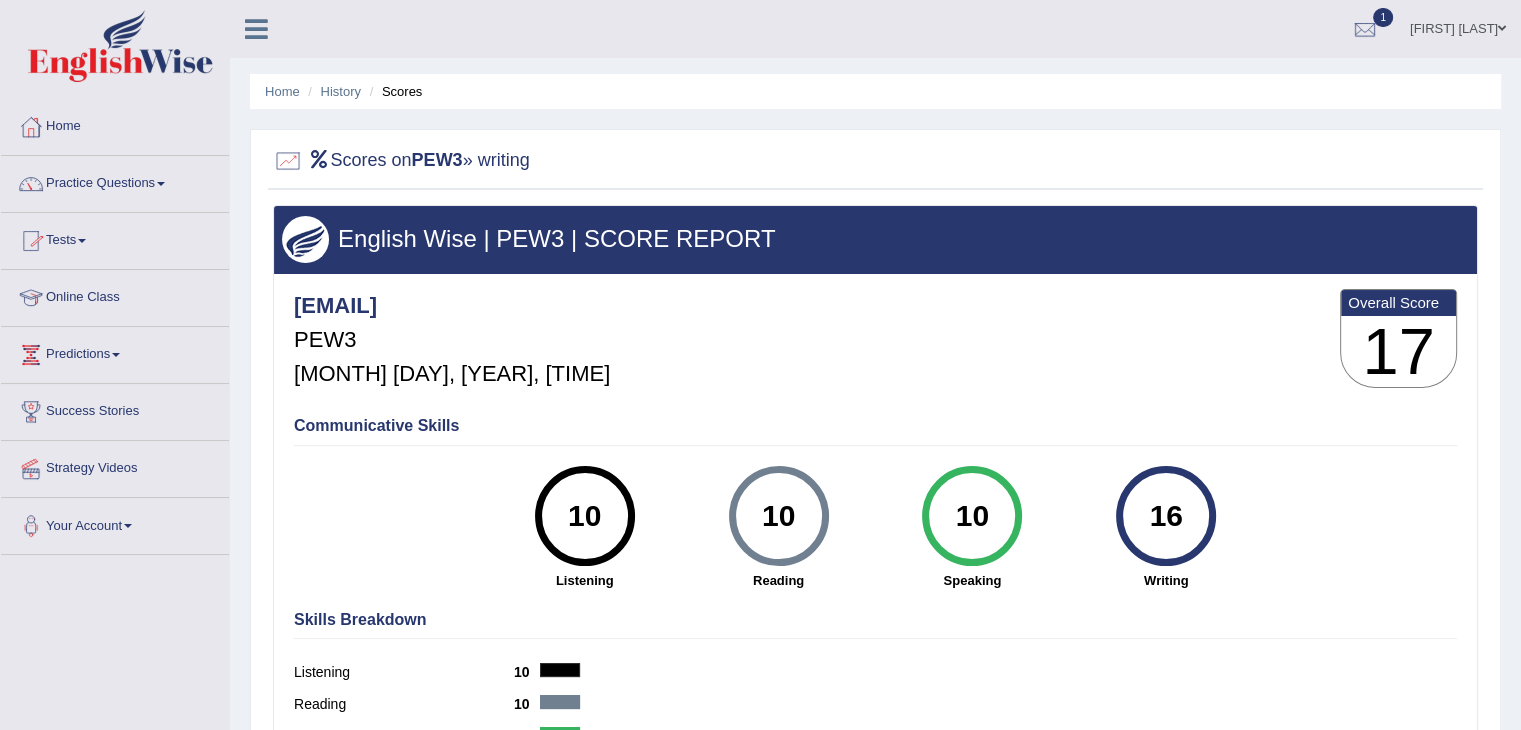click at bounding box center [82, 241] 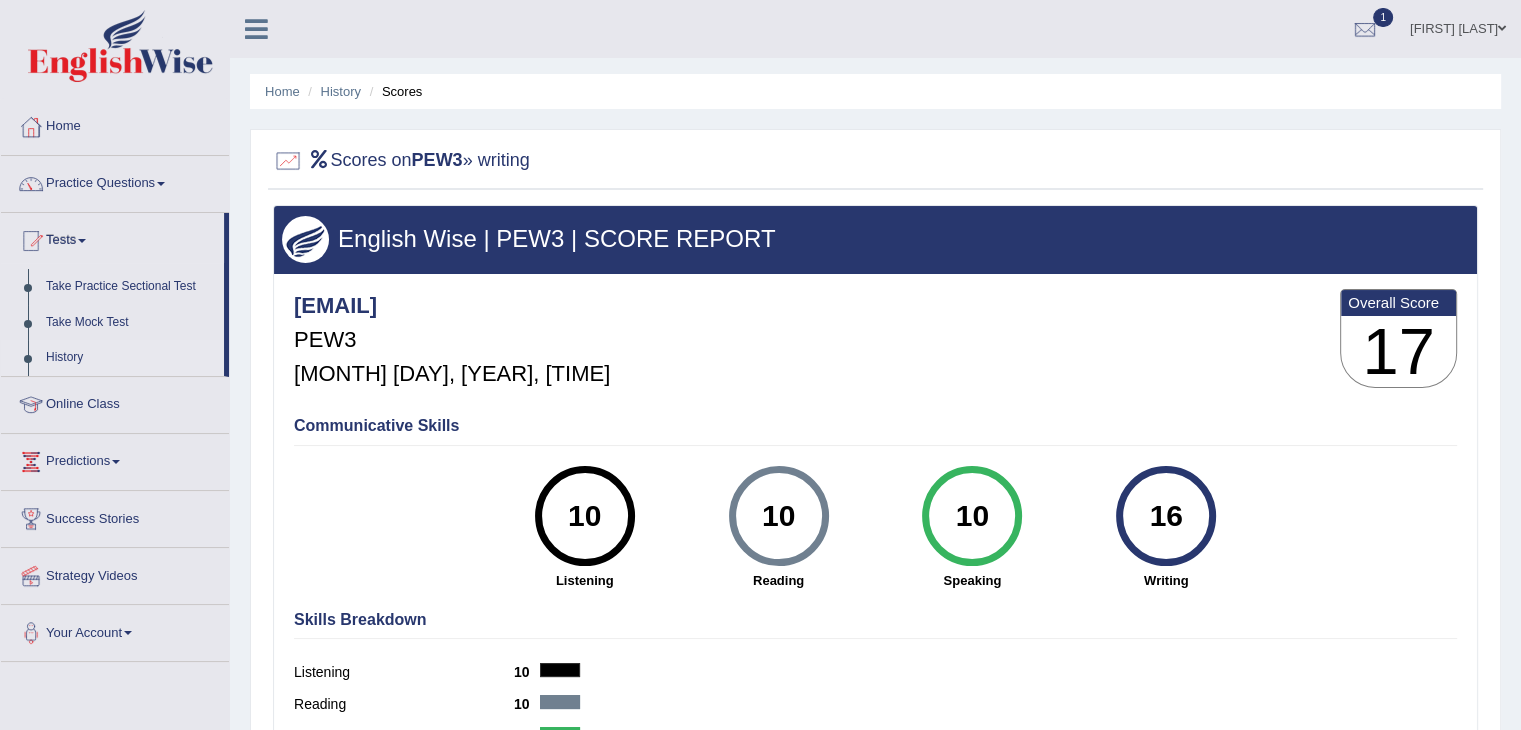 click on "History" at bounding box center (130, 358) 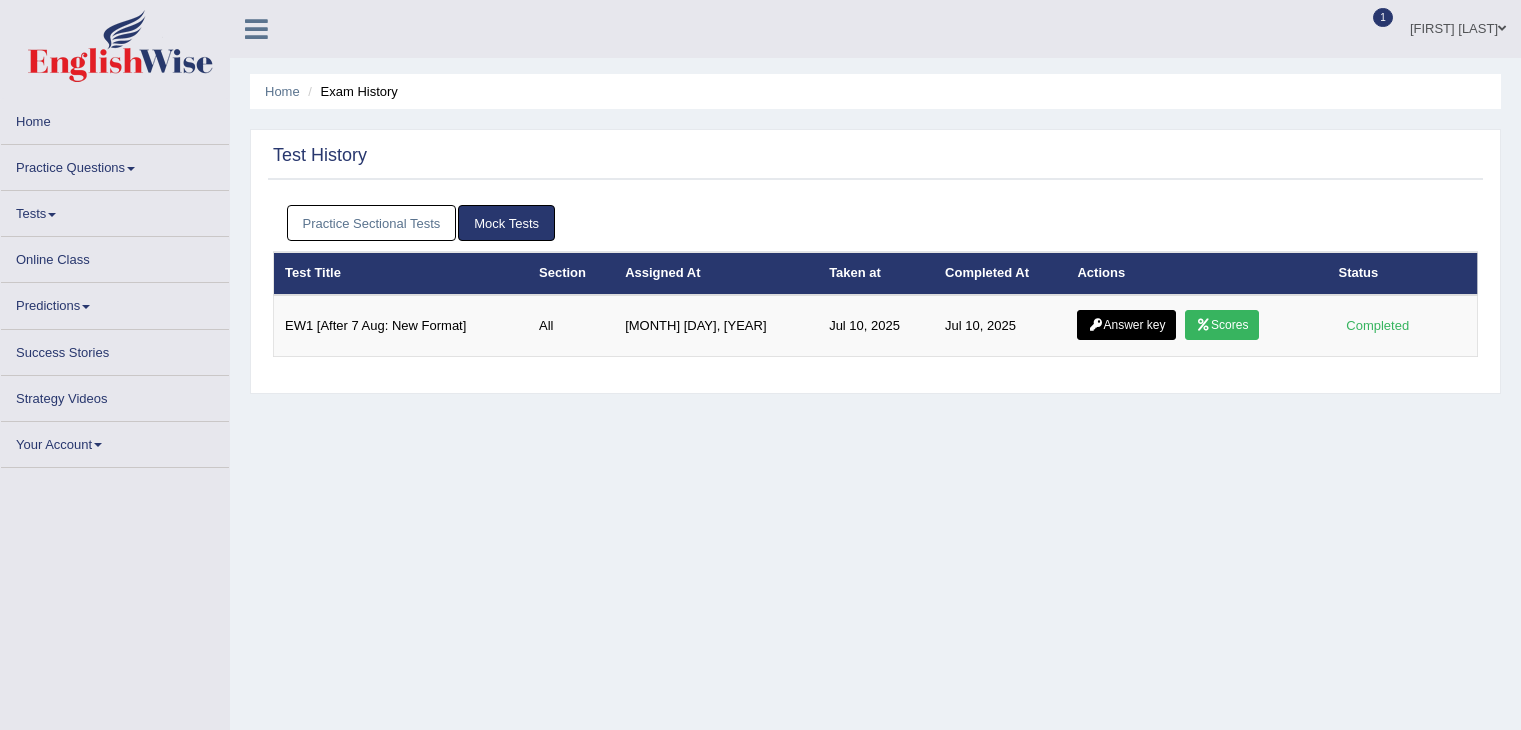 scroll, scrollTop: 0, scrollLeft: 0, axis: both 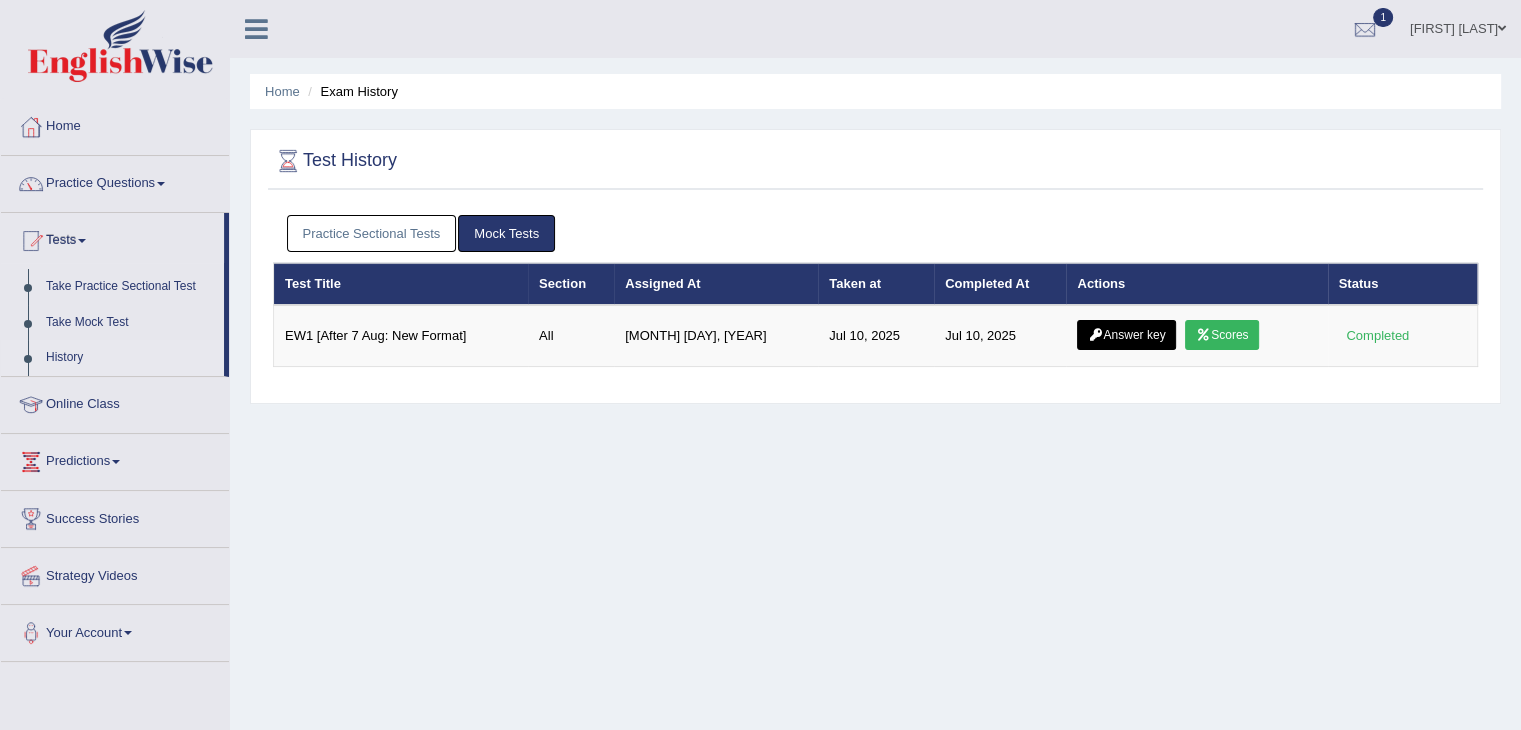 click on "Practice Sectional Tests" at bounding box center (372, 233) 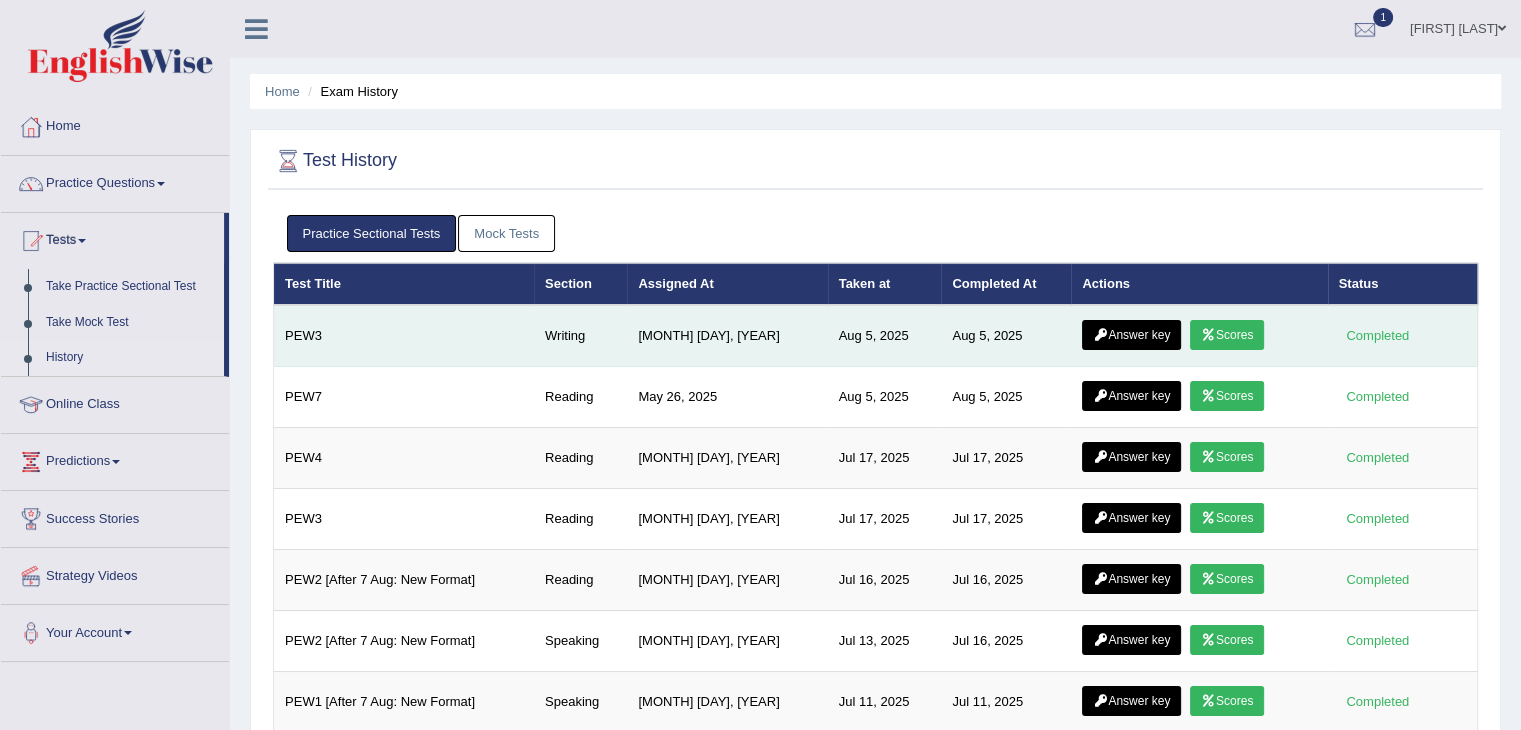 click on "Answer key" at bounding box center [1131, 335] 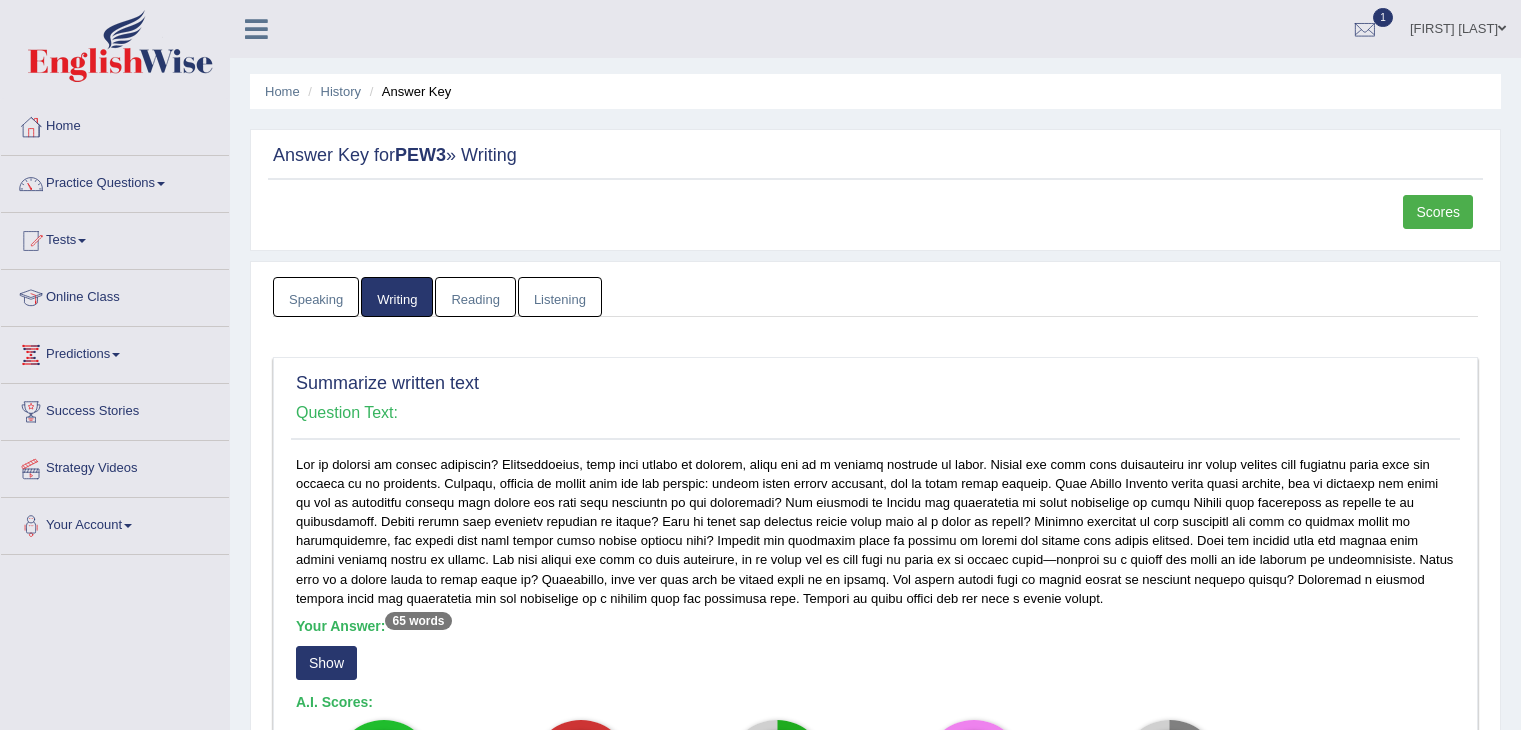 scroll, scrollTop: 0, scrollLeft: 0, axis: both 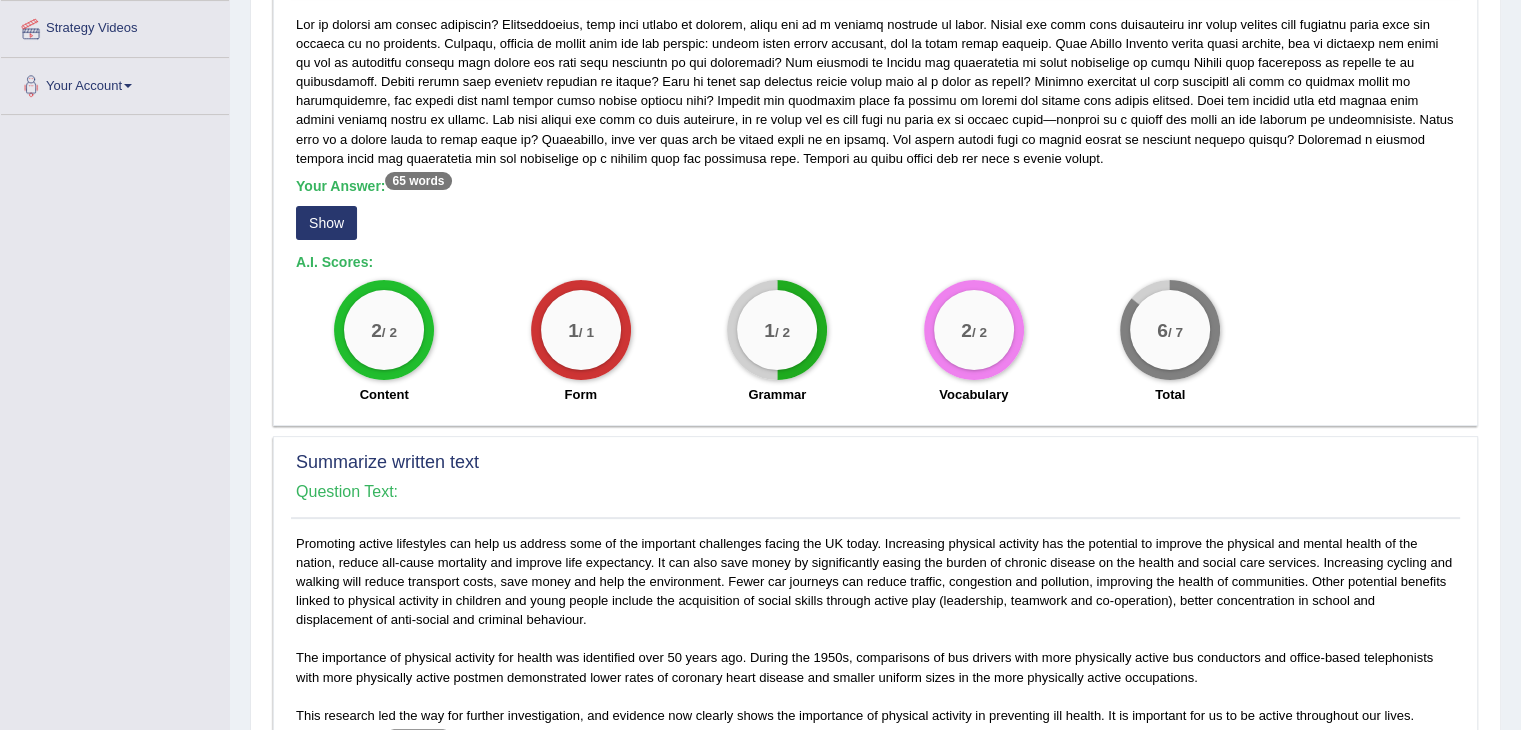 click on "Show" at bounding box center [326, 223] 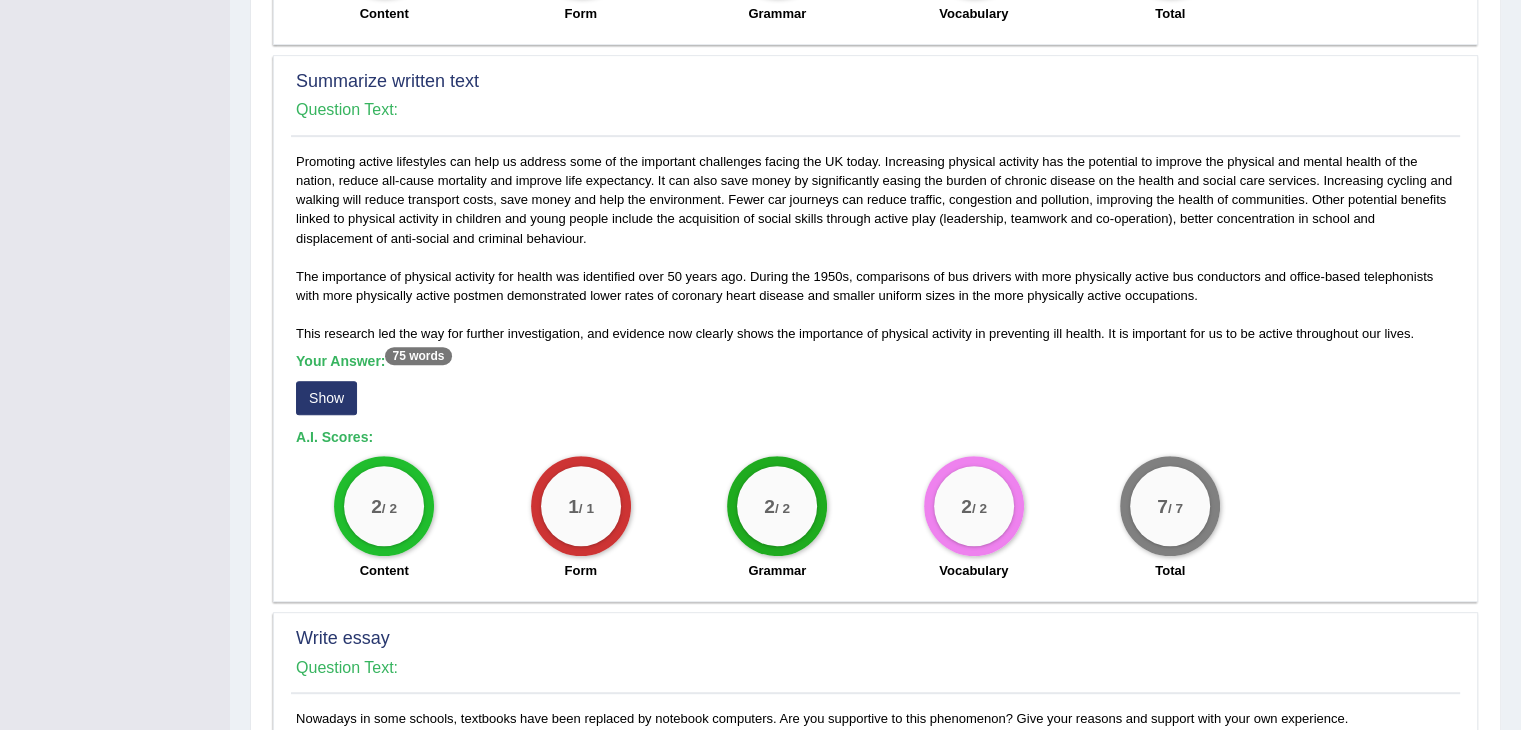 scroll, scrollTop: 880, scrollLeft: 0, axis: vertical 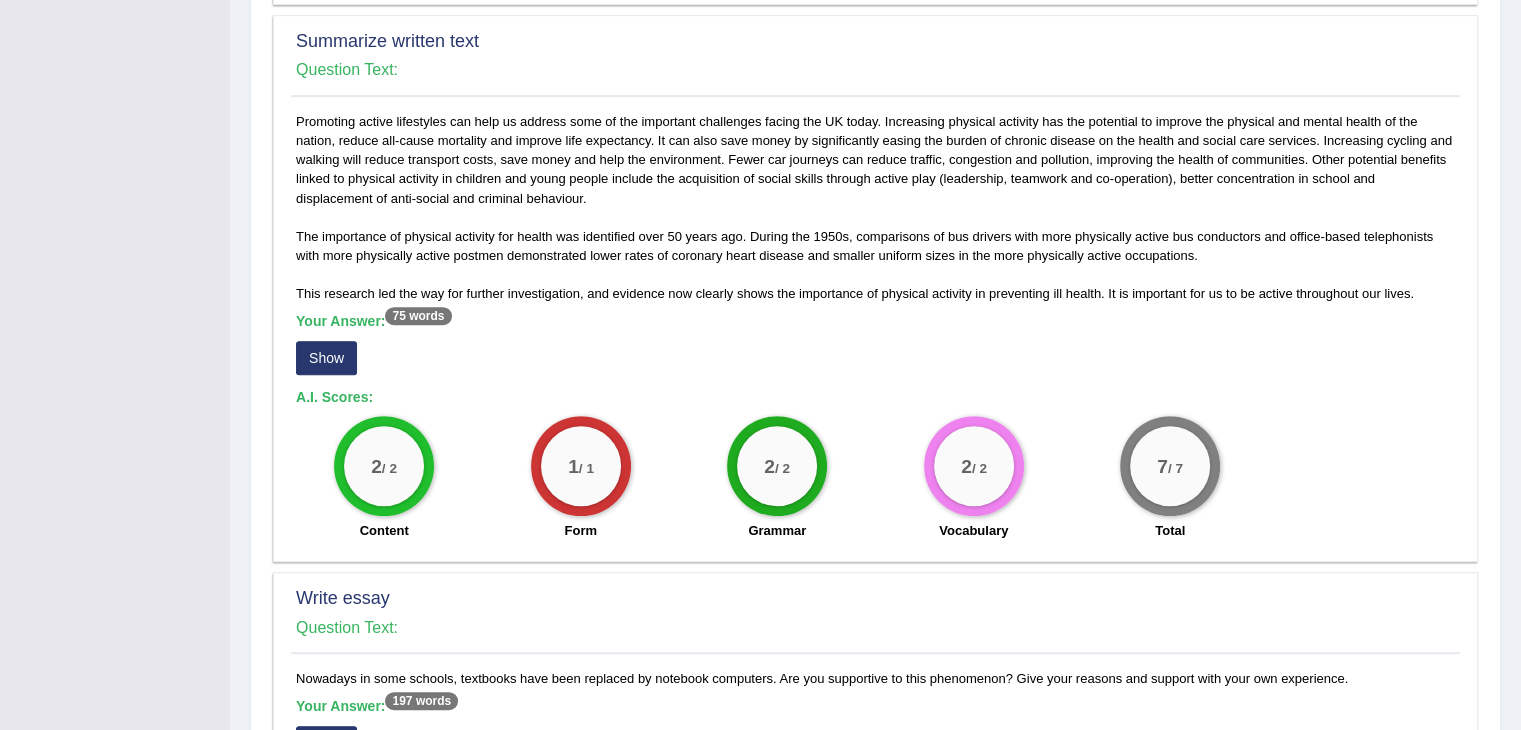 click on "Show" at bounding box center (326, 358) 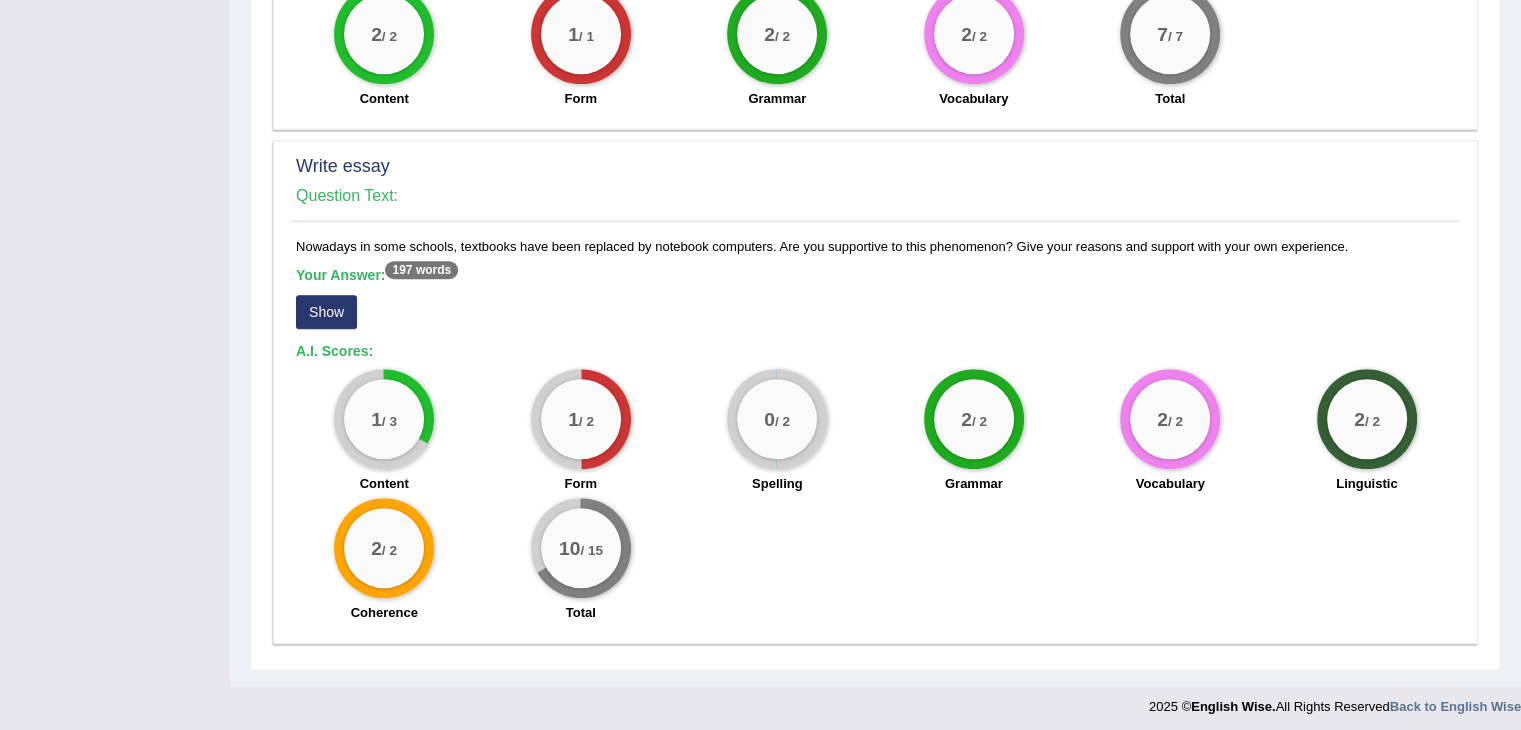 scroll, scrollTop: 1334, scrollLeft: 0, axis: vertical 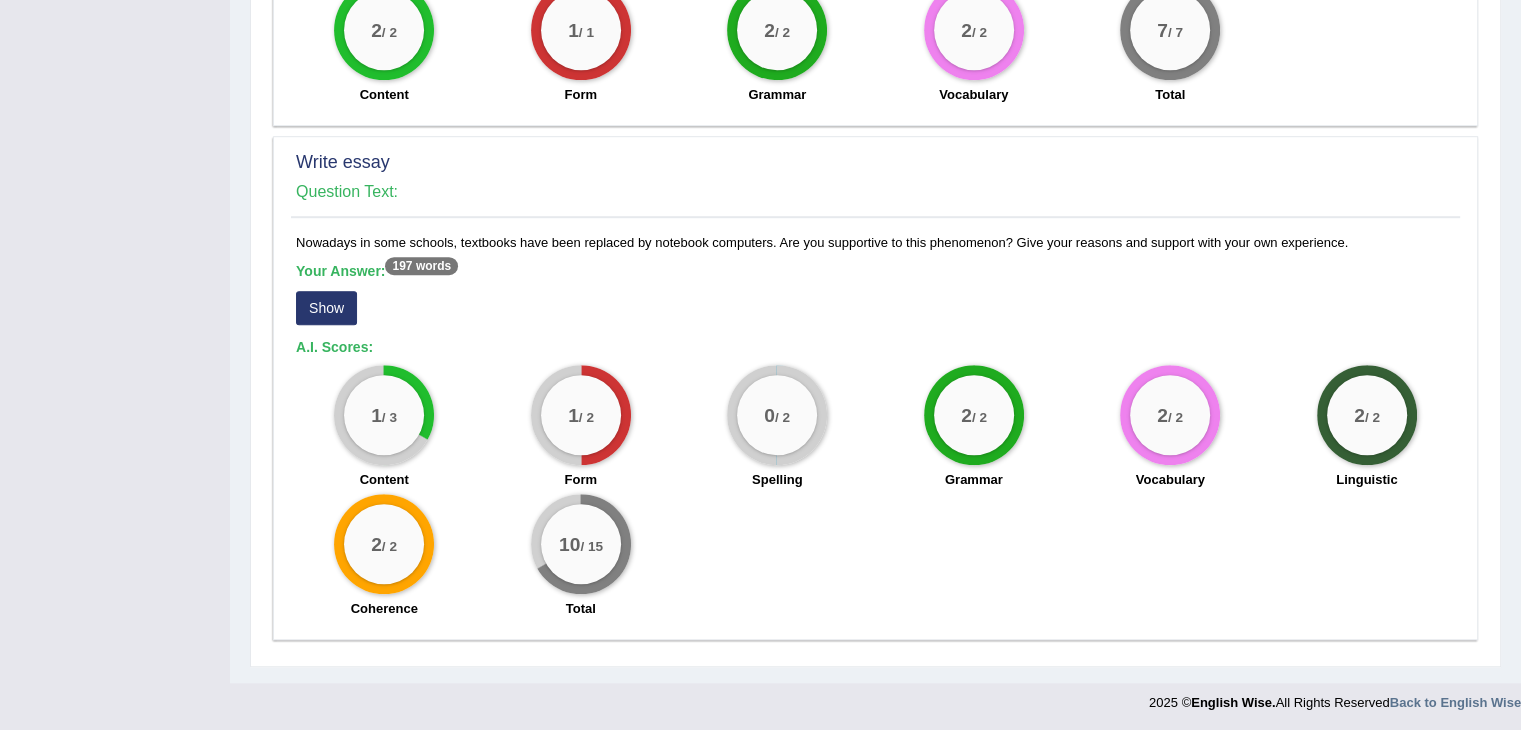 click on "Show" at bounding box center [326, 308] 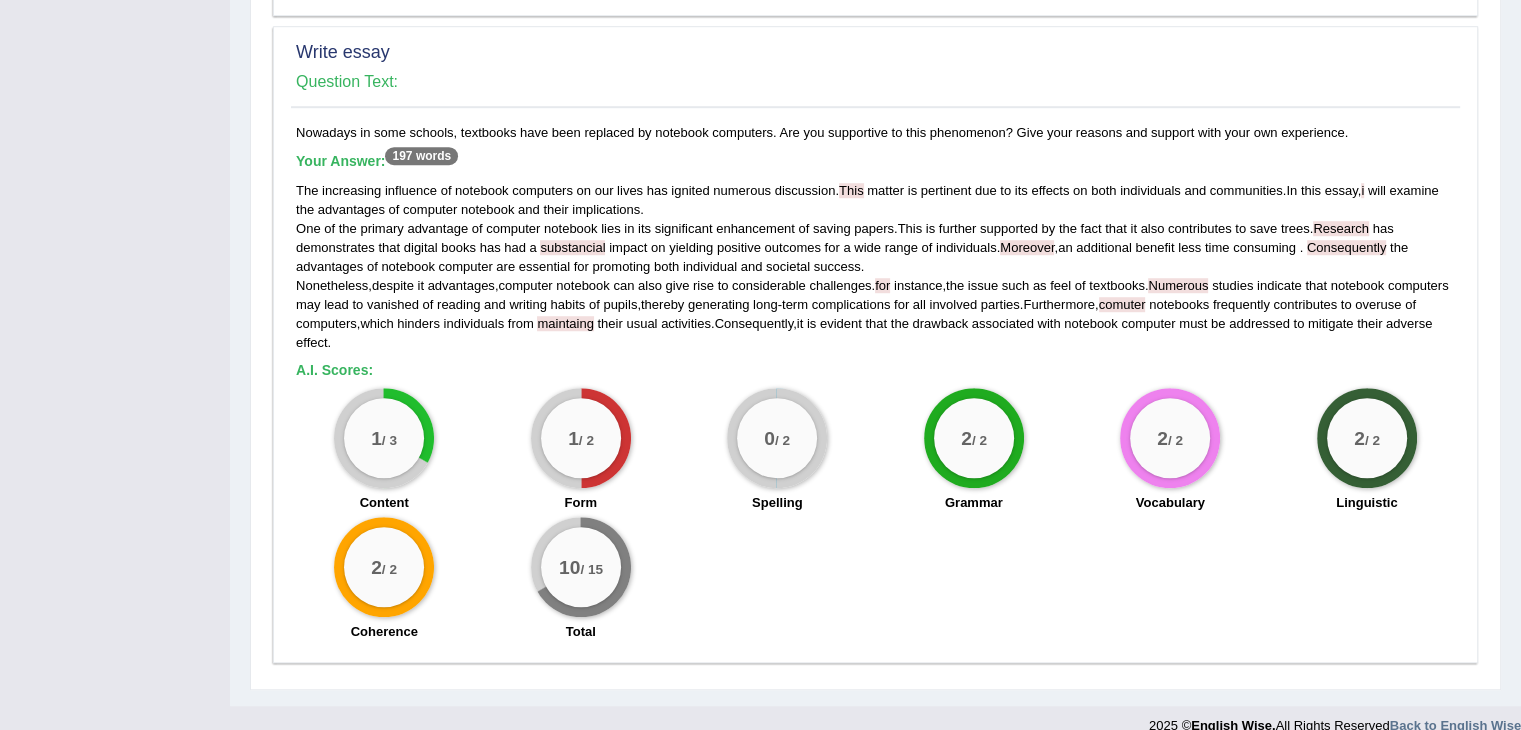 scroll, scrollTop: 1445, scrollLeft: 0, axis: vertical 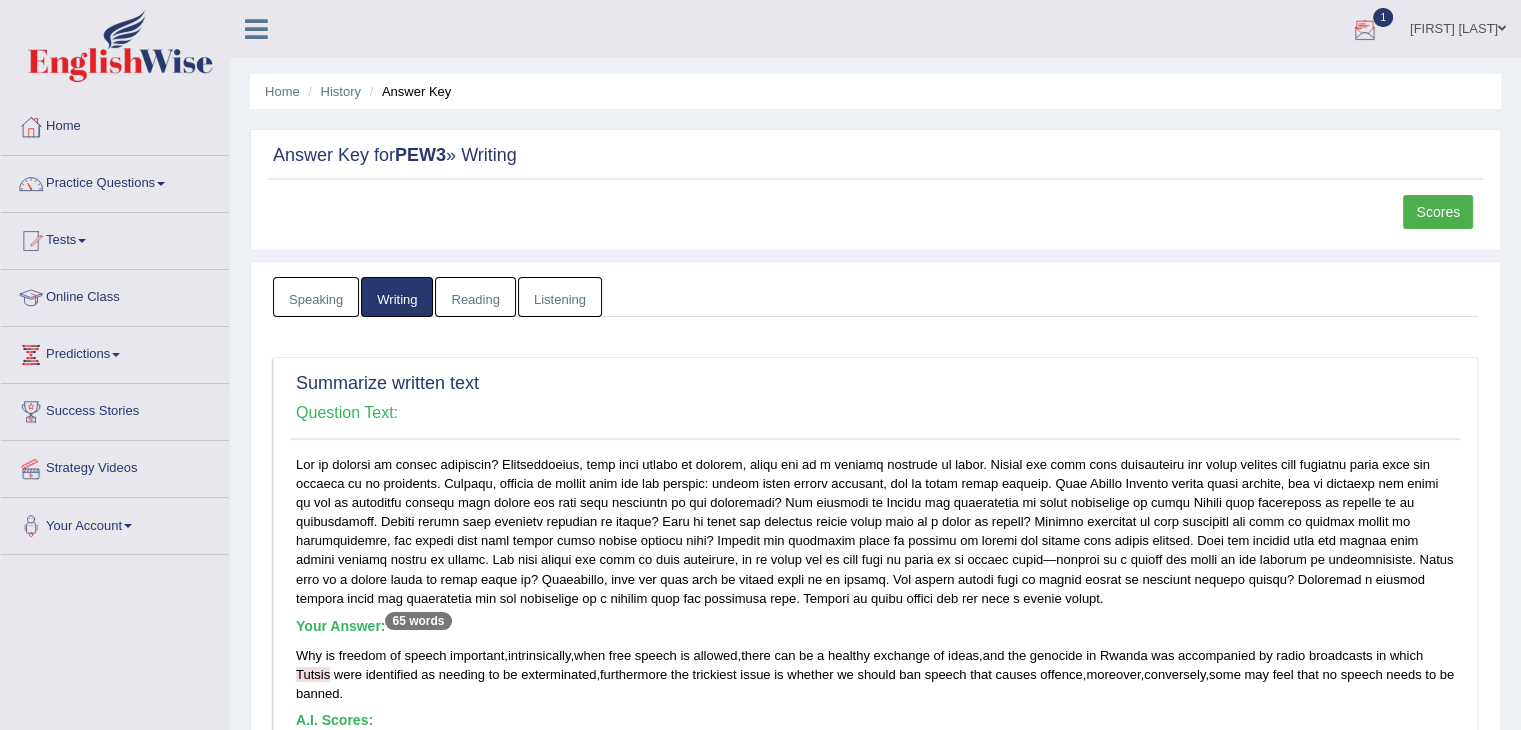 click at bounding box center (1365, 30) 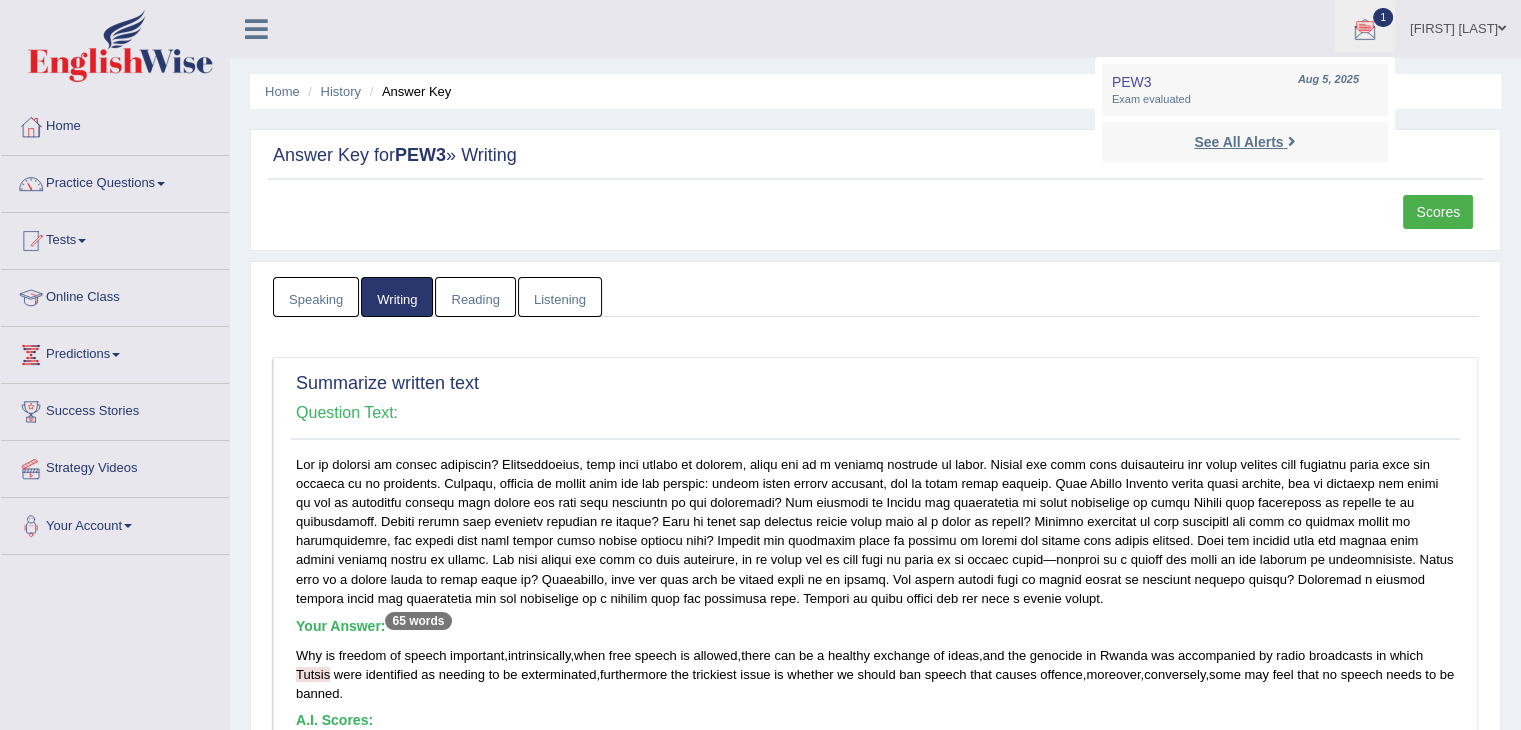 click on "See All Alerts" at bounding box center [1238, 142] 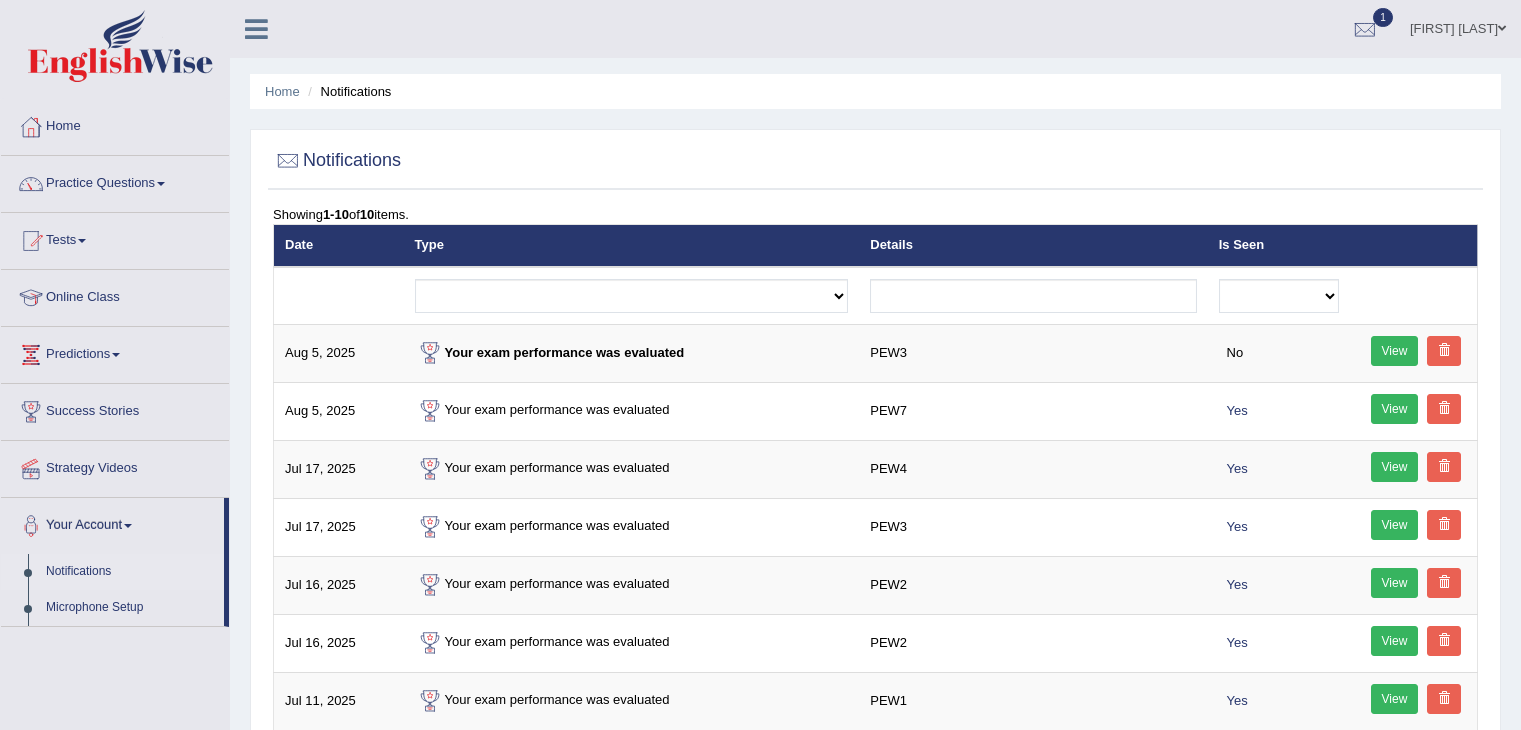 scroll, scrollTop: 0, scrollLeft: 0, axis: both 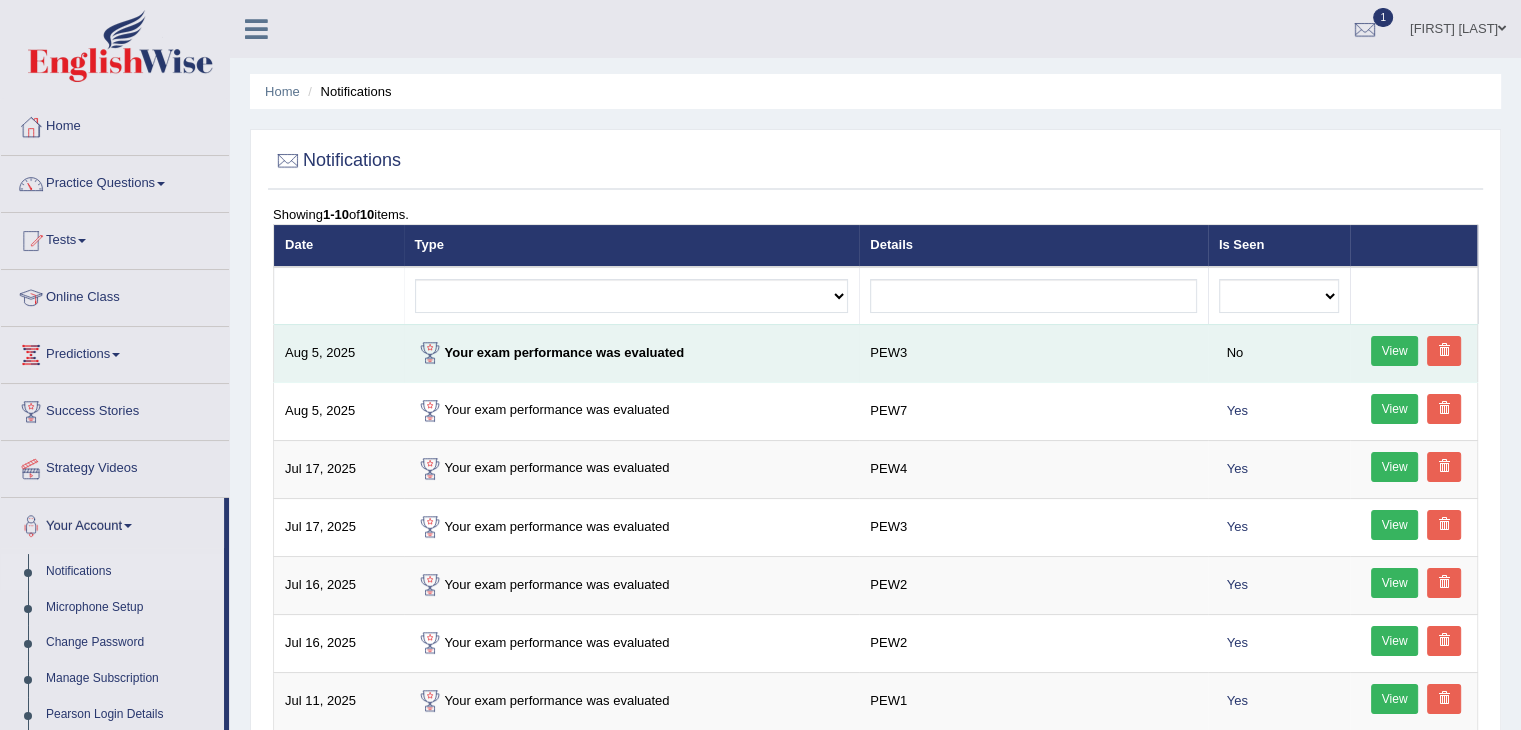 click on "Your exam performance was evaluated" at bounding box center (550, 352) 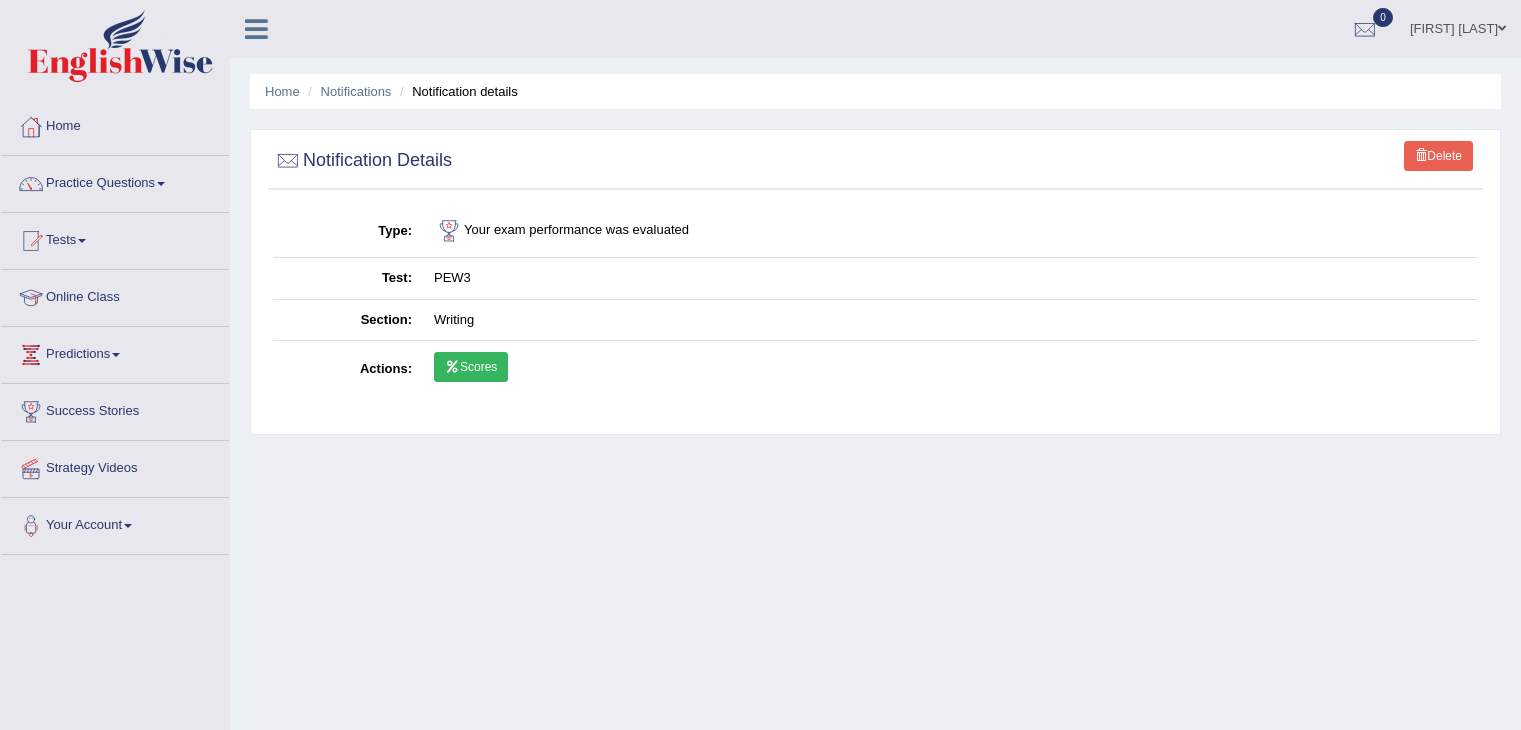 scroll, scrollTop: 0, scrollLeft: 0, axis: both 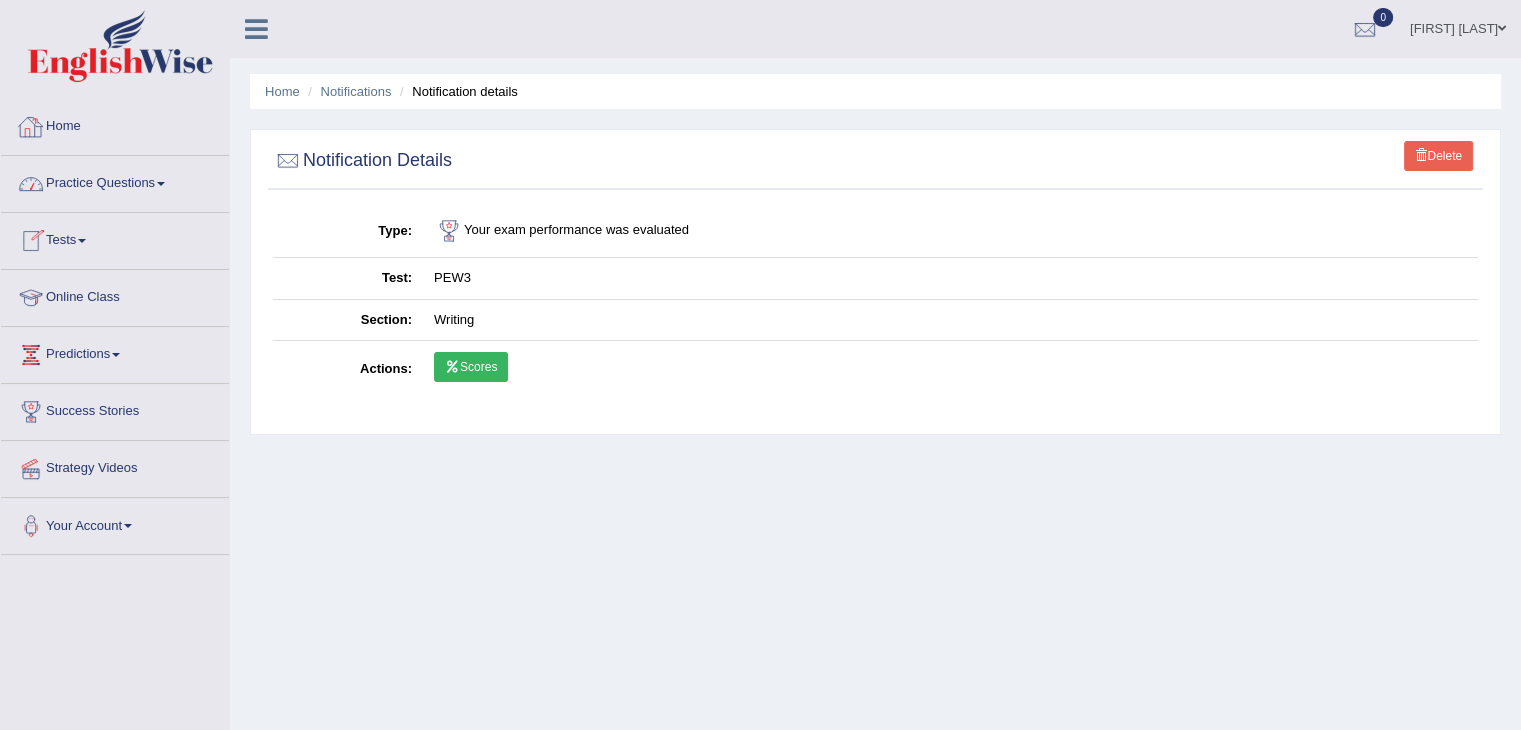 click on "Home" at bounding box center (115, 124) 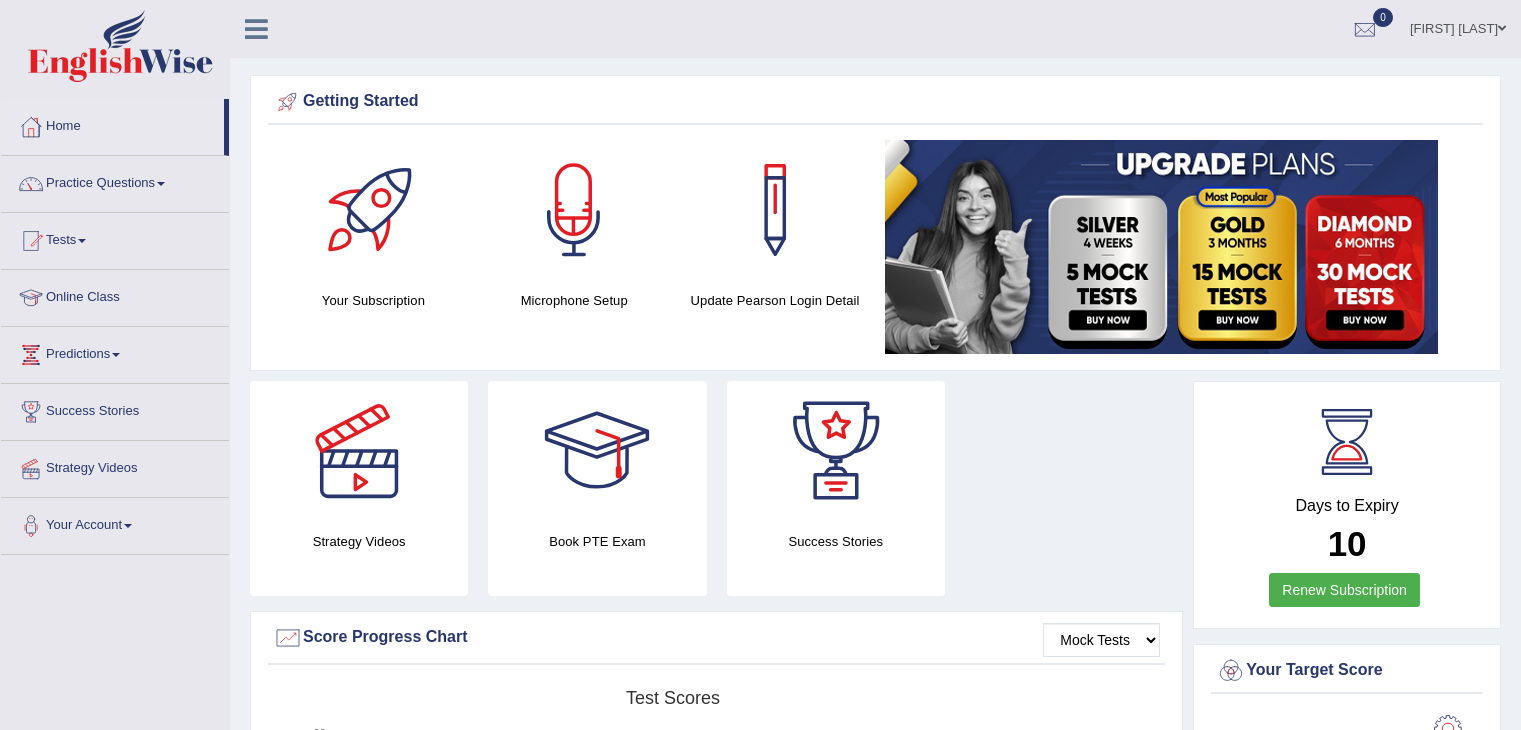 scroll, scrollTop: 0, scrollLeft: 0, axis: both 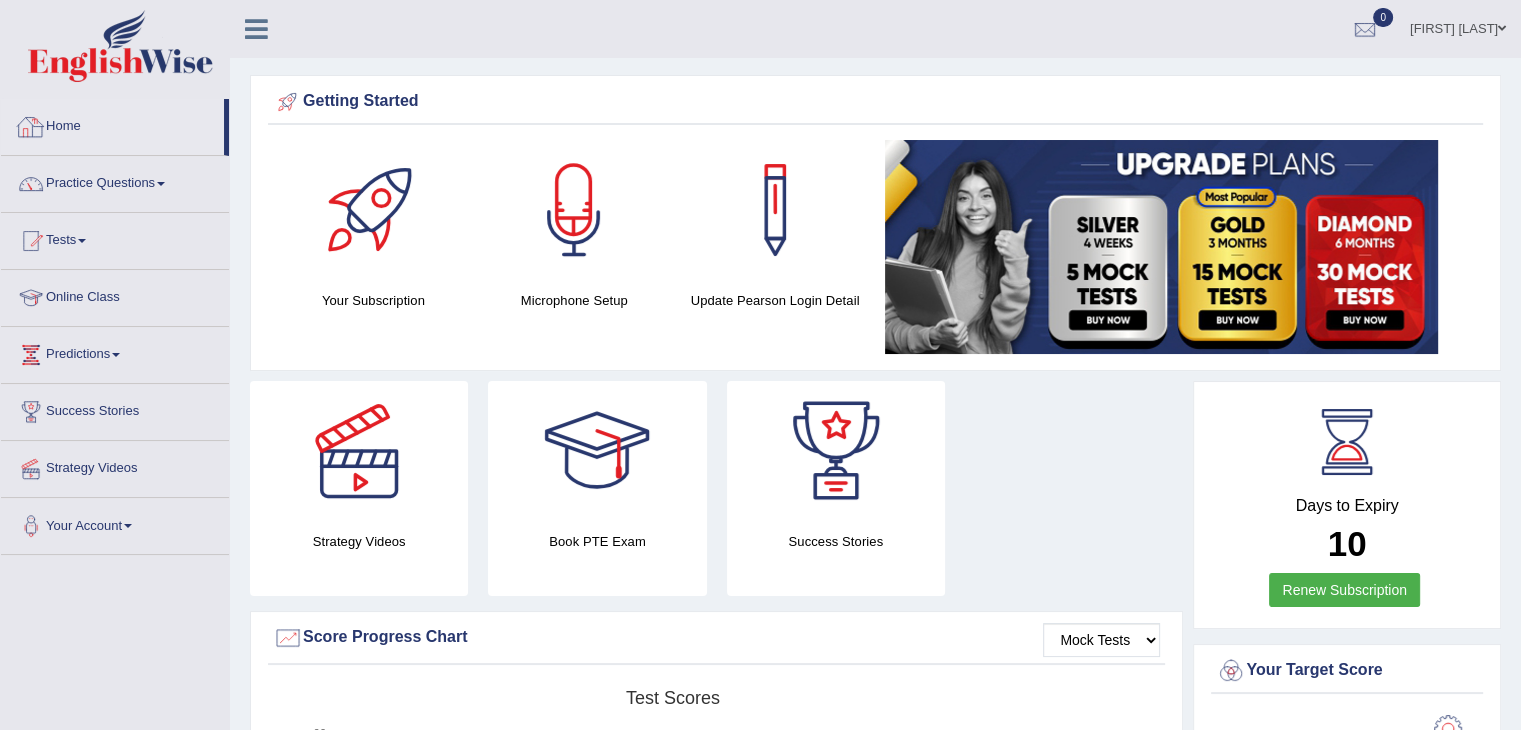 click on "Home" at bounding box center [112, 124] 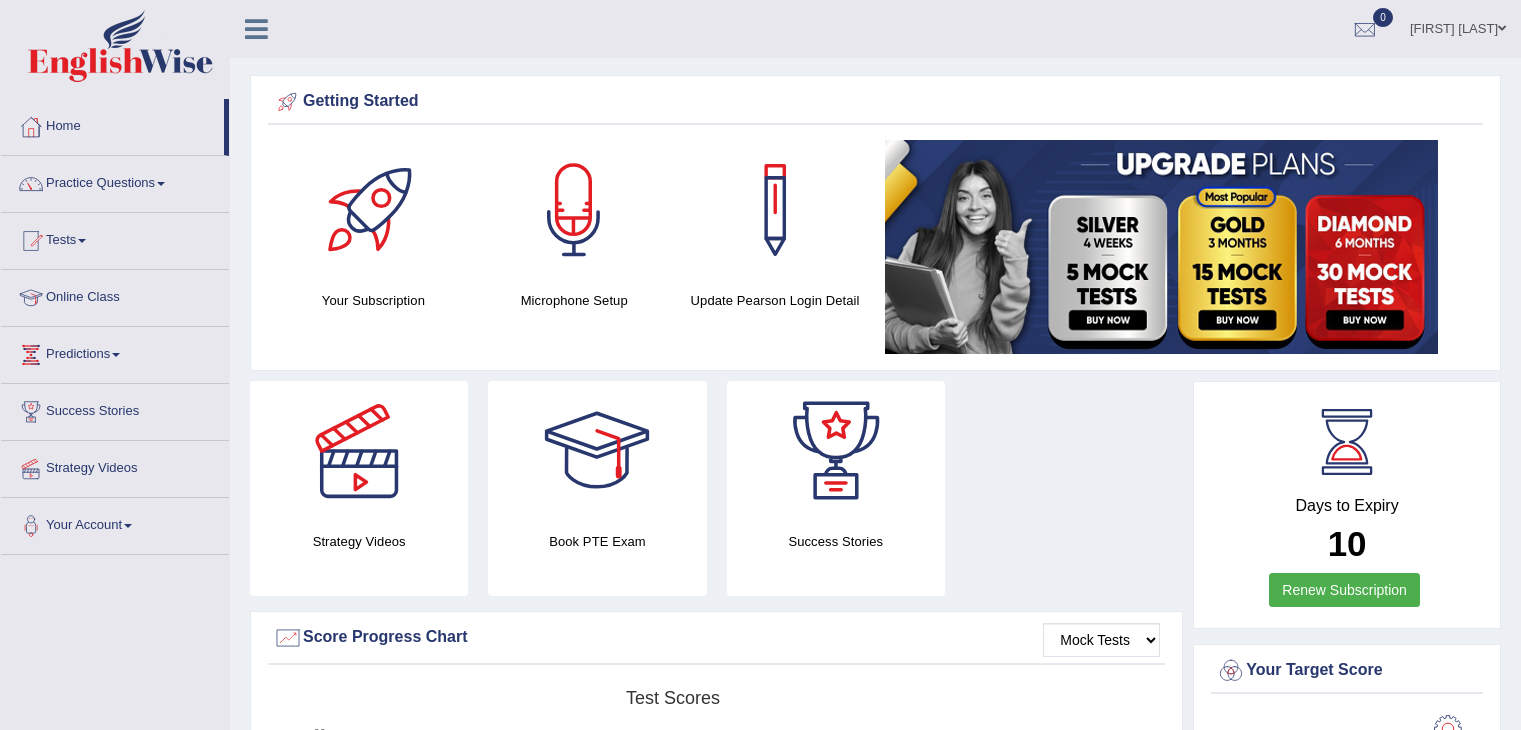 scroll, scrollTop: 0, scrollLeft: 0, axis: both 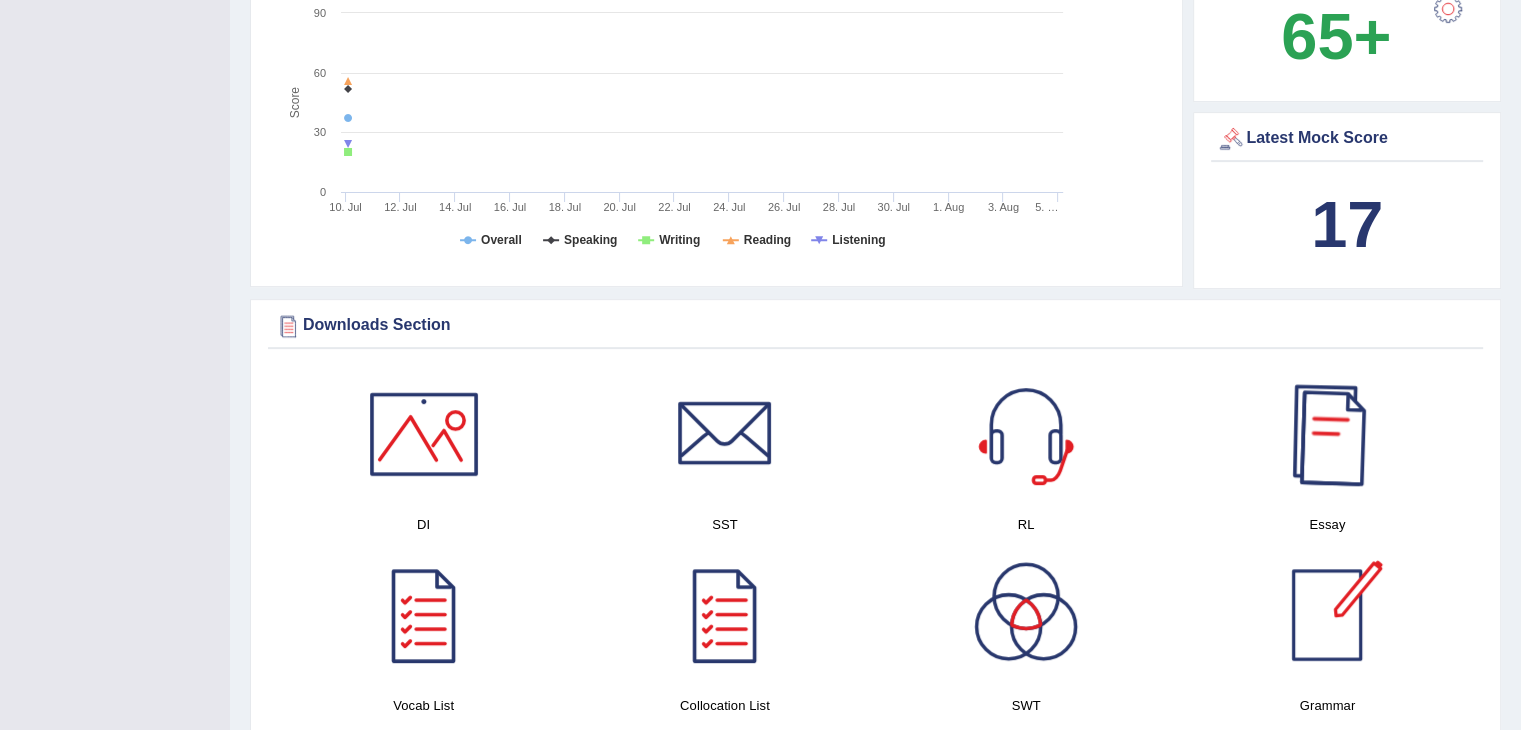 click at bounding box center [1327, 434] 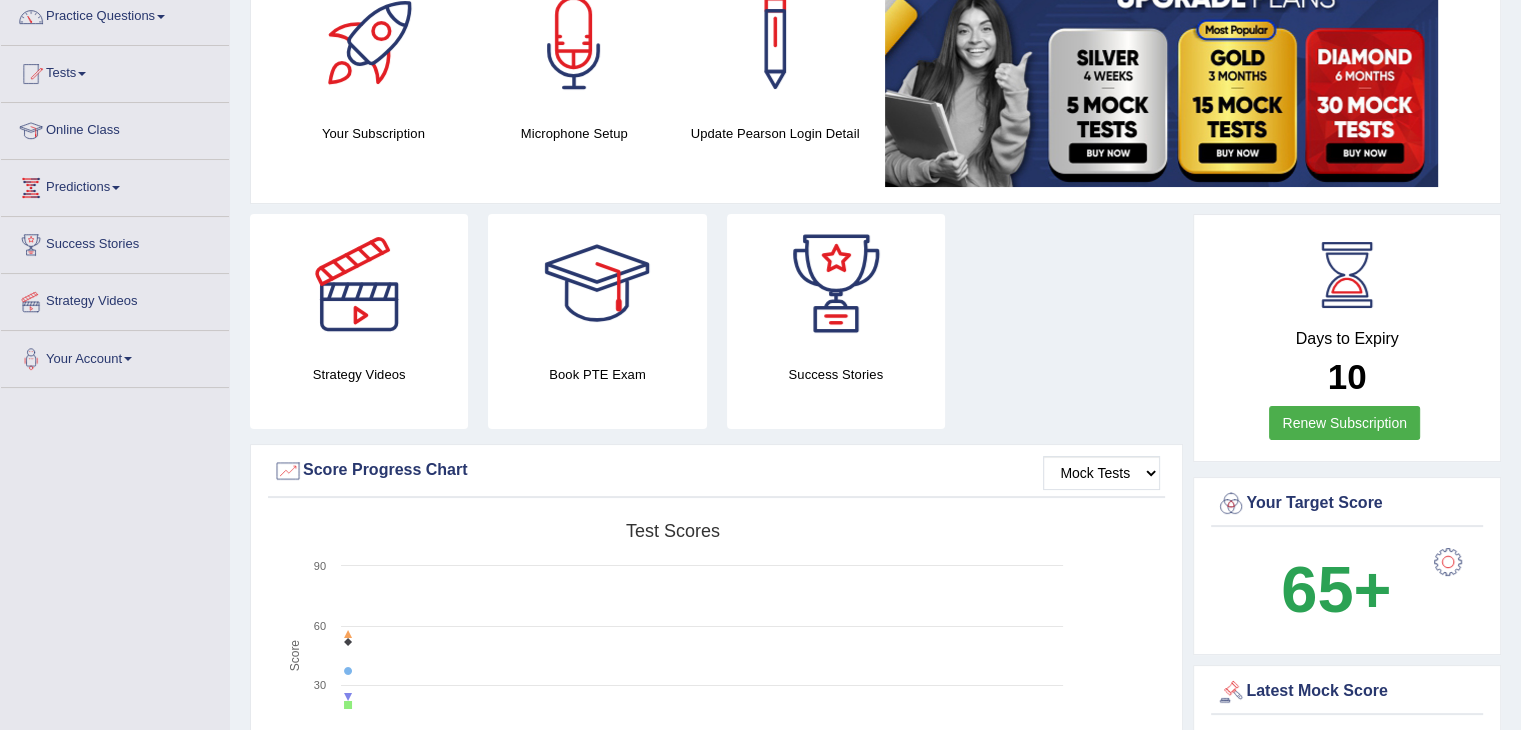scroll, scrollTop: 160, scrollLeft: 0, axis: vertical 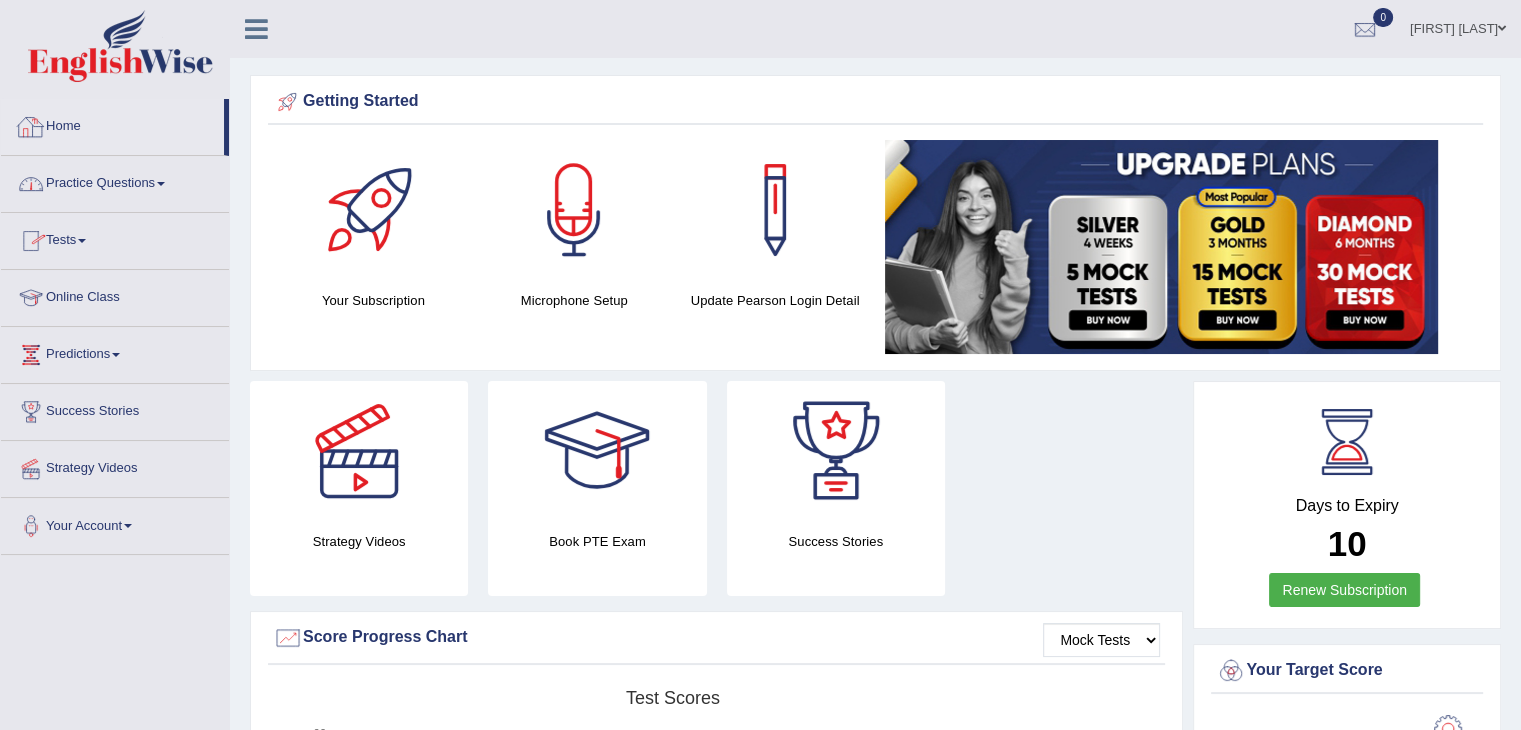 click on "Home" at bounding box center [112, 124] 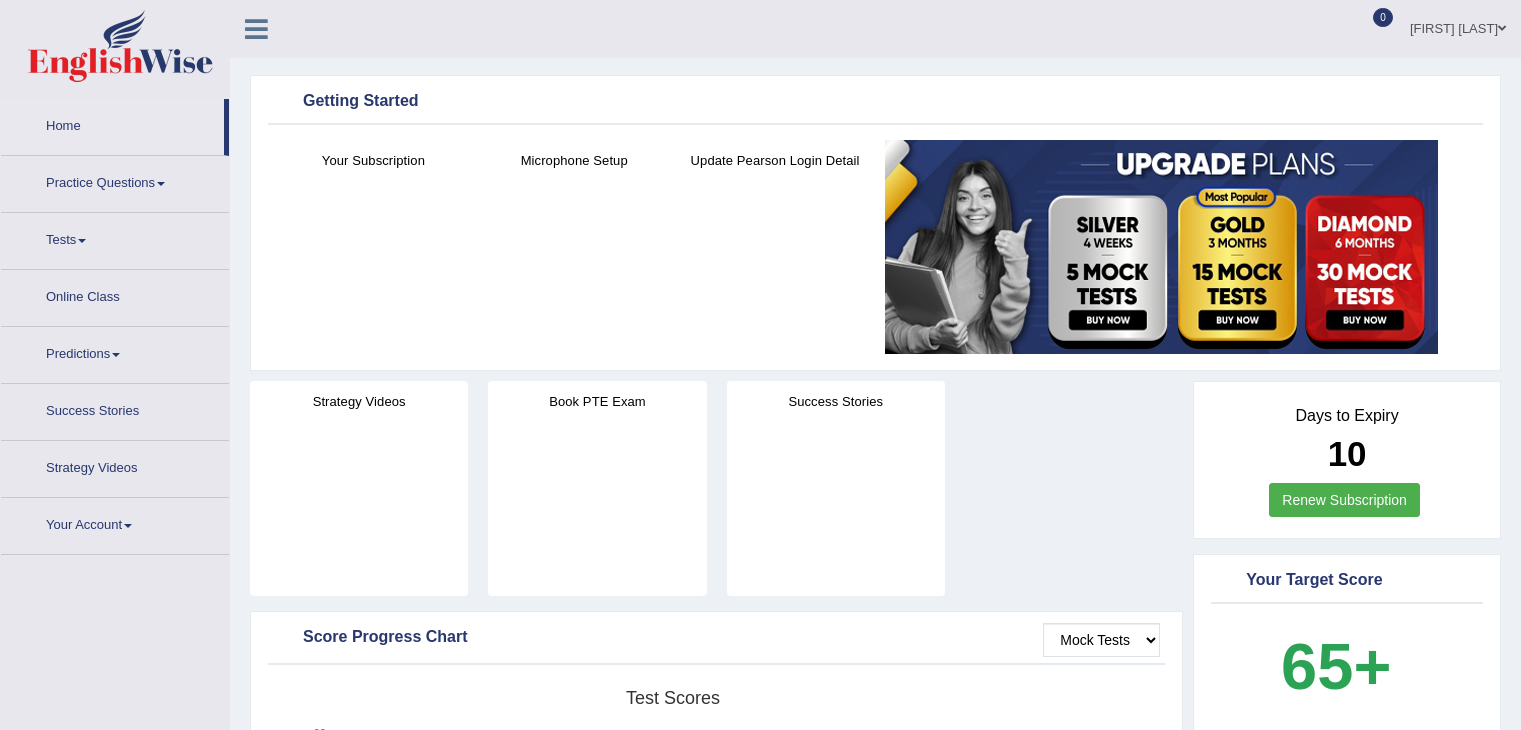 scroll, scrollTop: 0, scrollLeft: 0, axis: both 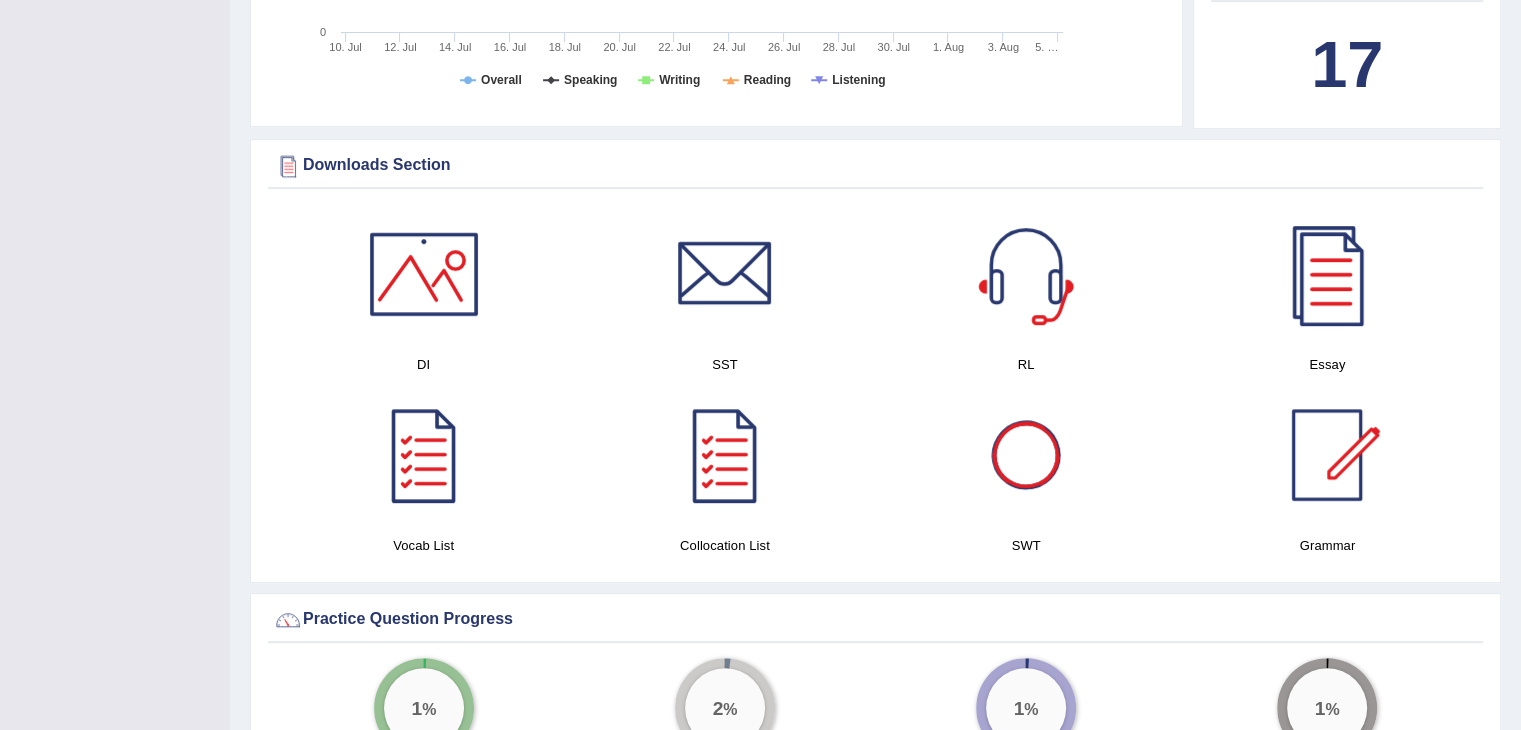 click at bounding box center (1026, 455) 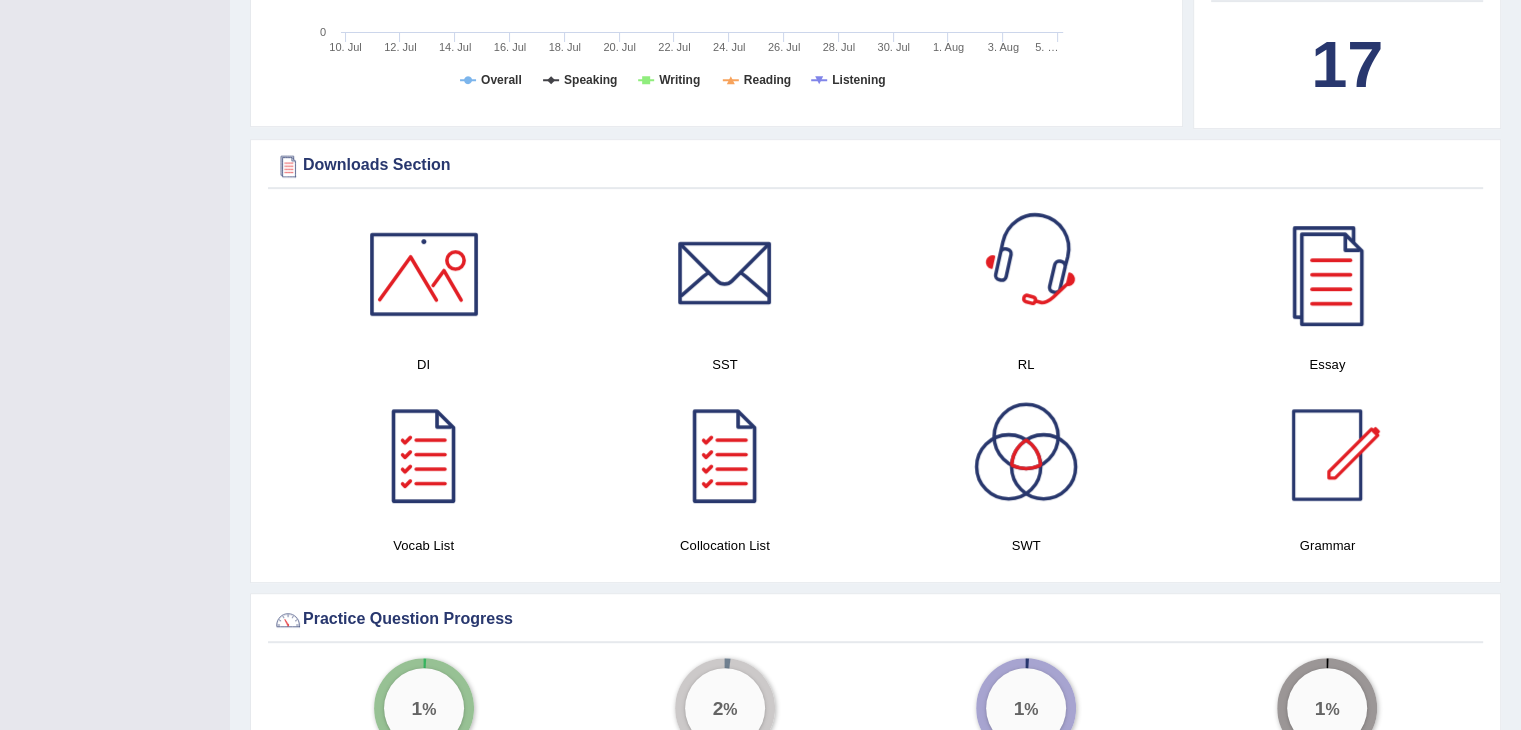 click at bounding box center (1026, 274) 